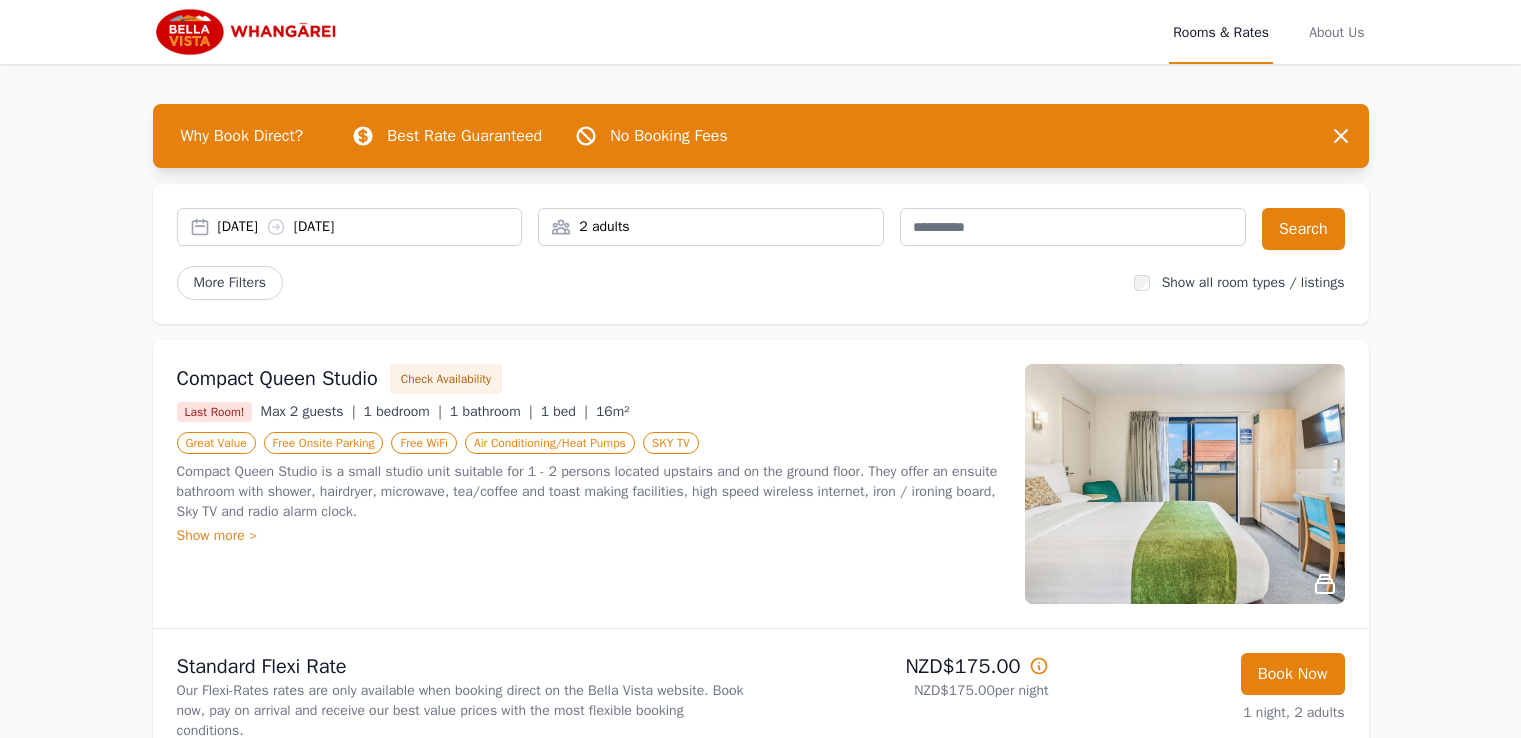 scroll, scrollTop: 0, scrollLeft: 0, axis: both 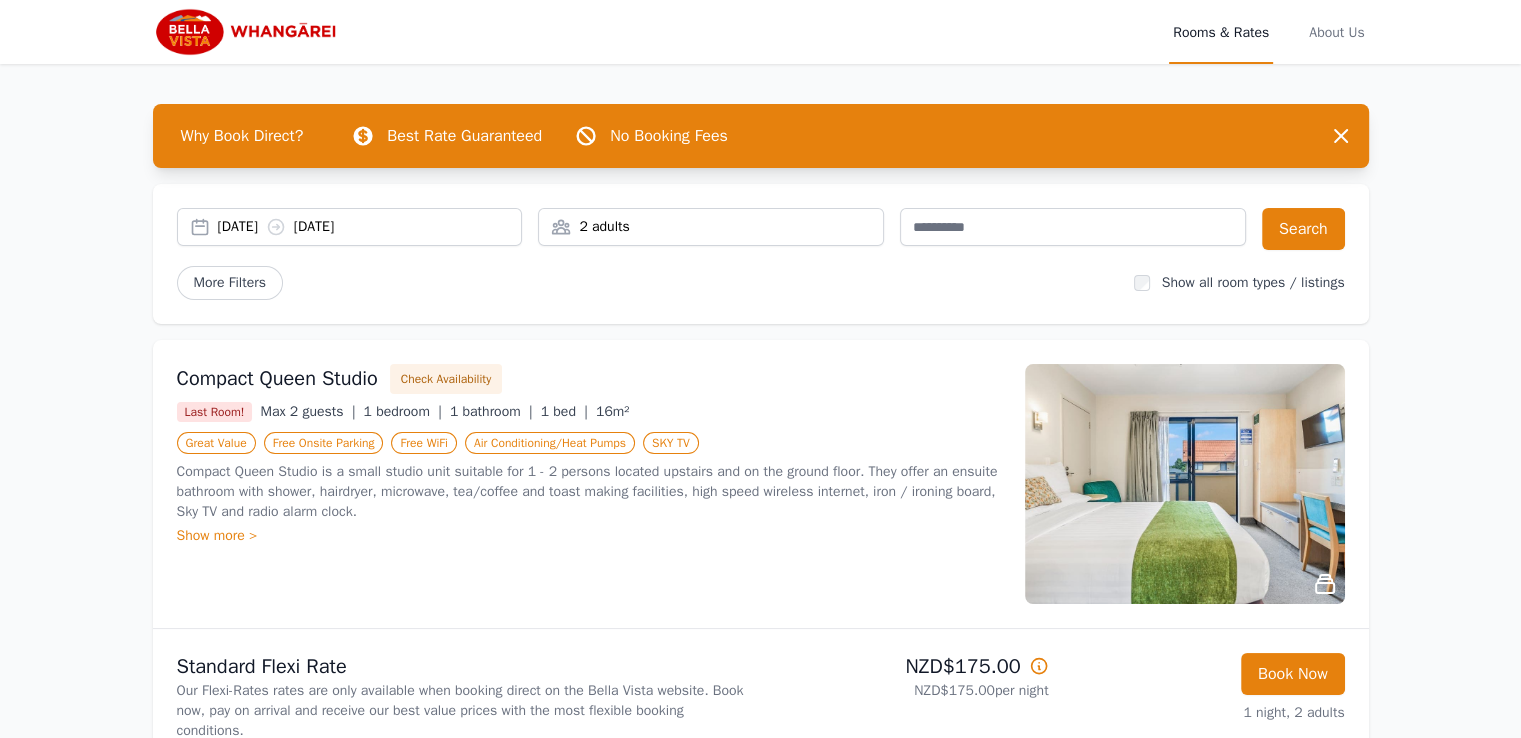 click on "2 adults" at bounding box center (711, 227) 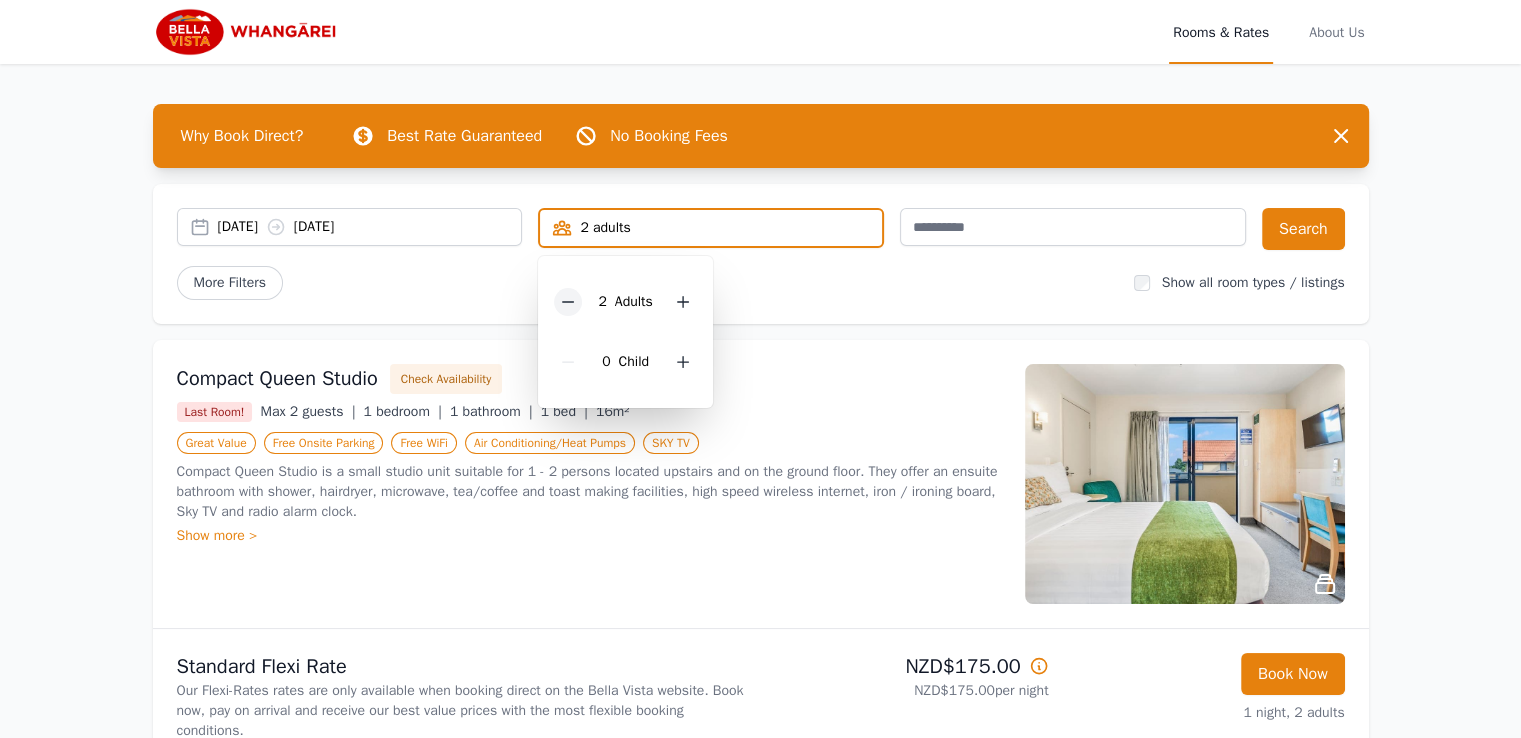 click 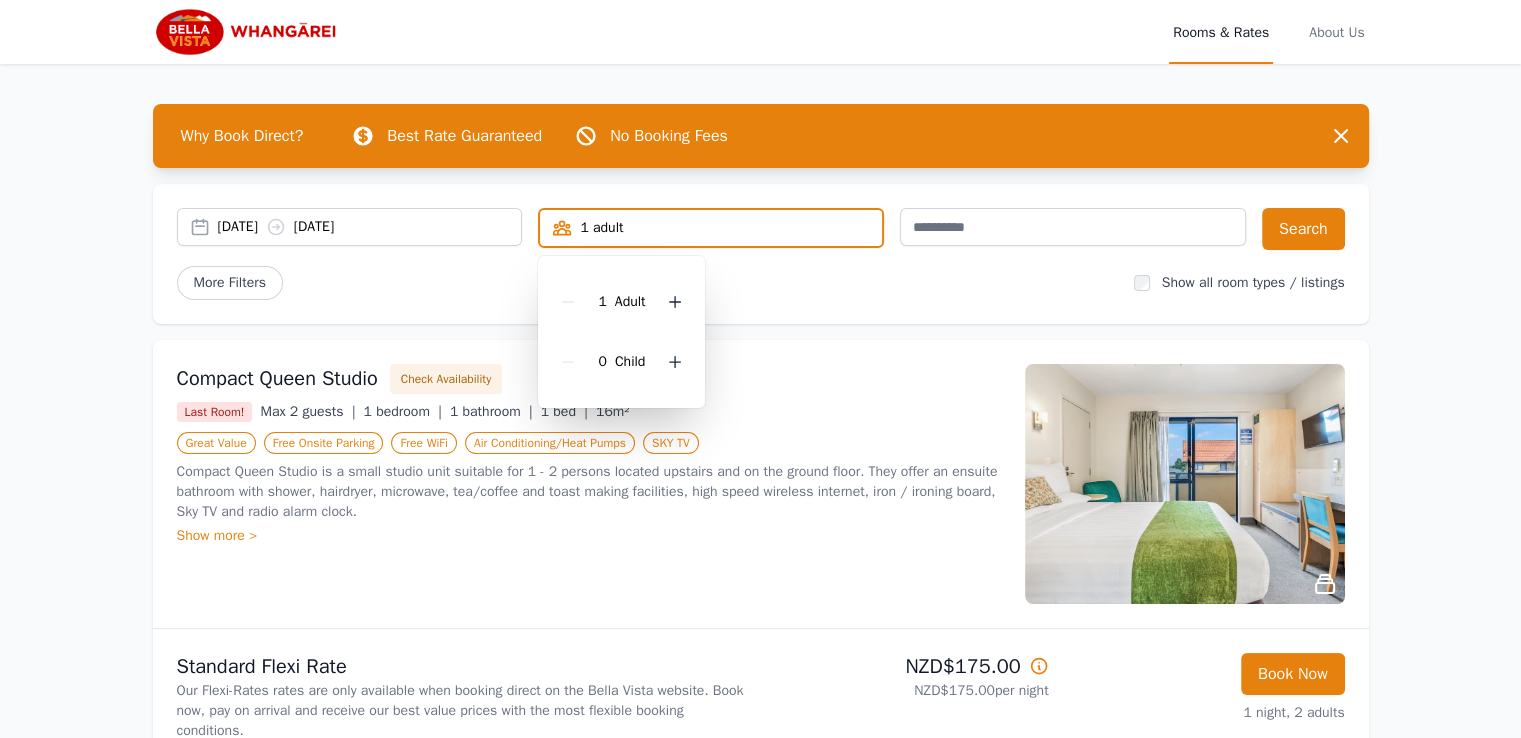 click on "[DATE] [DATE]" at bounding box center [370, 227] 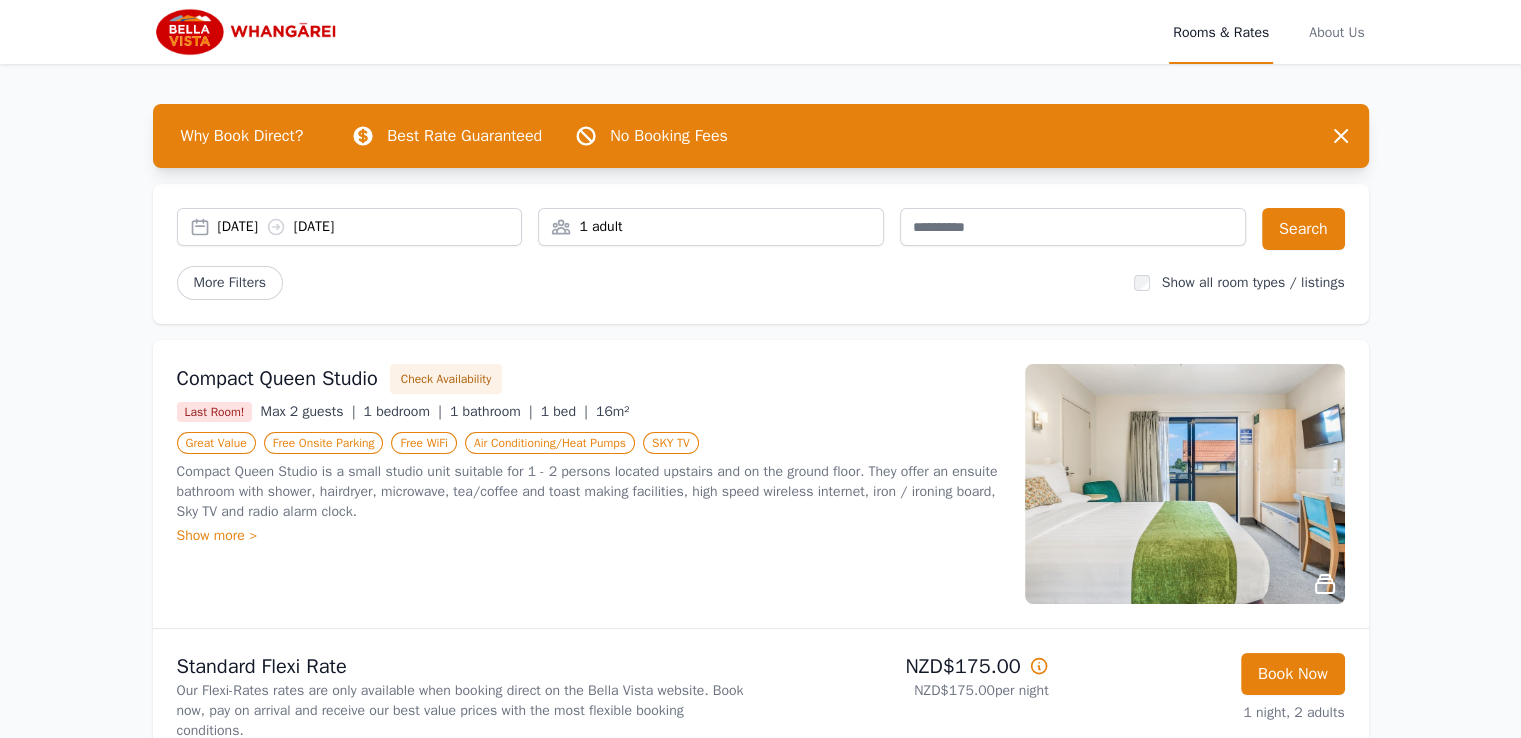 click on "[DATE] [DATE]" at bounding box center [370, 227] 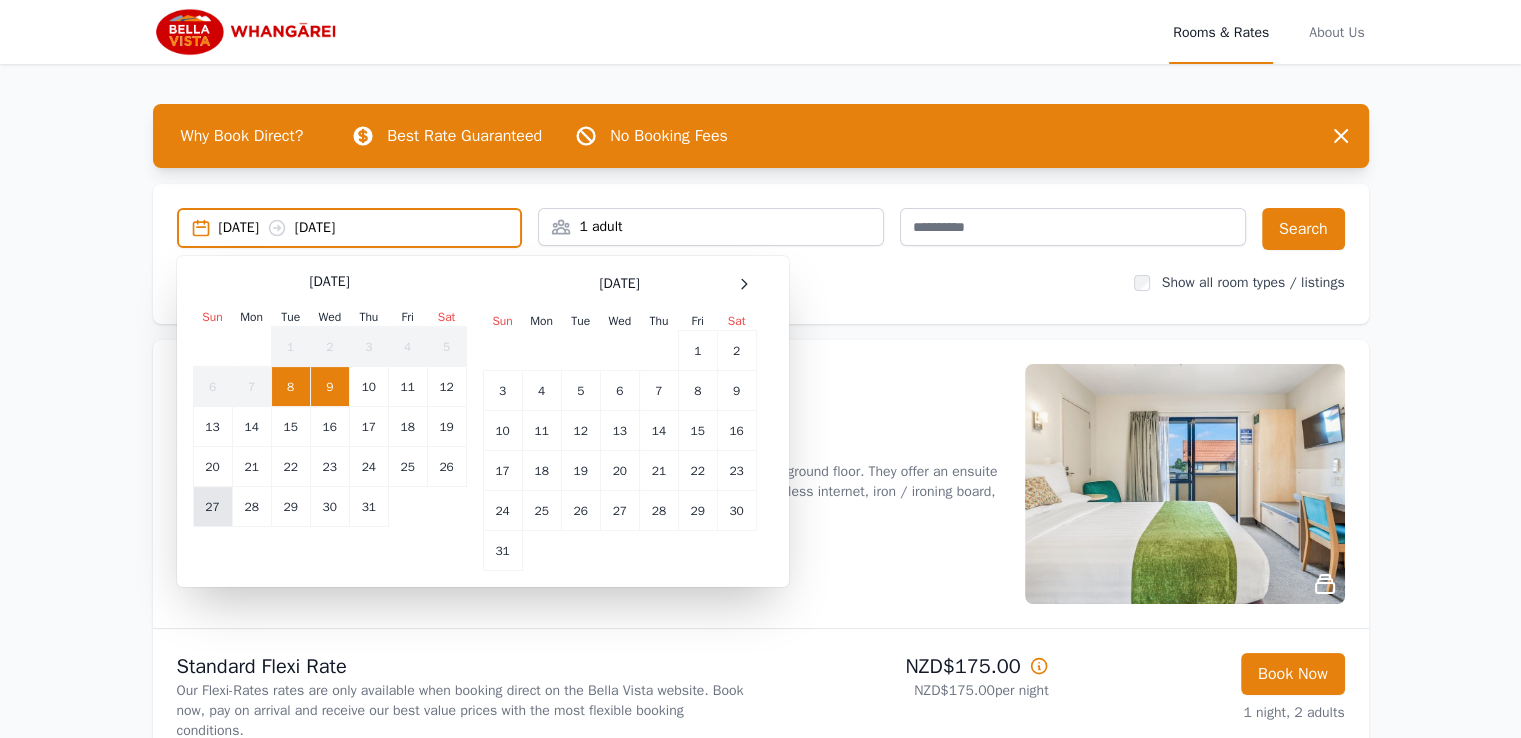 click on "27" at bounding box center (212, 507) 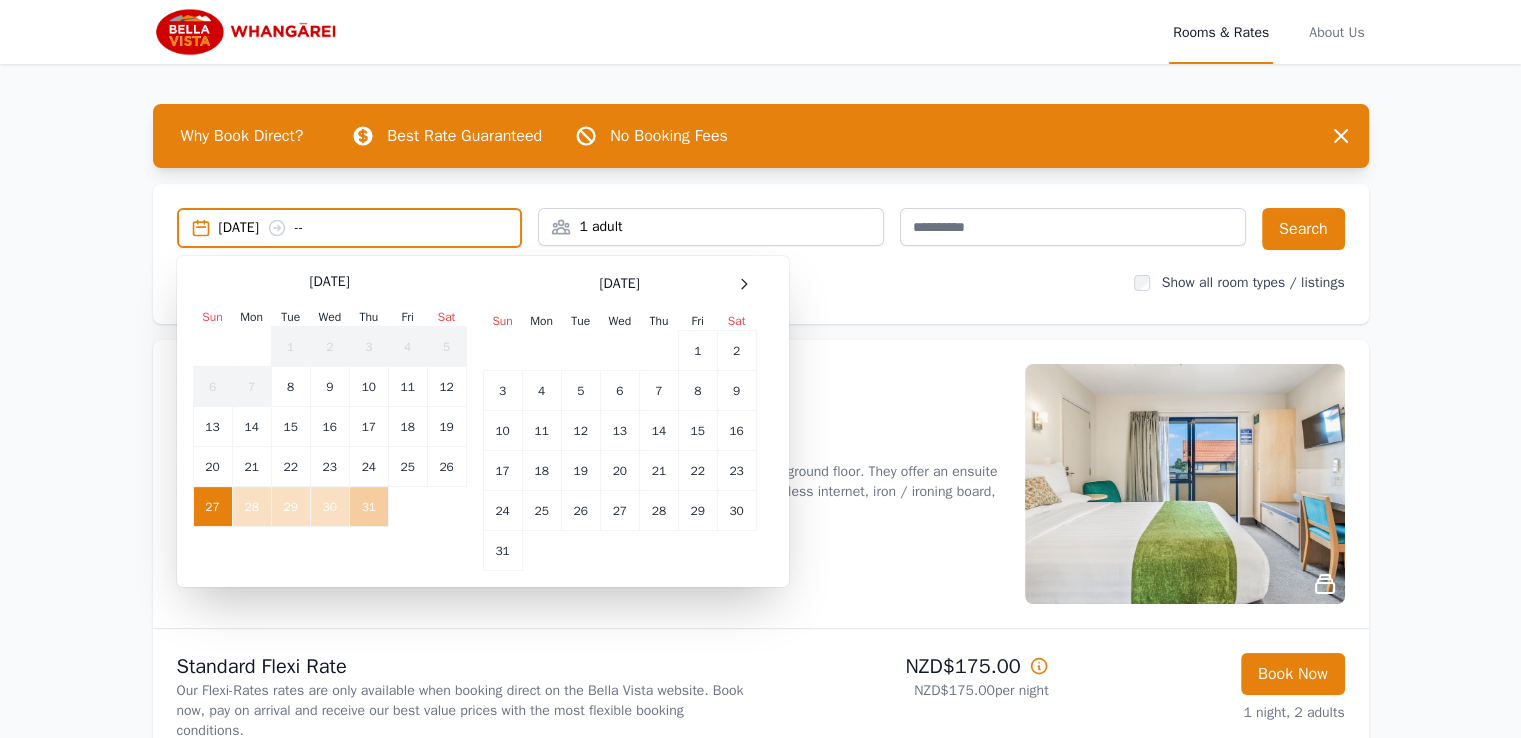 click on "31" at bounding box center (368, 507) 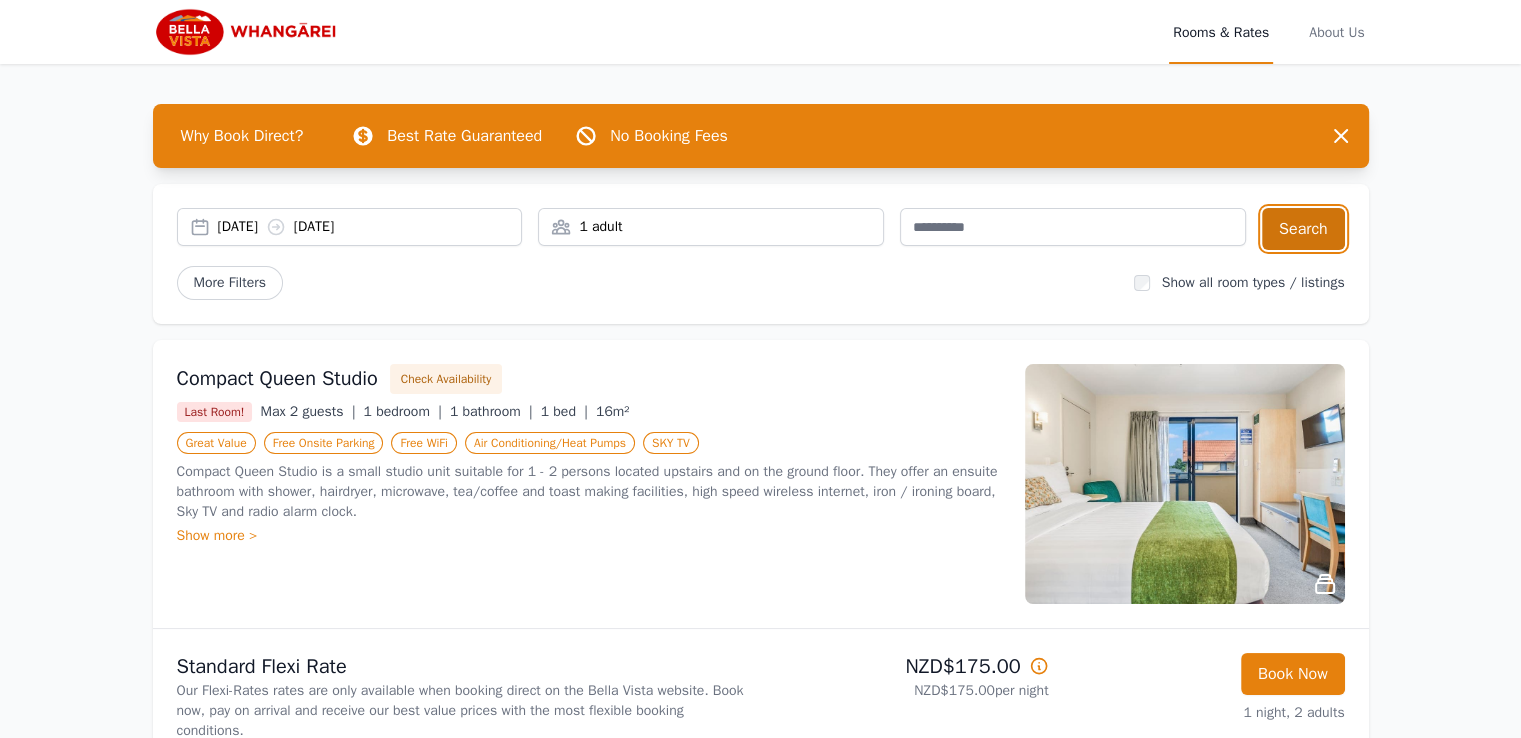 click on "Search" at bounding box center [1303, 229] 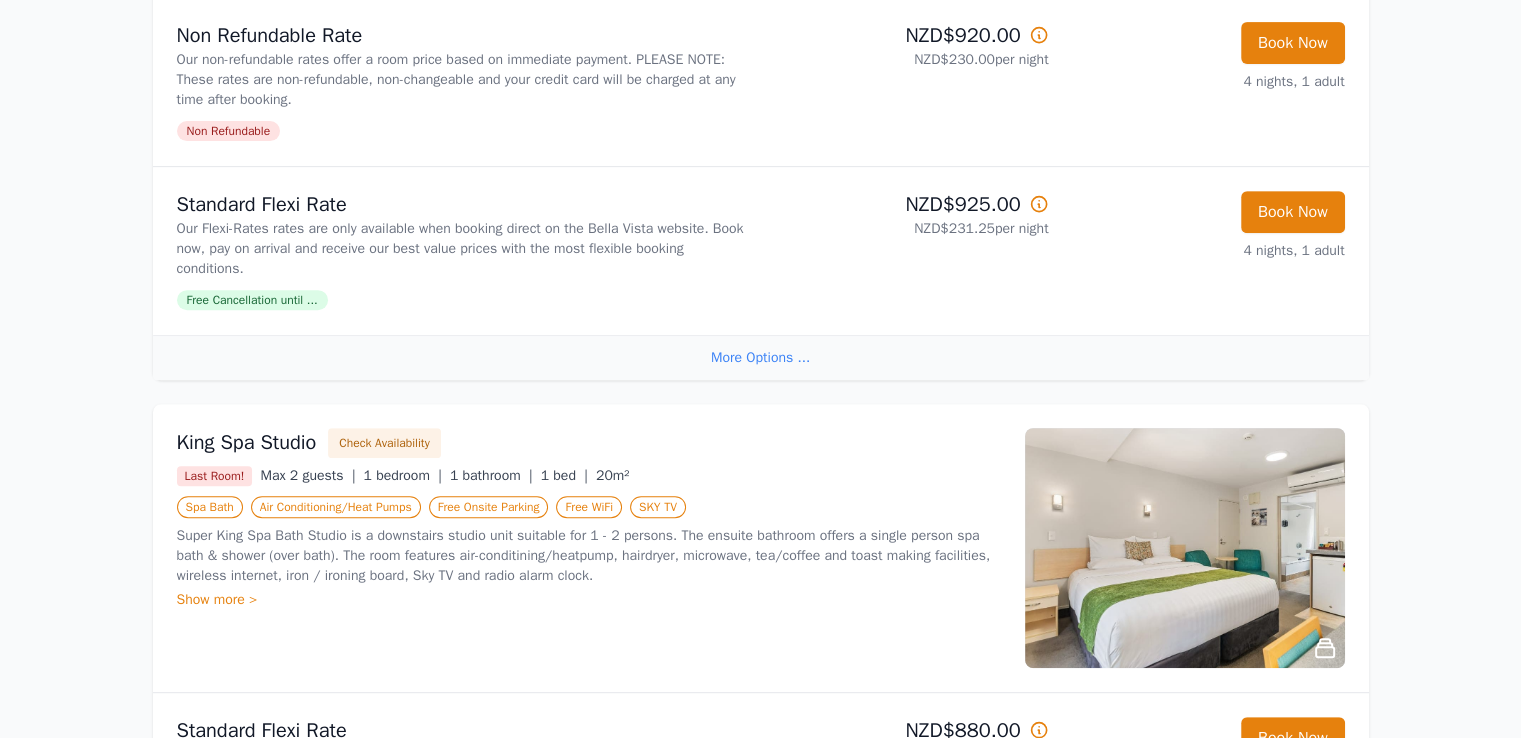 scroll, scrollTop: 792, scrollLeft: 0, axis: vertical 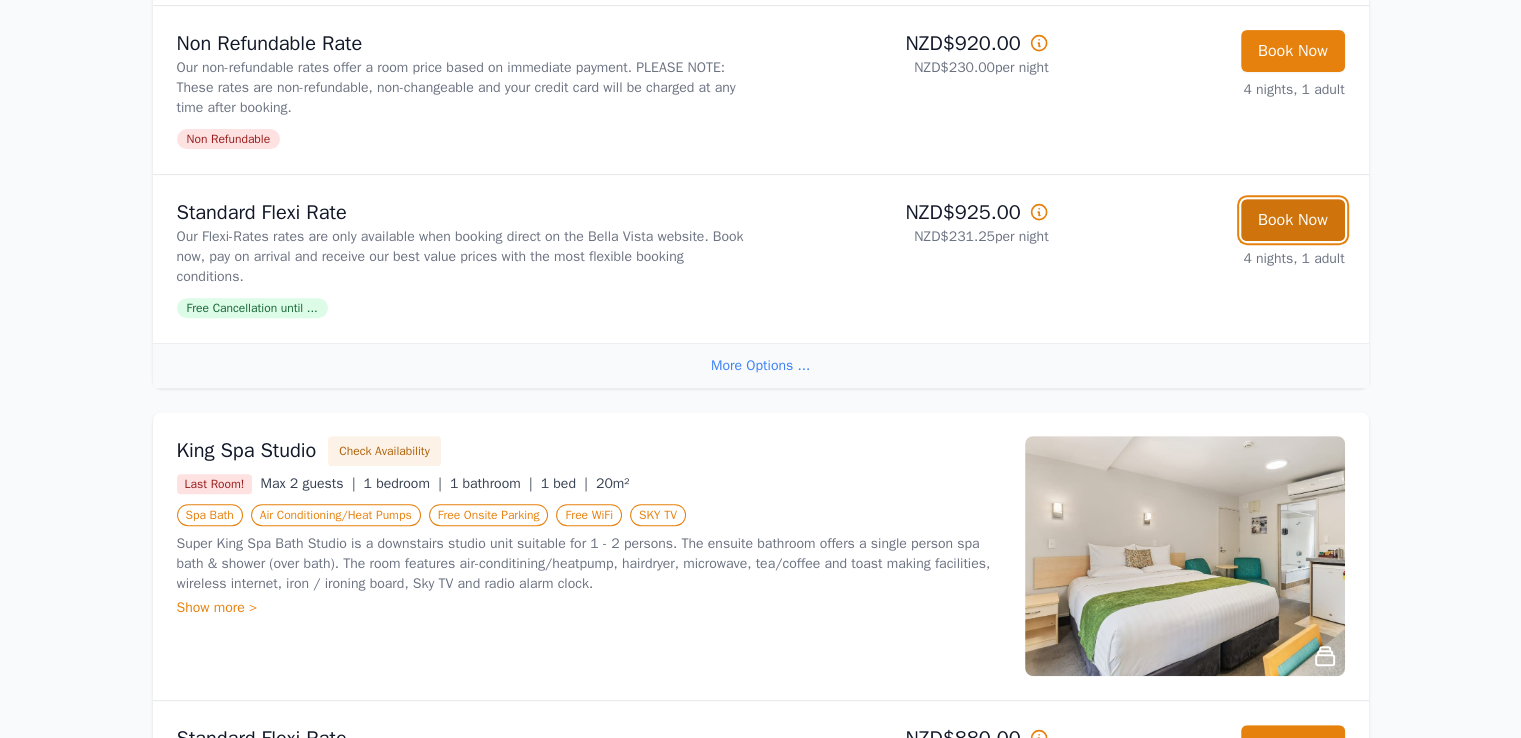 click on "Book Now" at bounding box center [1293, 220] 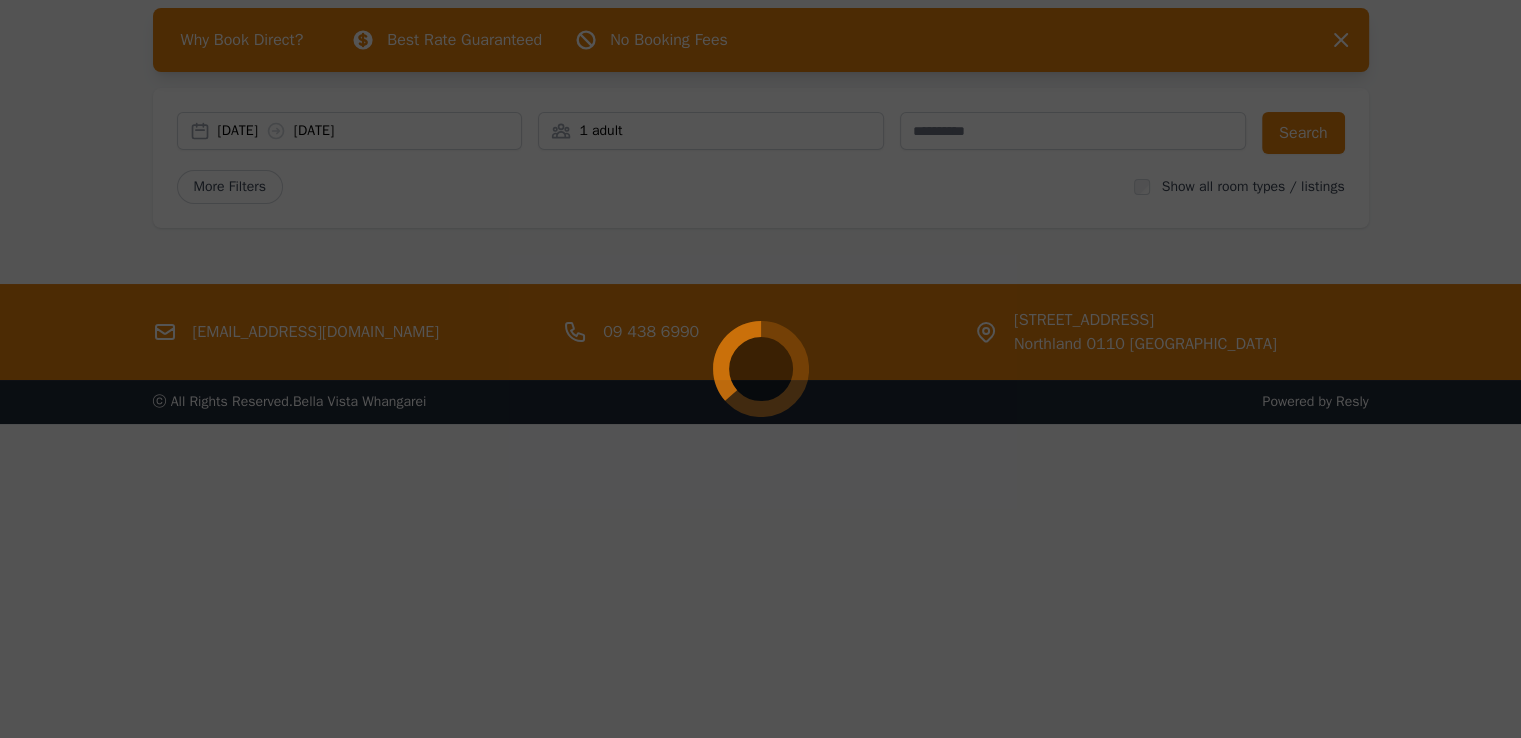 scroll, scrollTop: 96, scrollLeft: 0, axis: vertical 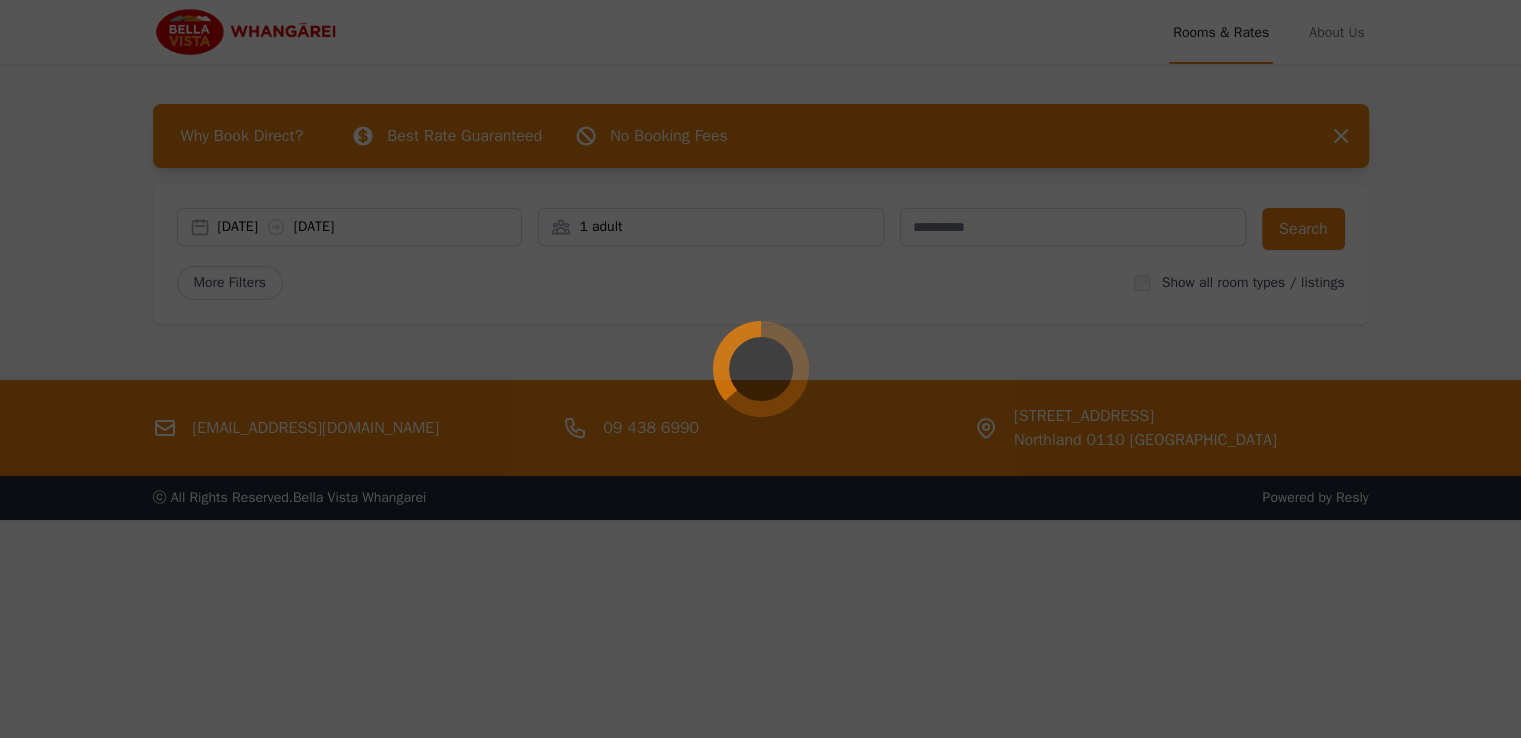 select on "**" 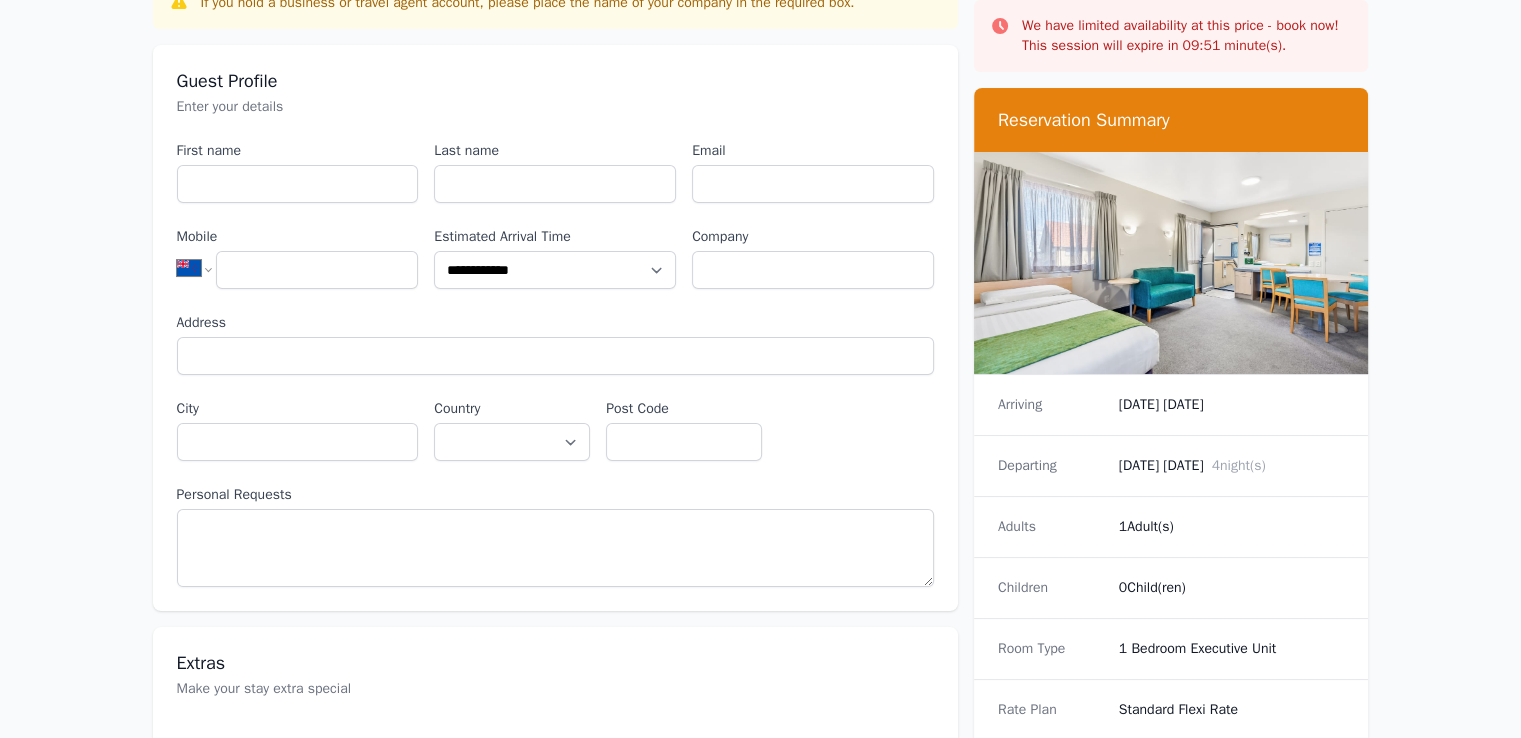scroll, scrollTop: 0, scrollLeft: 0, axis: both 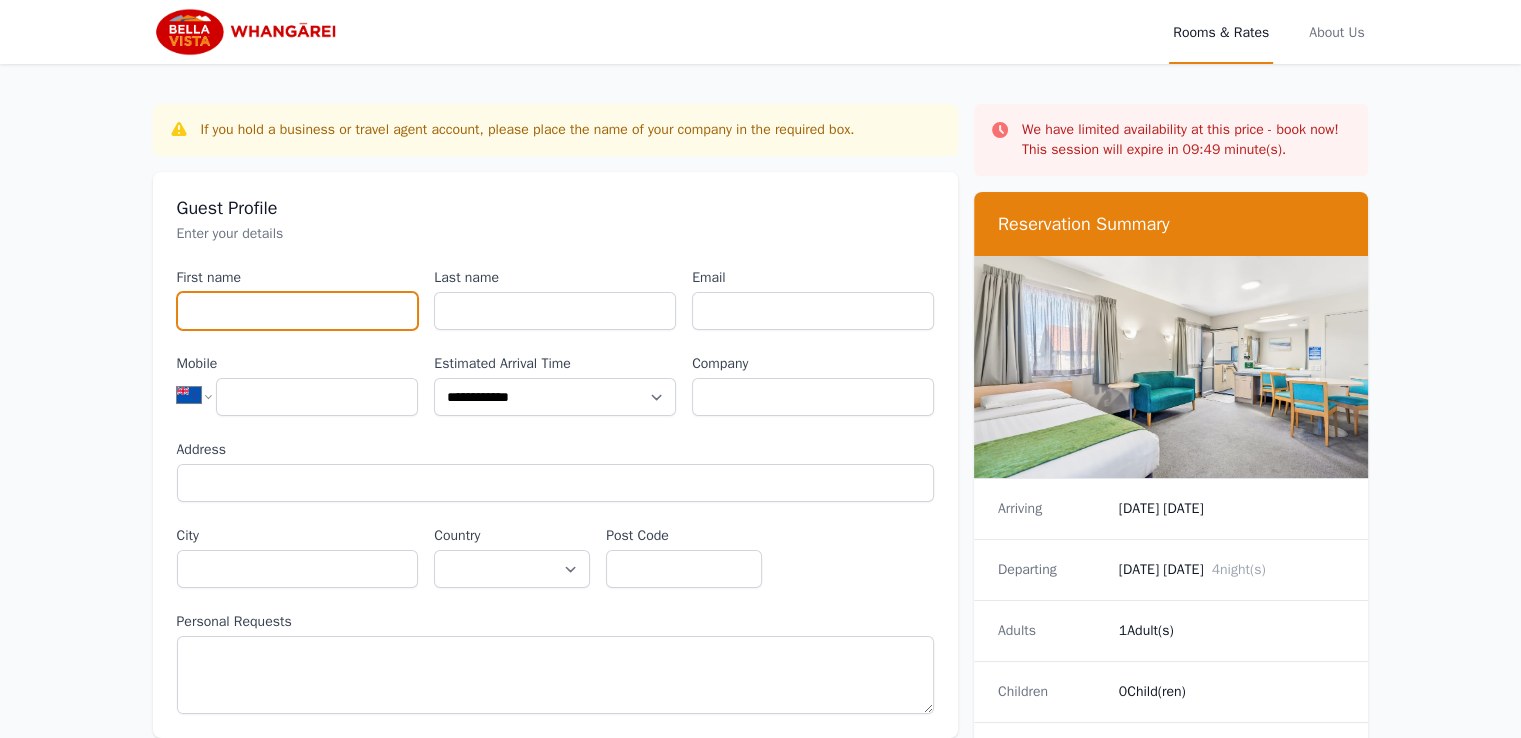 click on "First name" at bounding box center [298, 311] 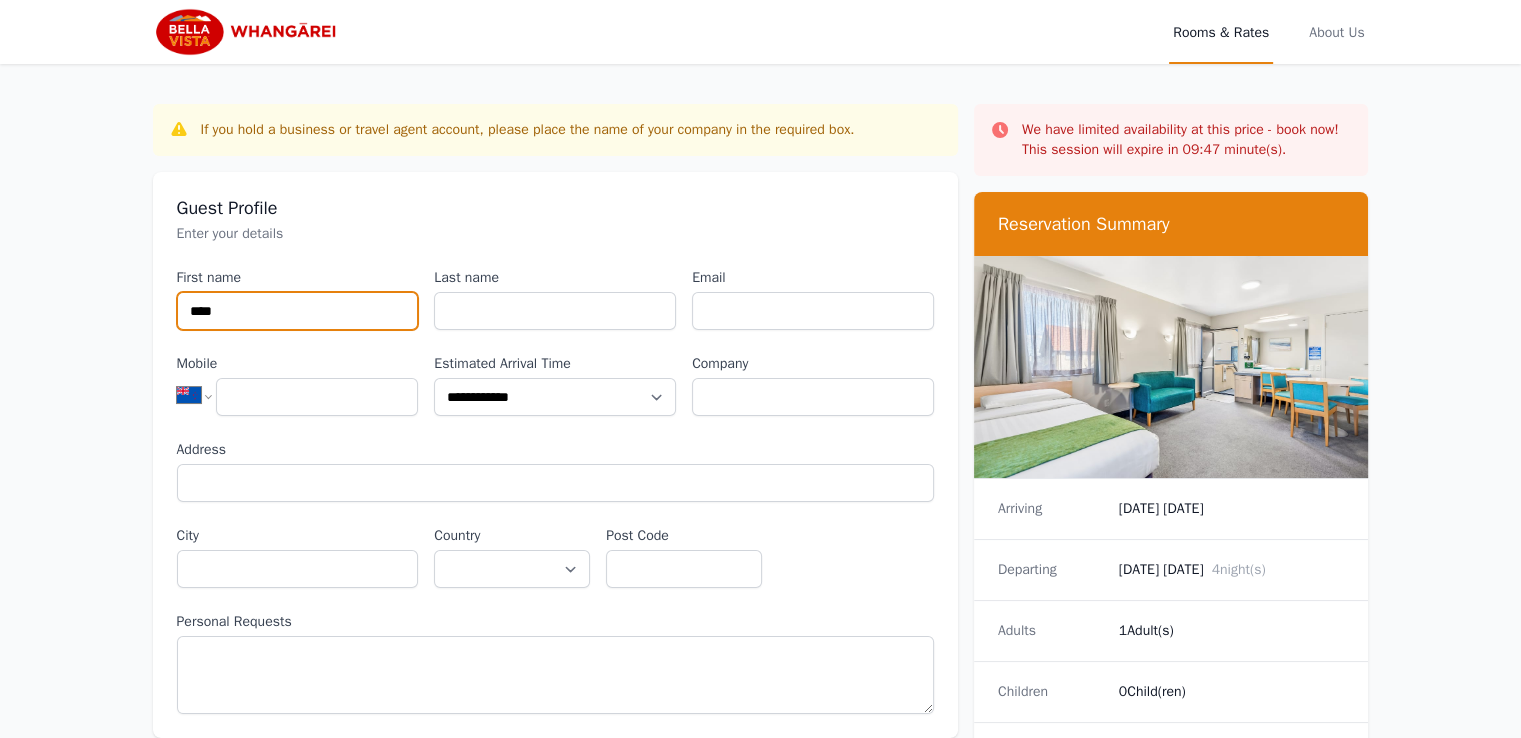 type on "****" 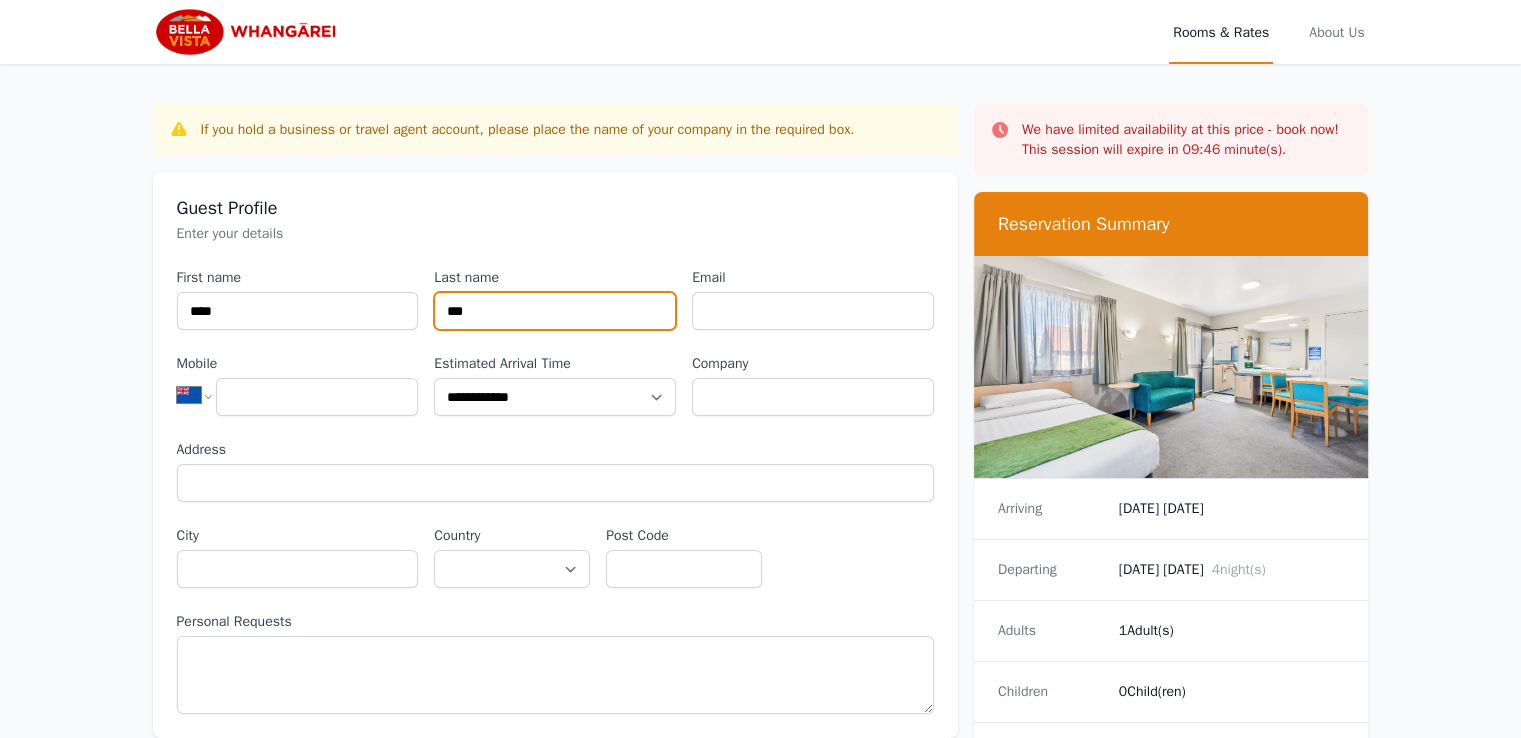 type on "***" 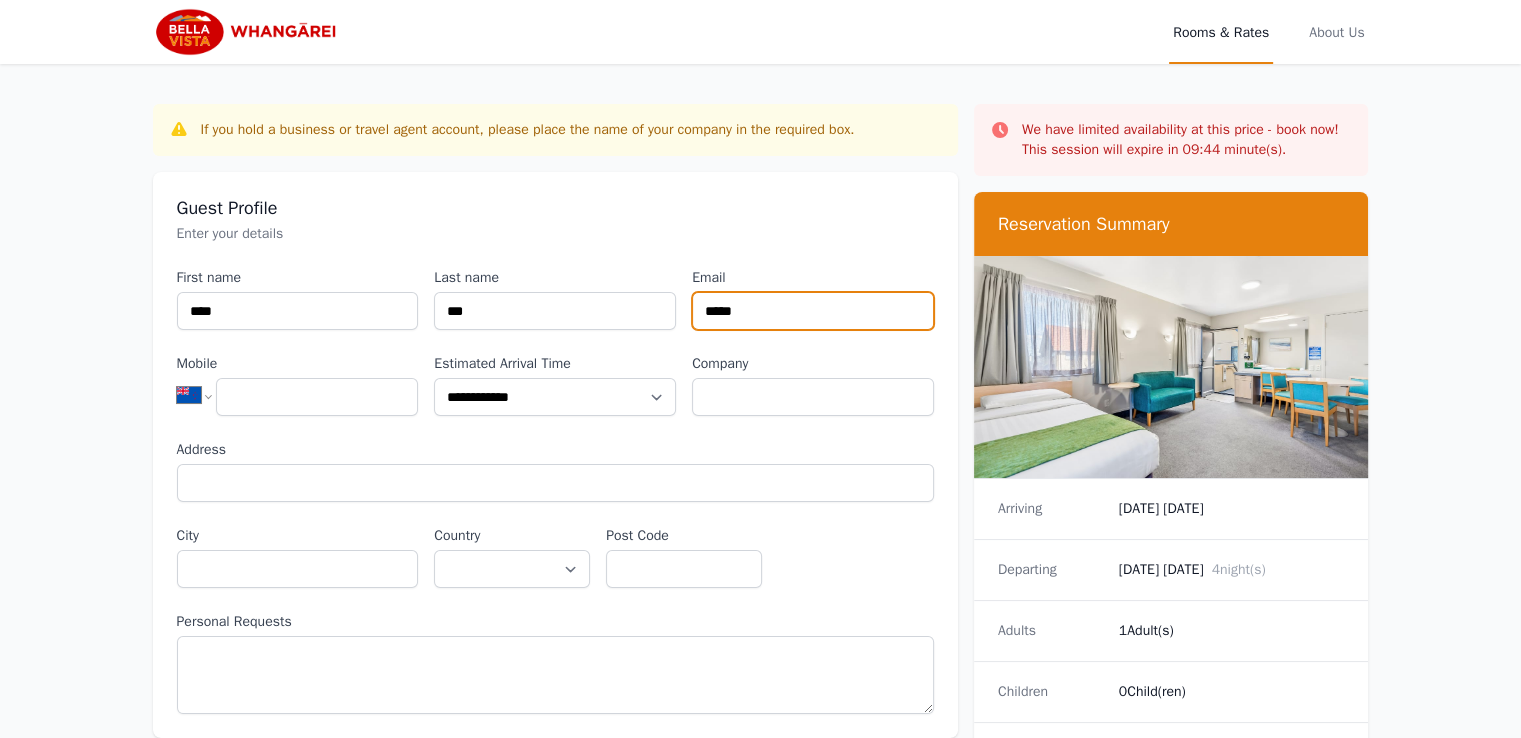 type on "**********" 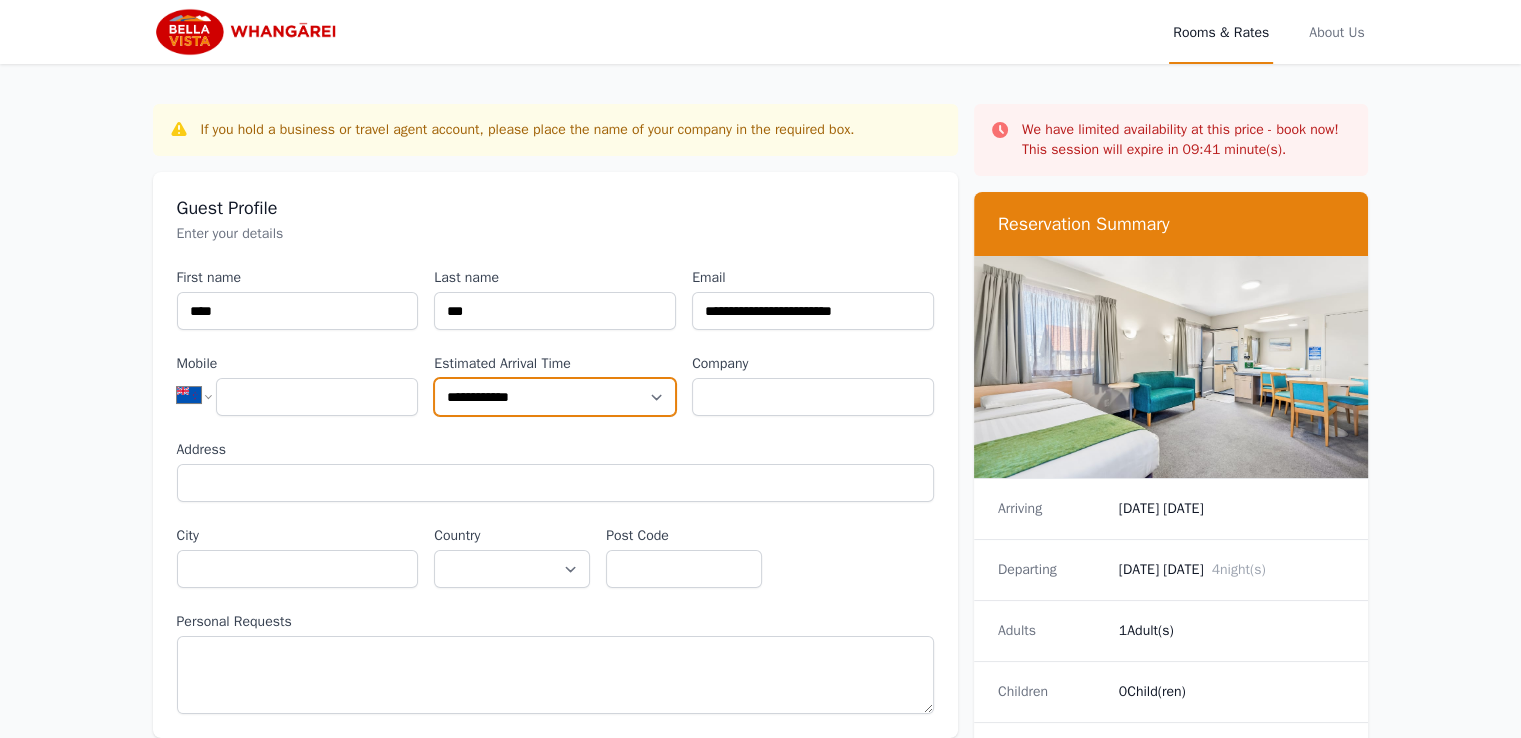 click on "**********" at bounding box center [555, 397] 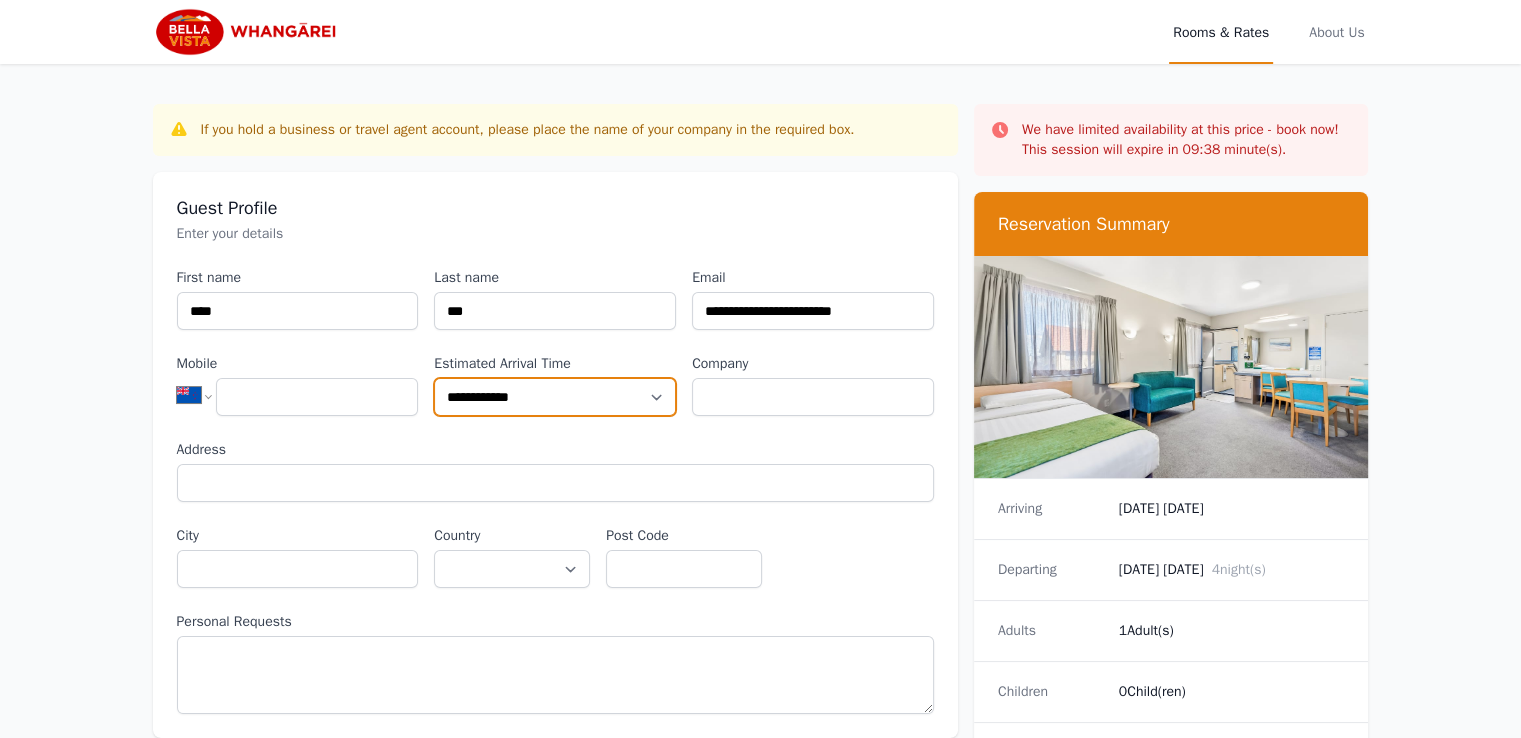 select on "**********" 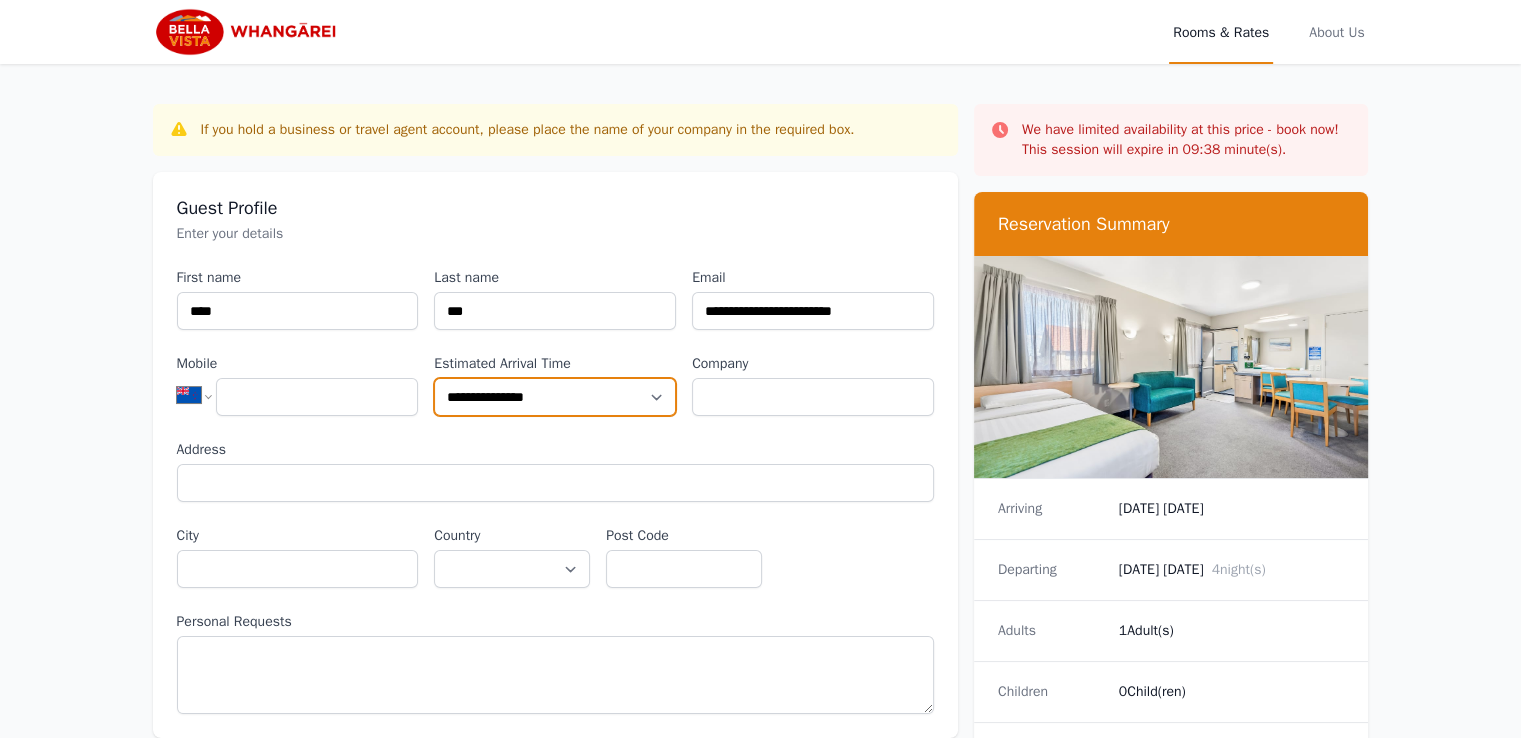 click on "**********" at bounding box center (555, 397) 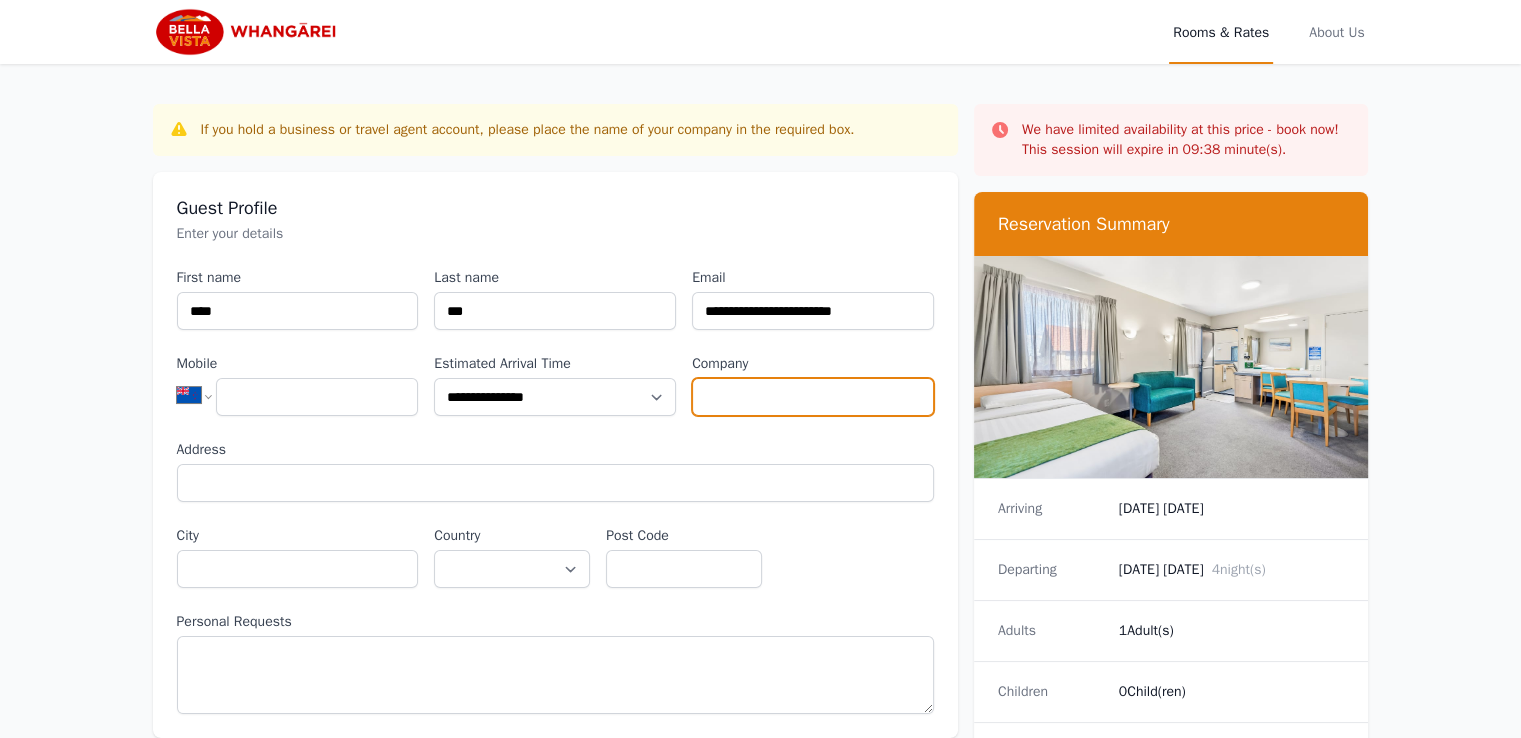 click on "Company" at bounding box center (813, 397) 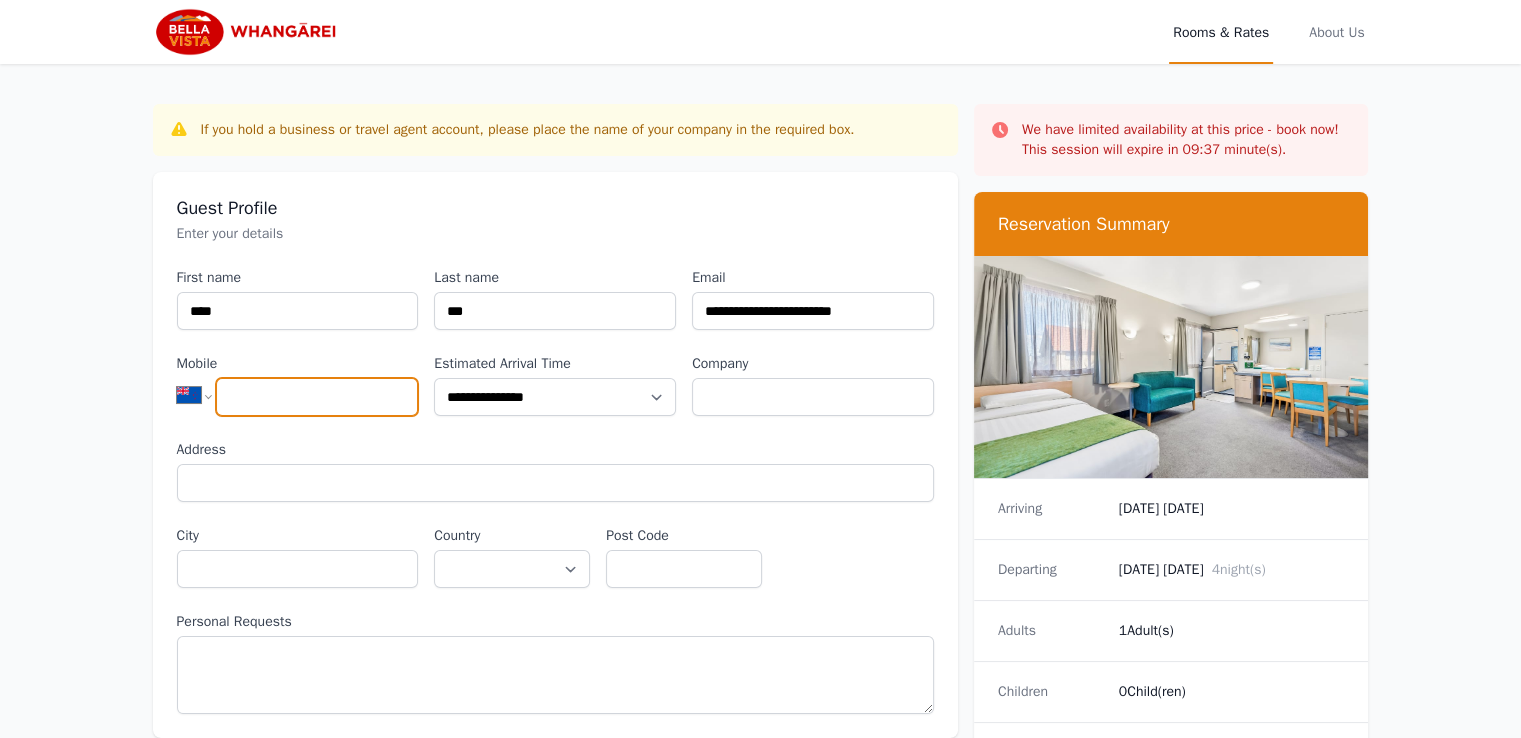 click on "Mobile" at bounding box center (317, 397) 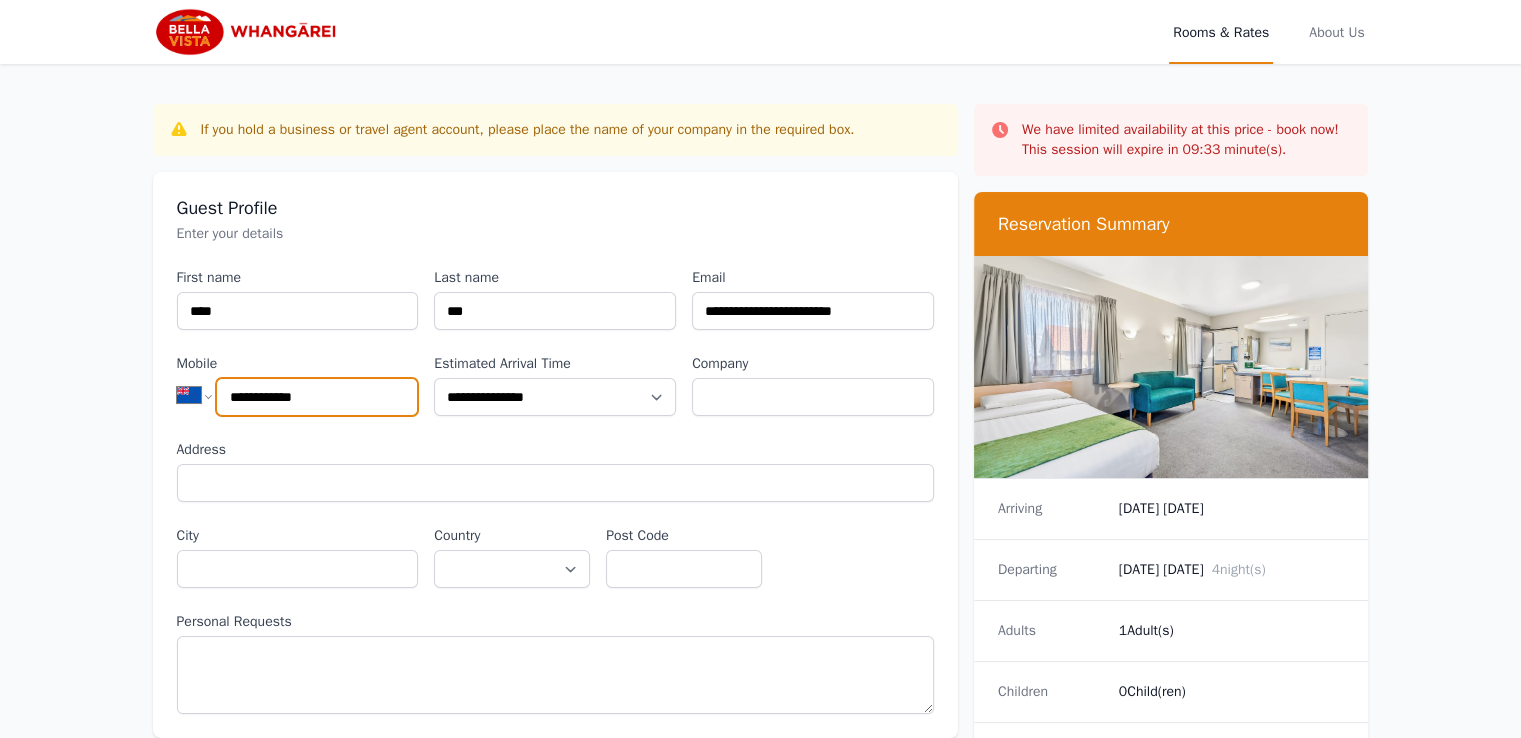 type on "**********" 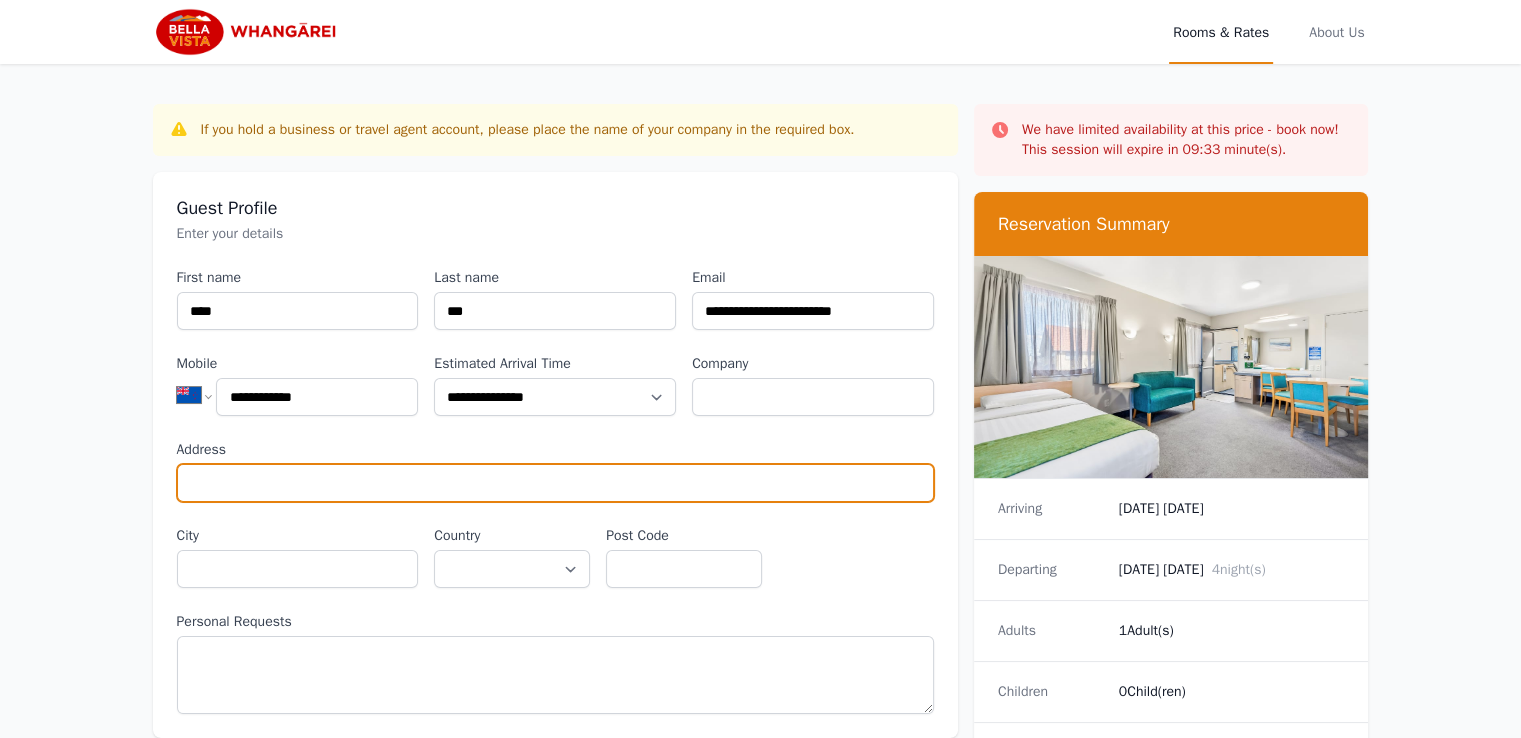click on "Address" at bounding box center [555, 483] 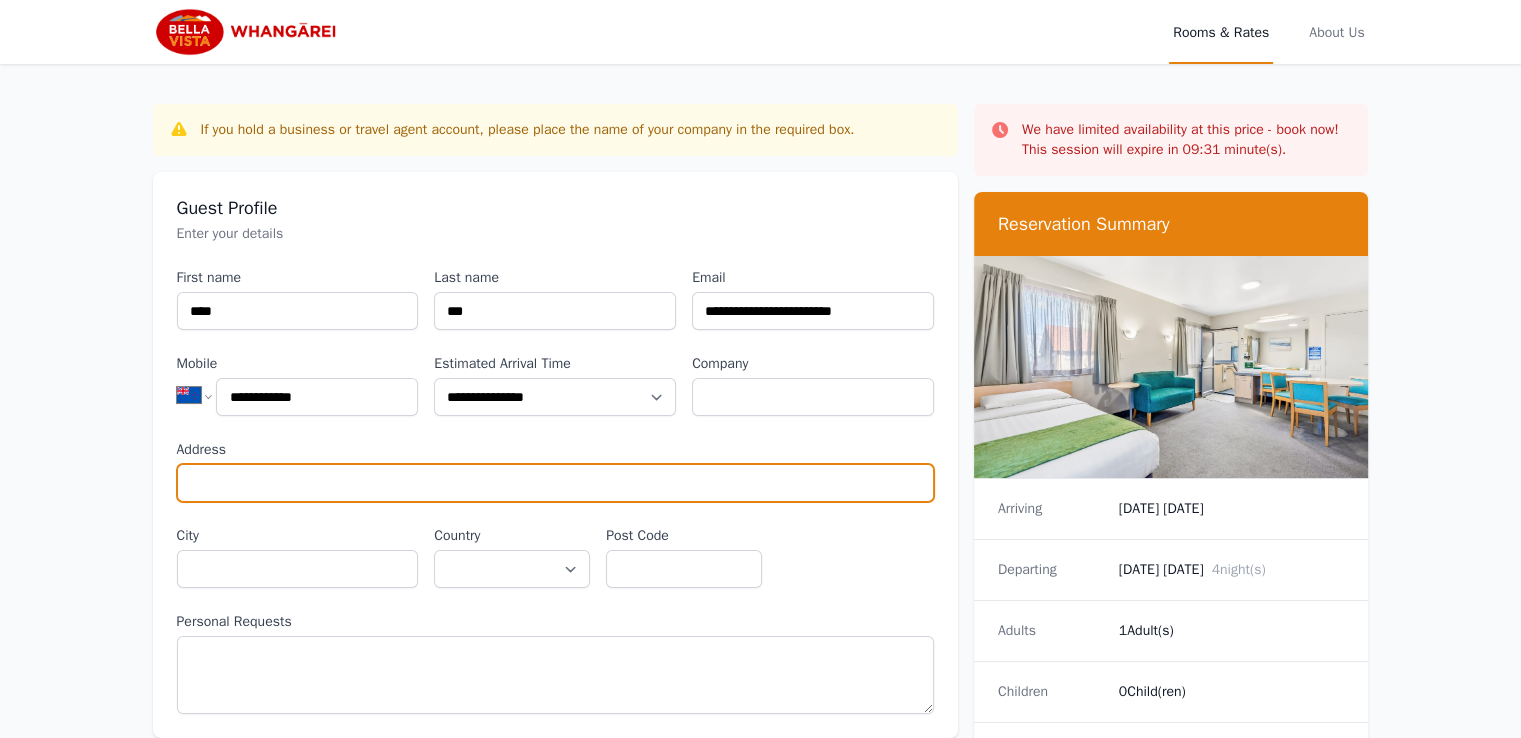 click on "Address" at bounding box center (555, 483) 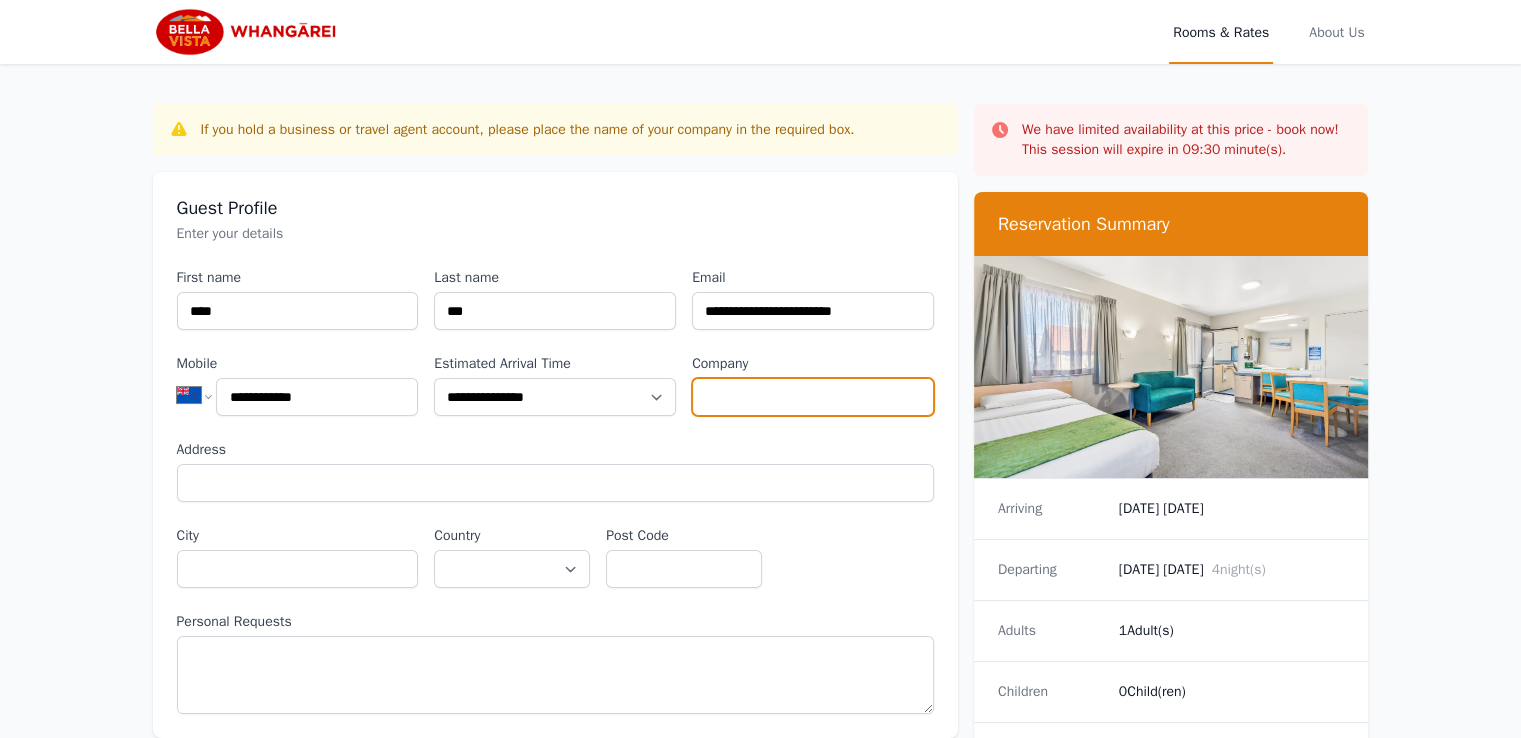 click on "Company" at bounding box center [813, 397] 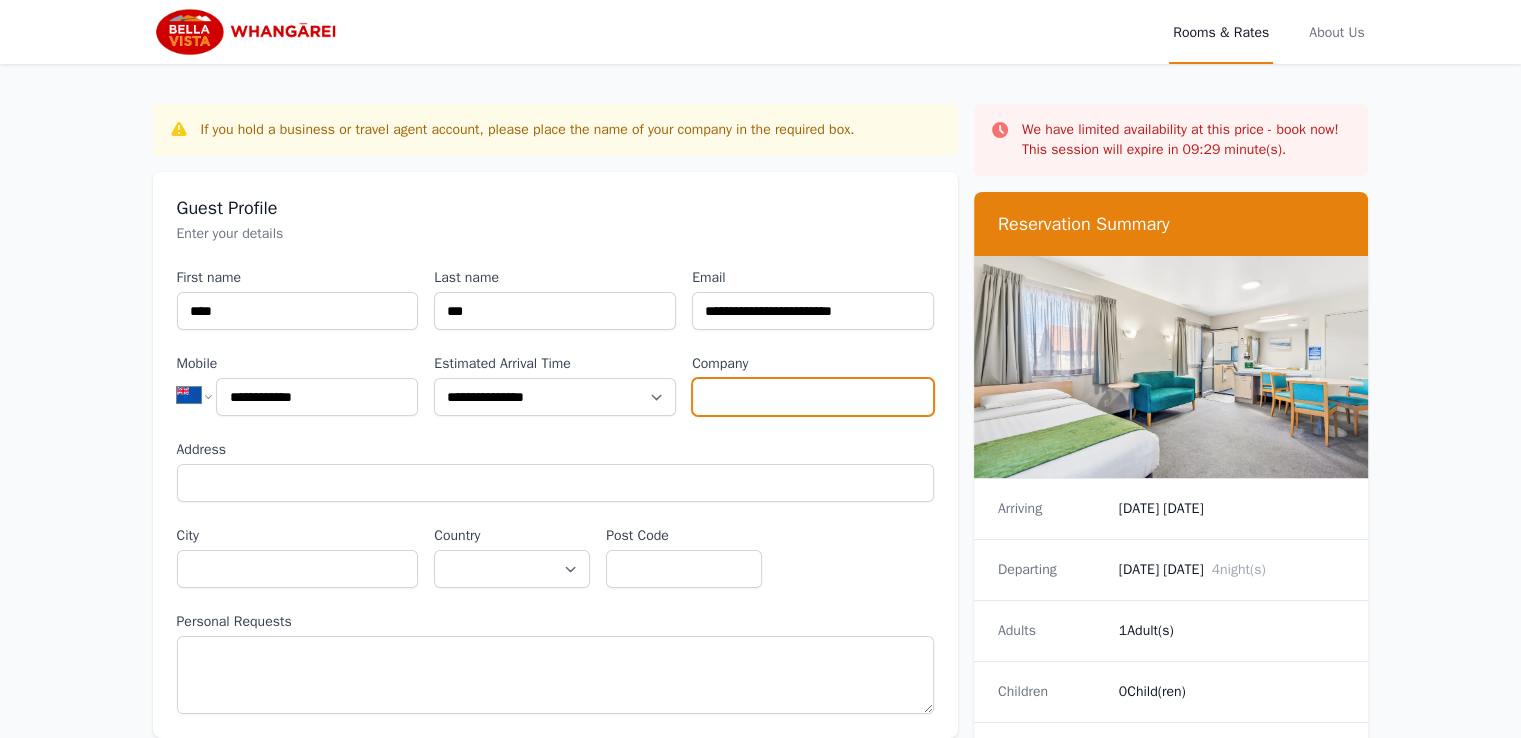 type on "**********" 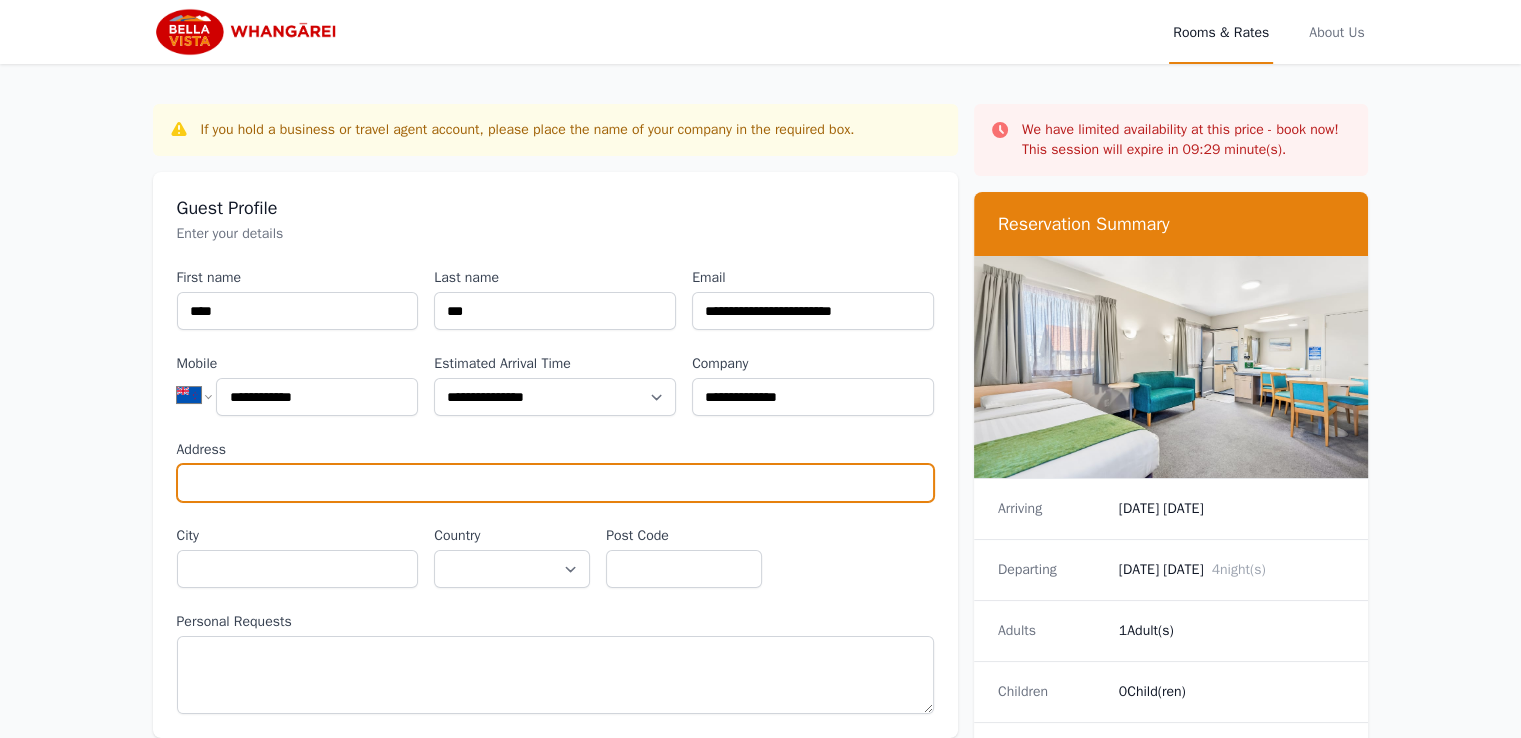 click on "Address" at bounding box center (555, 483) 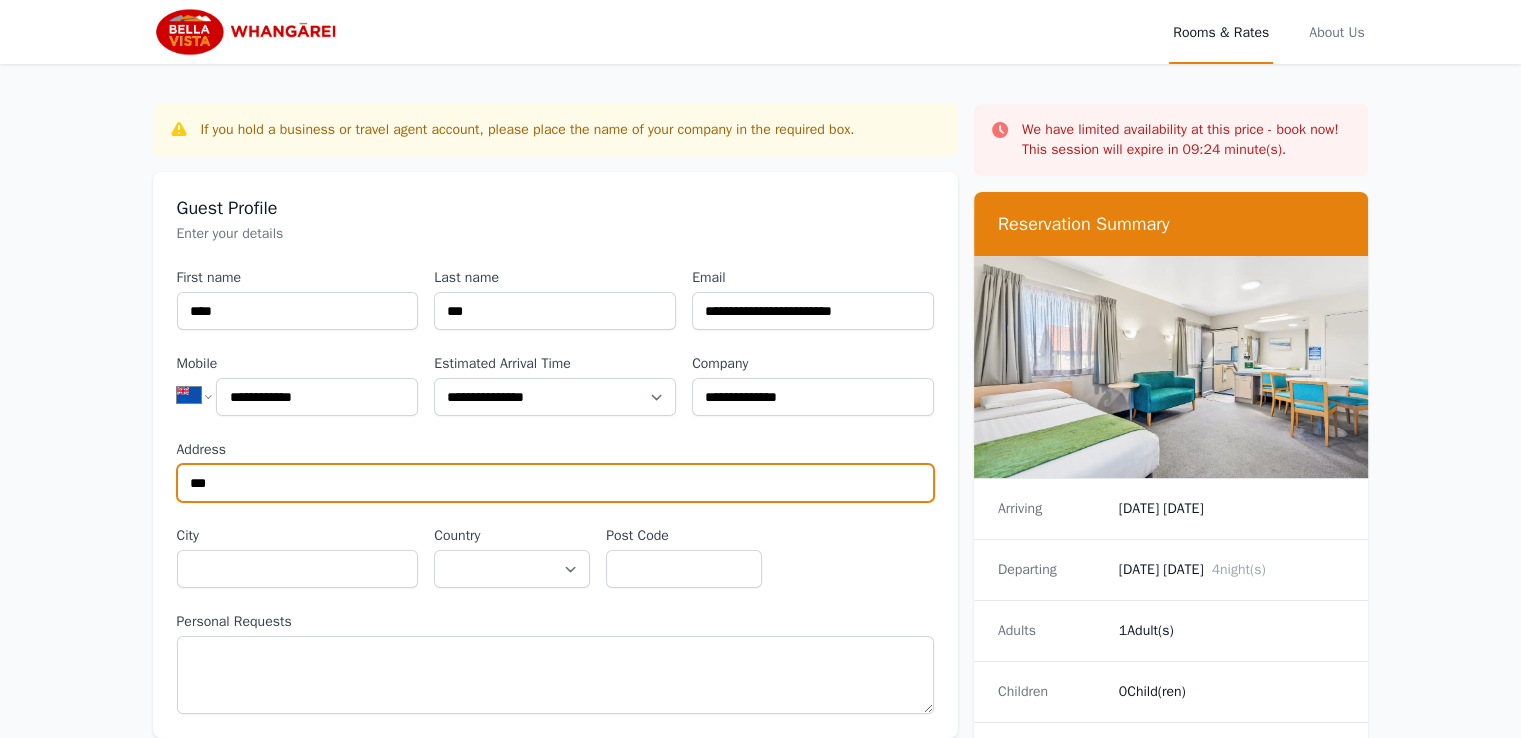 type on "**********" 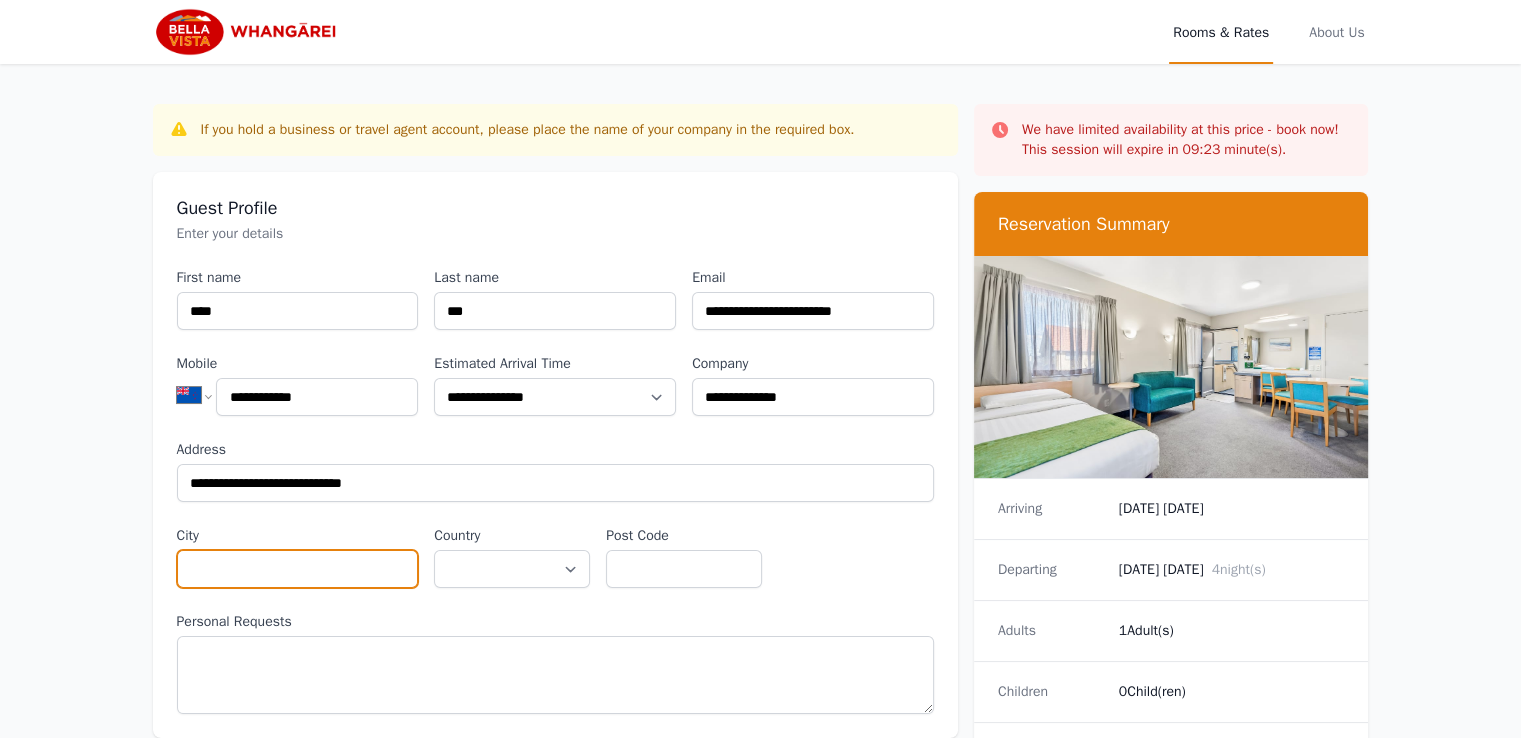 click on "City" at bounding box center [298, 569] 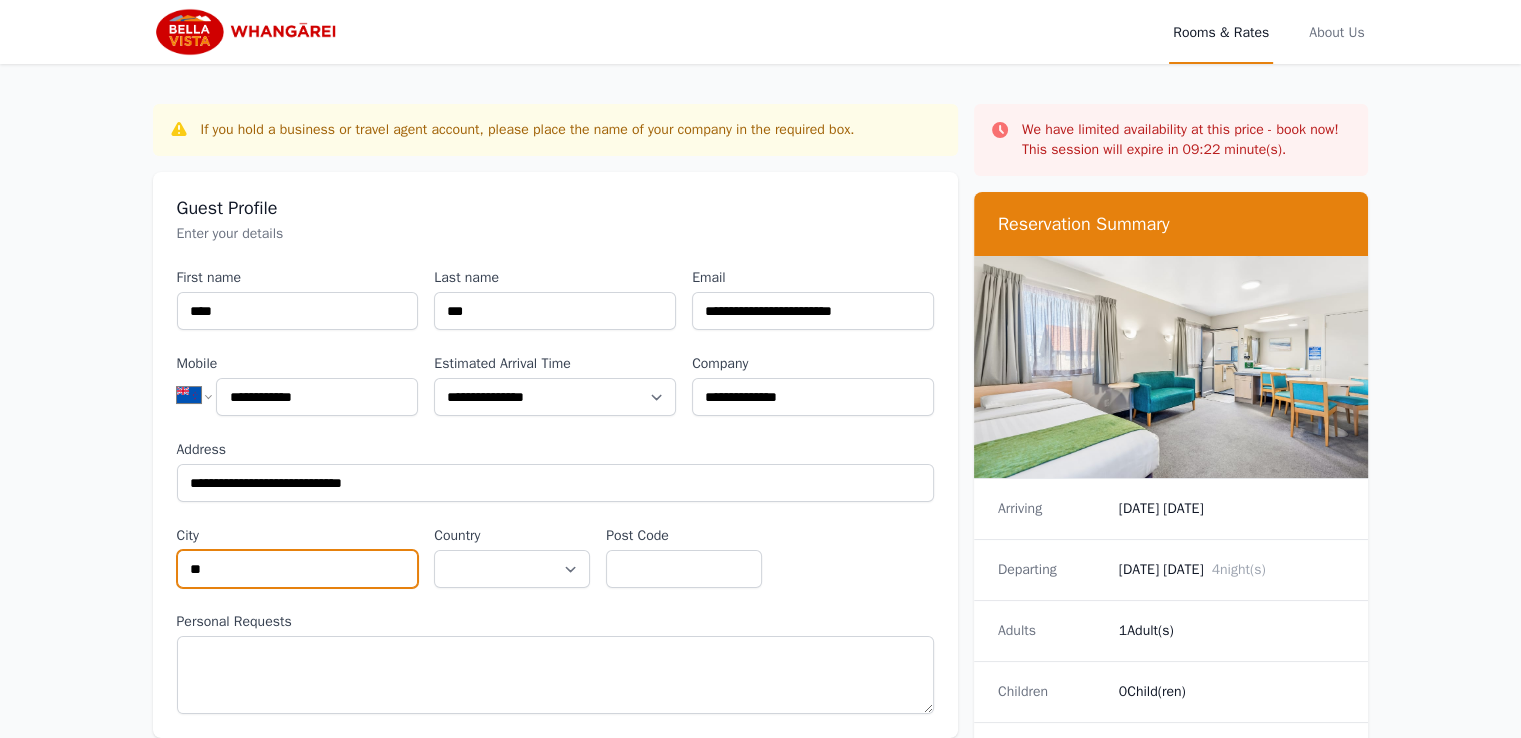 type on "*" 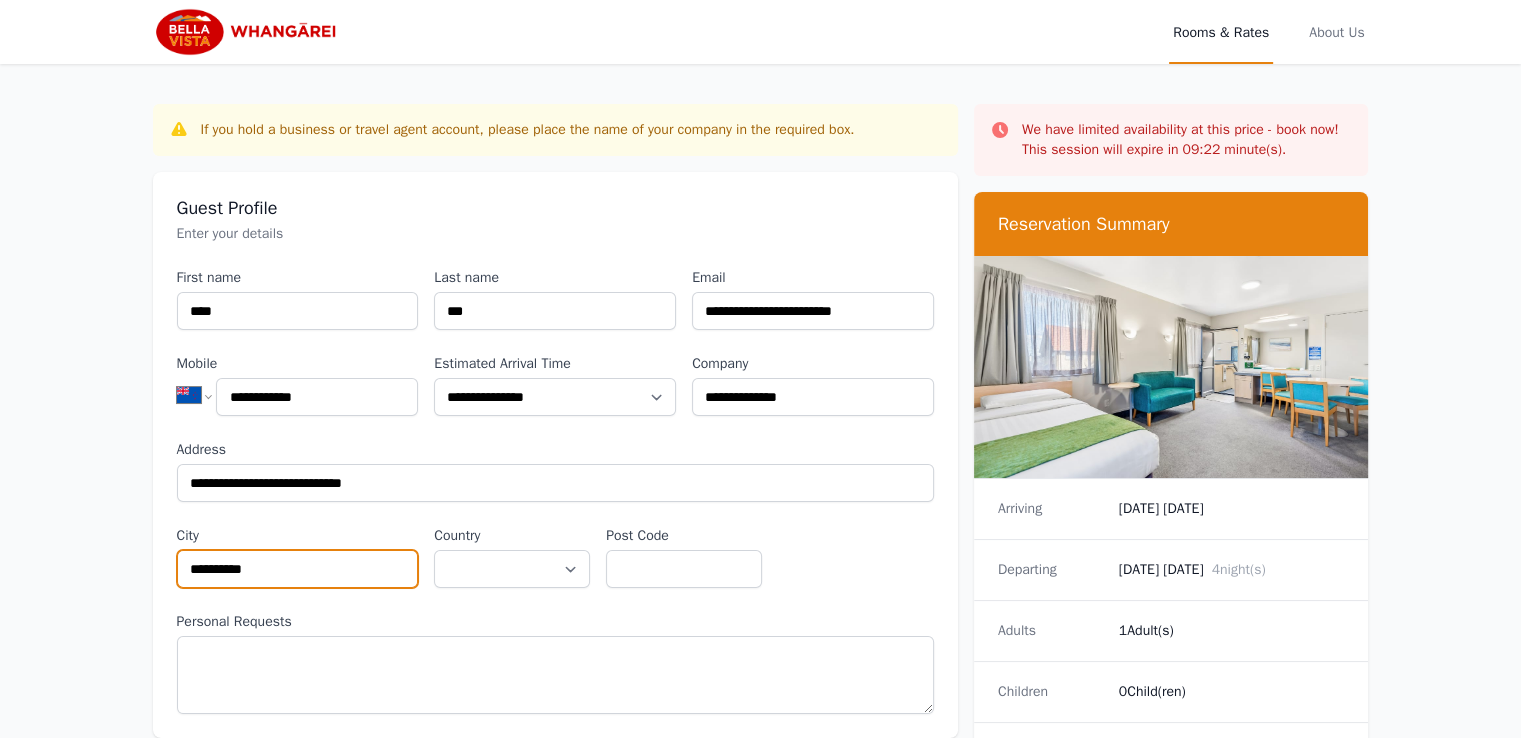 type on "**********" 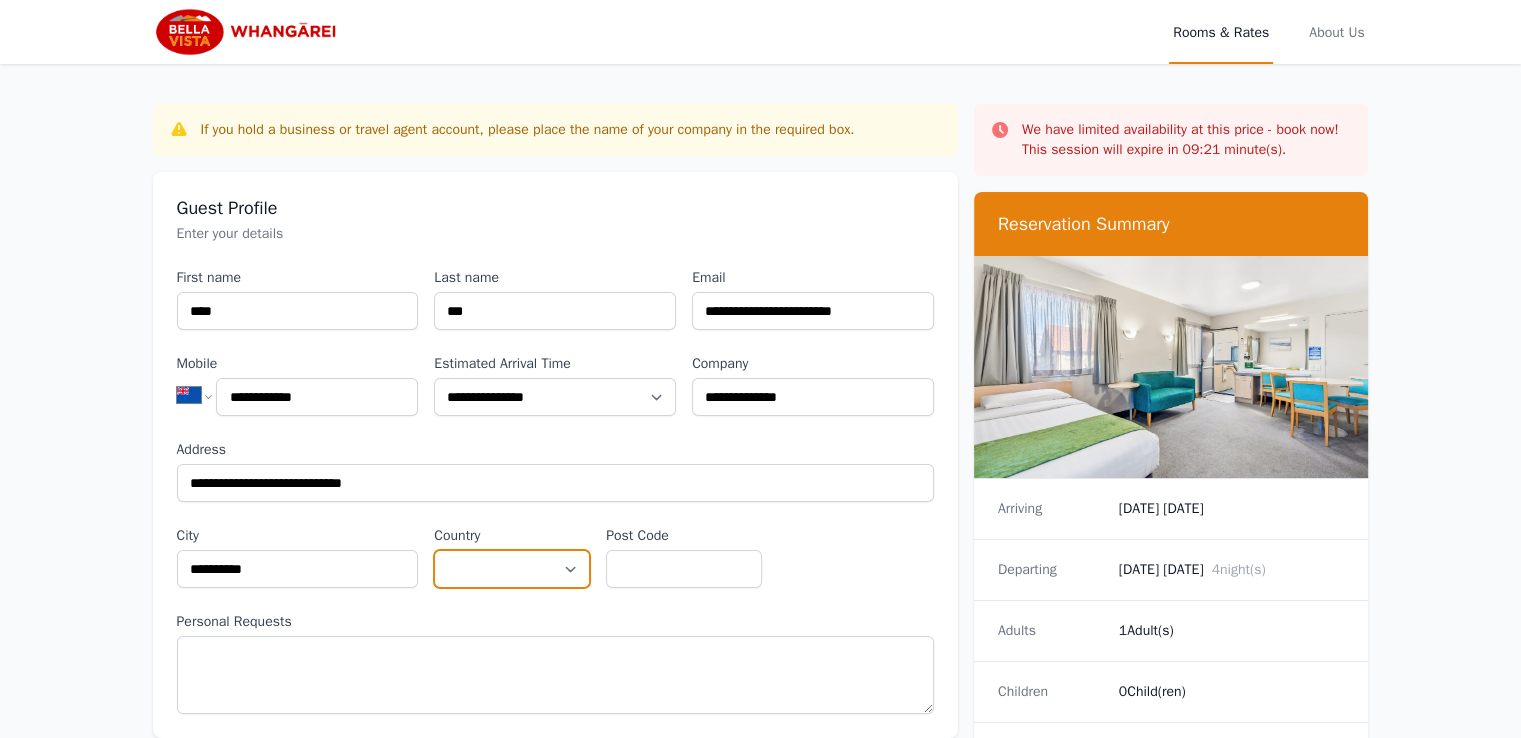 select on "**********" 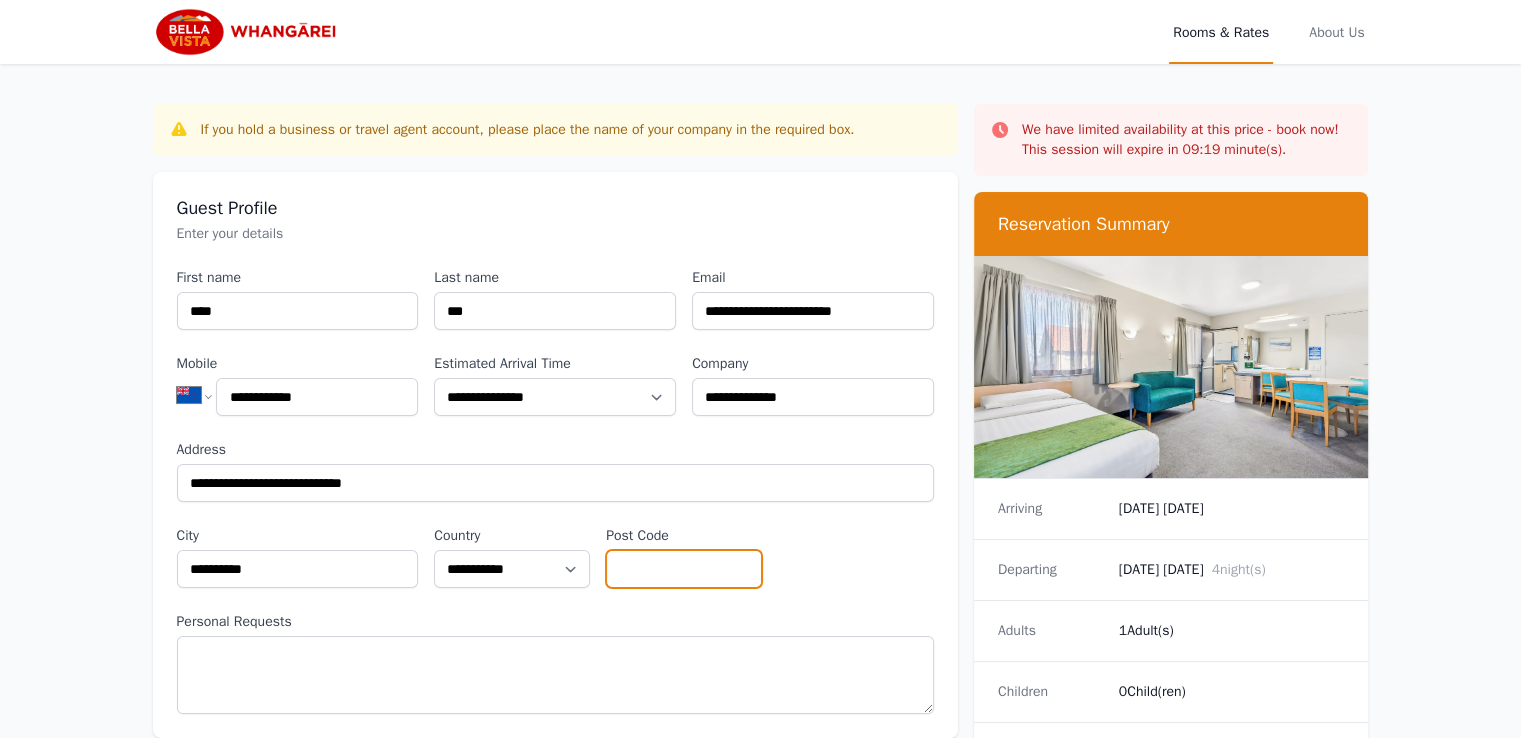 click on "Post Code" at bounding box center [684, 569] 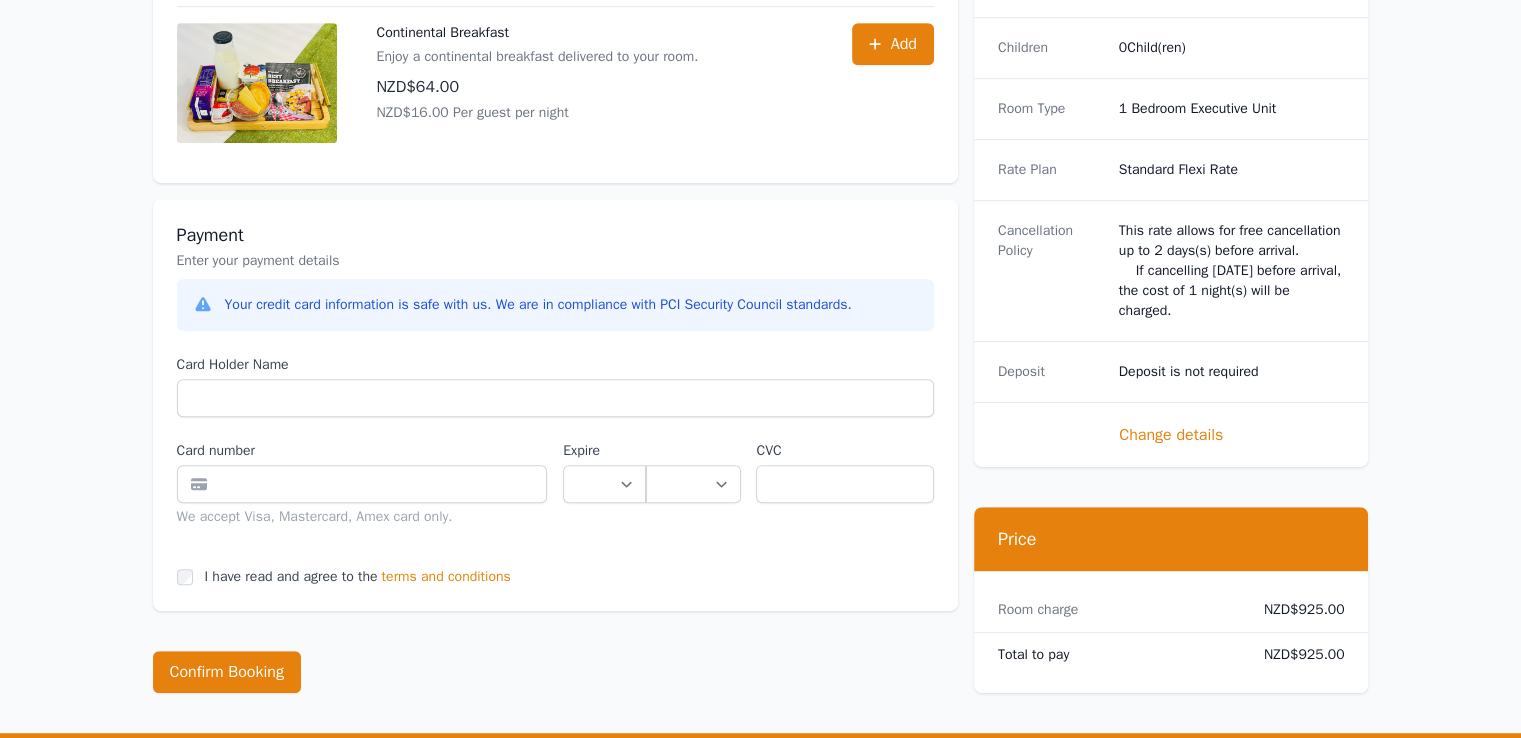 scroll, scrollTop: 1000, scrollLeft: 0, axis: vertical 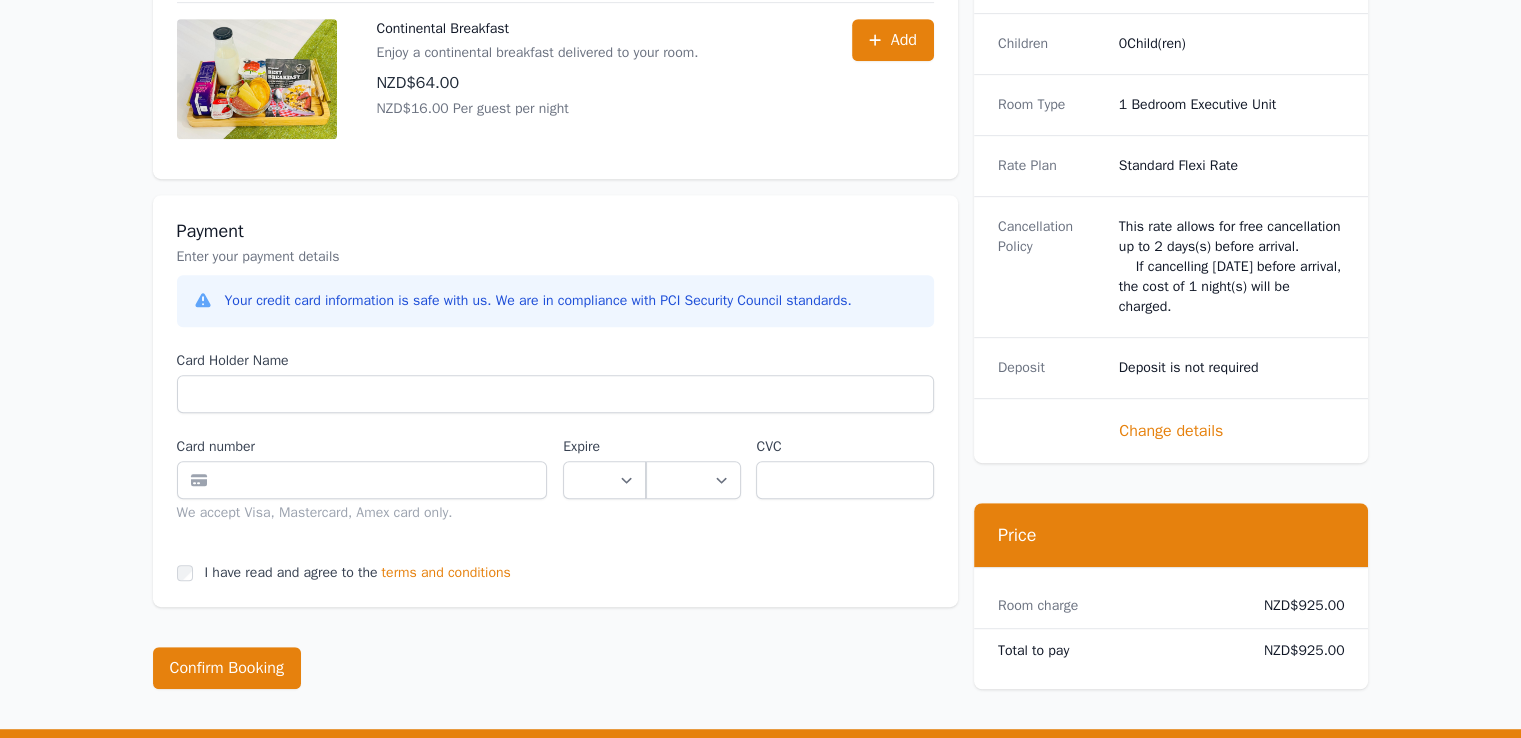 type on "****" 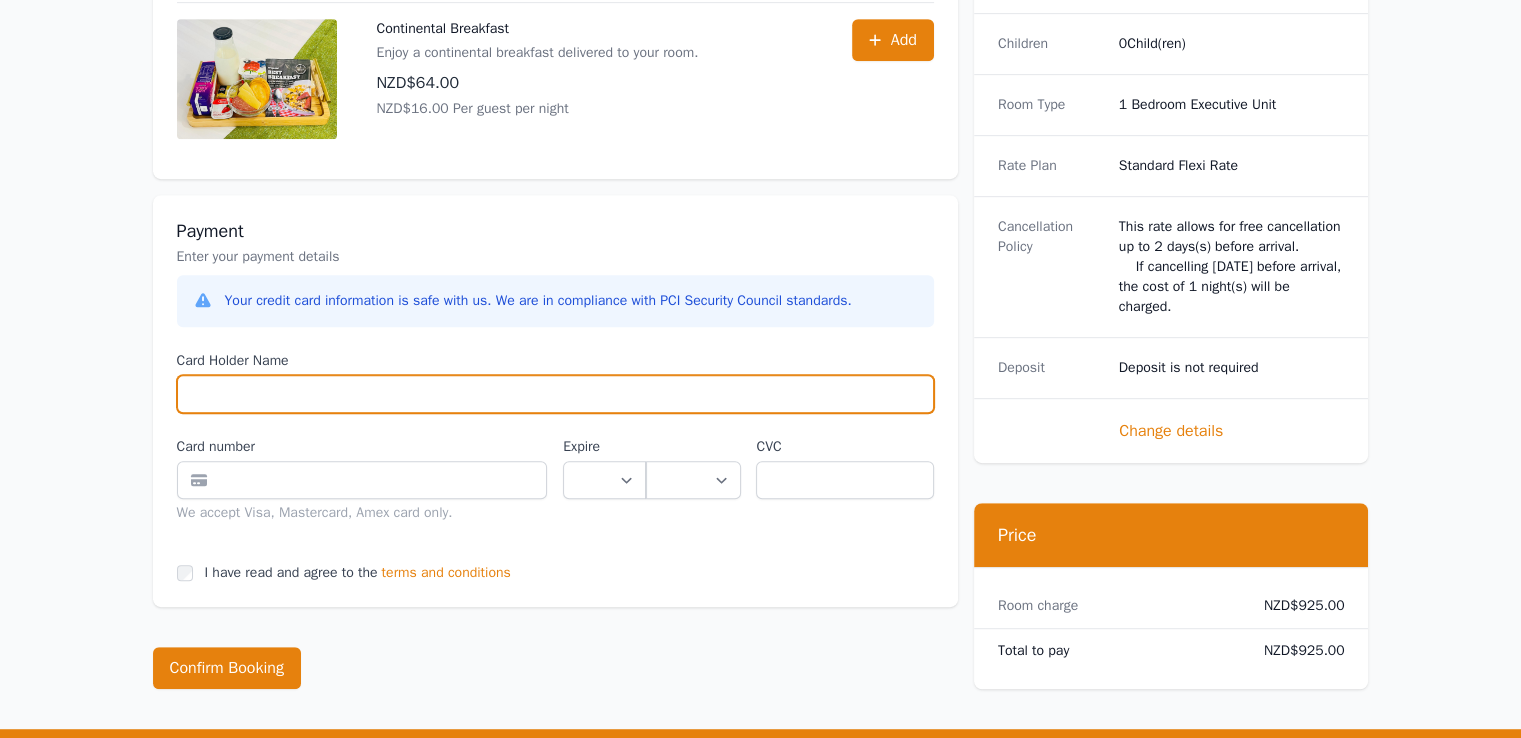 click on "Card Holder Name" at bounding box center [555, 394] 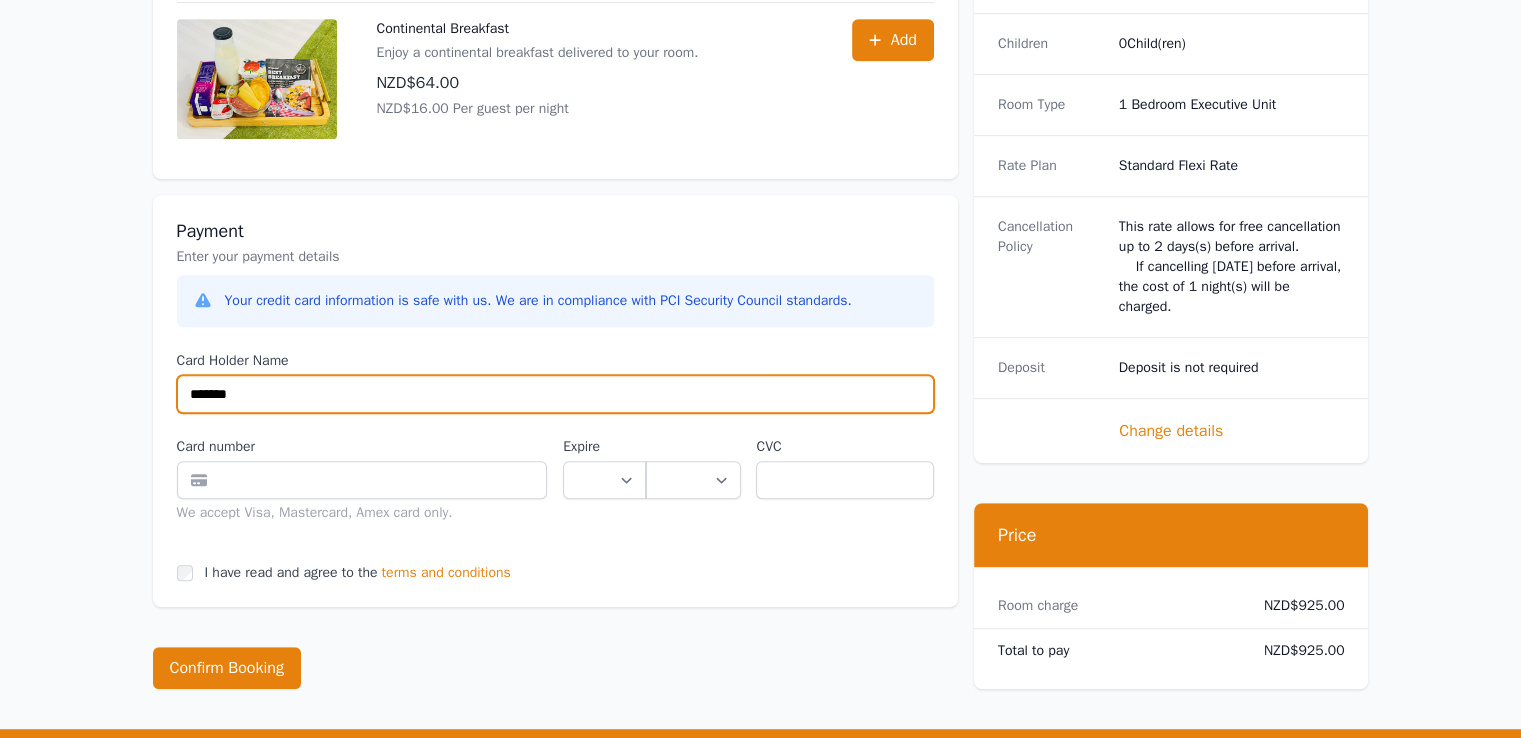 type on "*******" 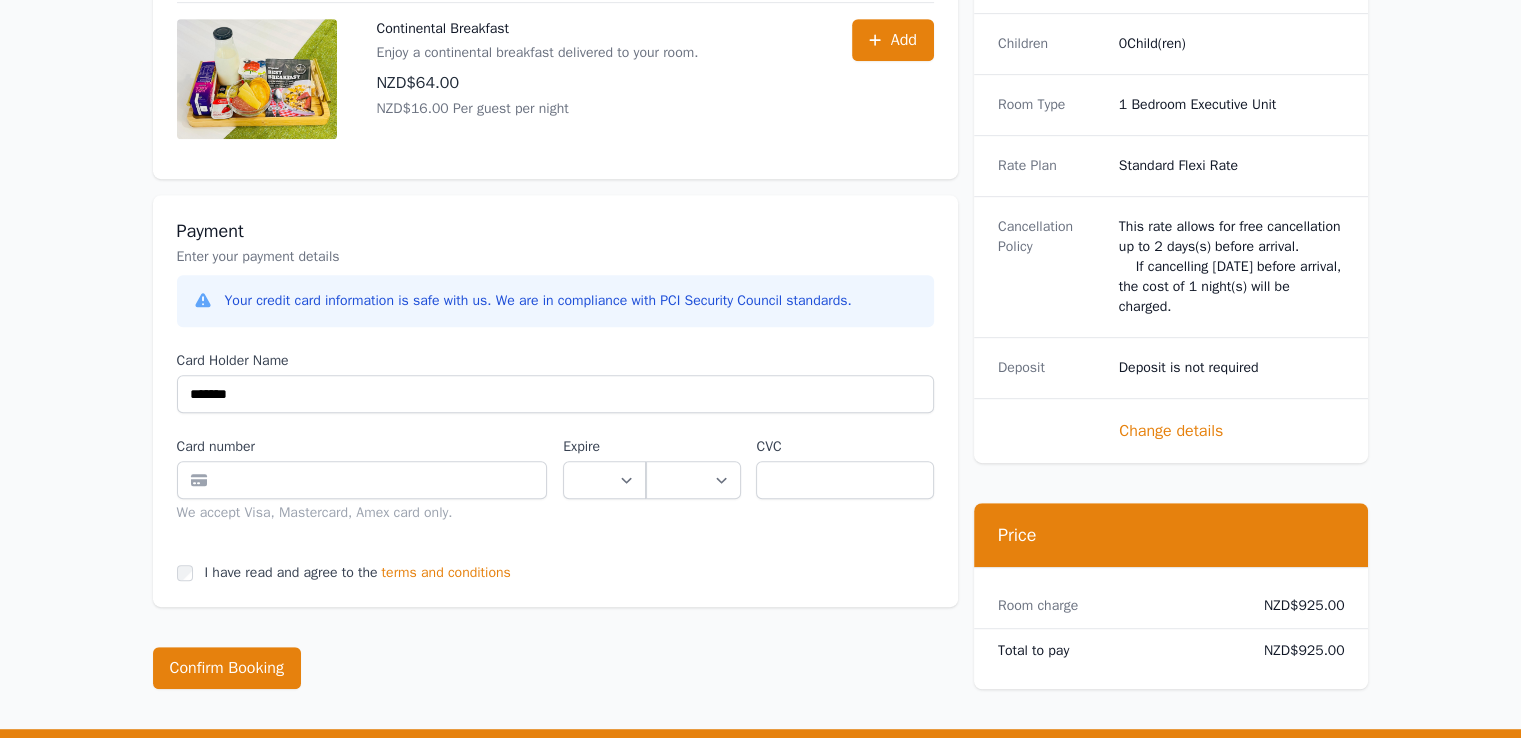 click on "Card number" at bounding box center [362, 447] 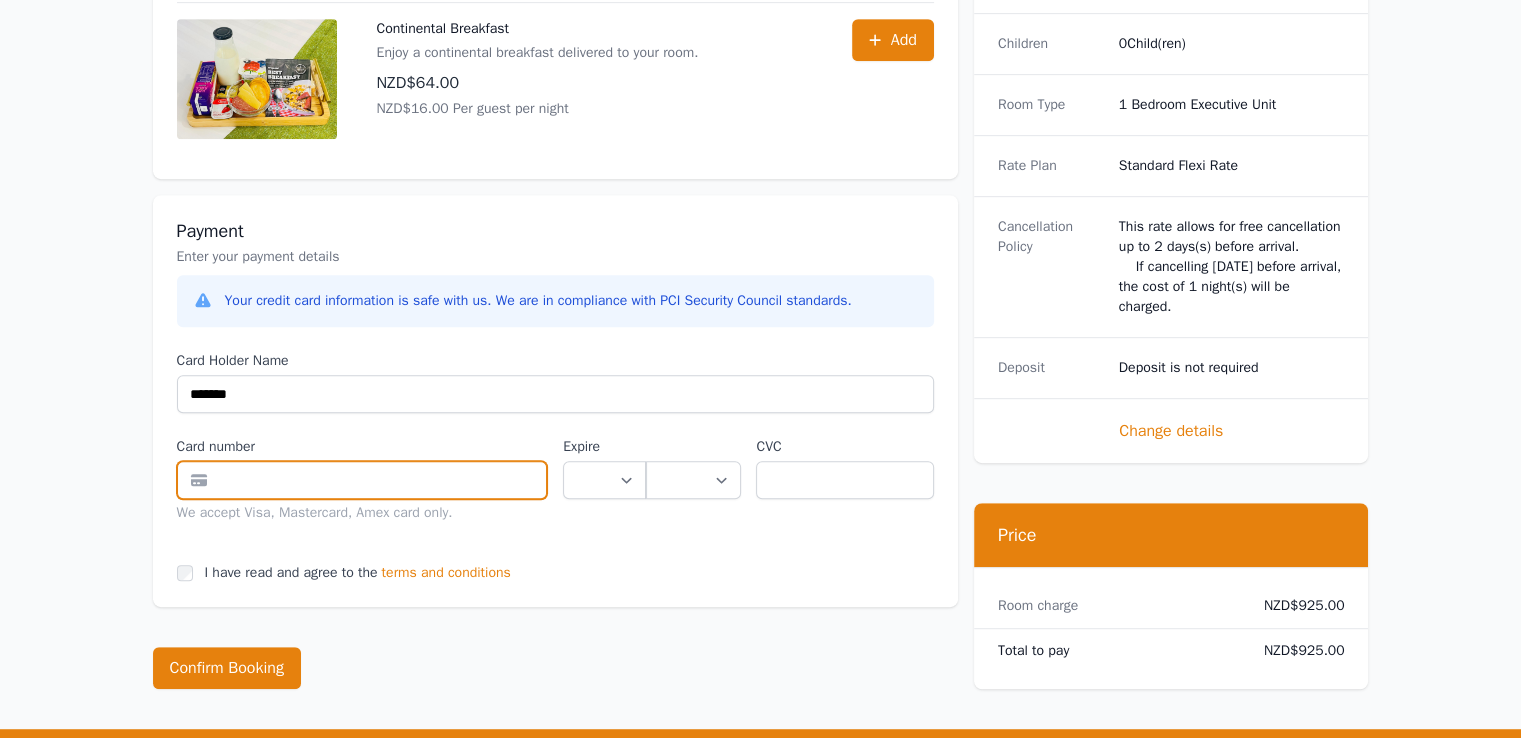 click at bounding box center (362, 480) 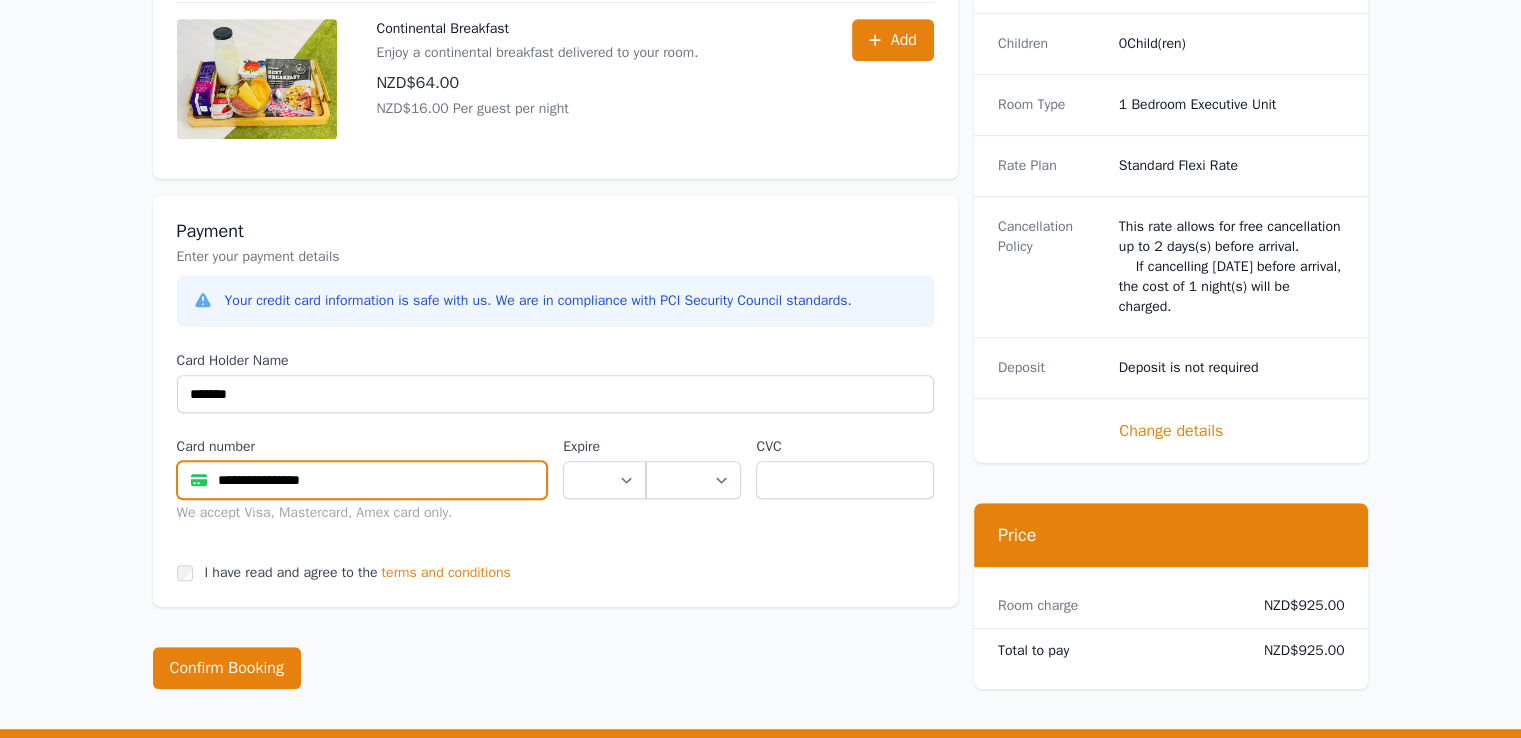 type on "**********" 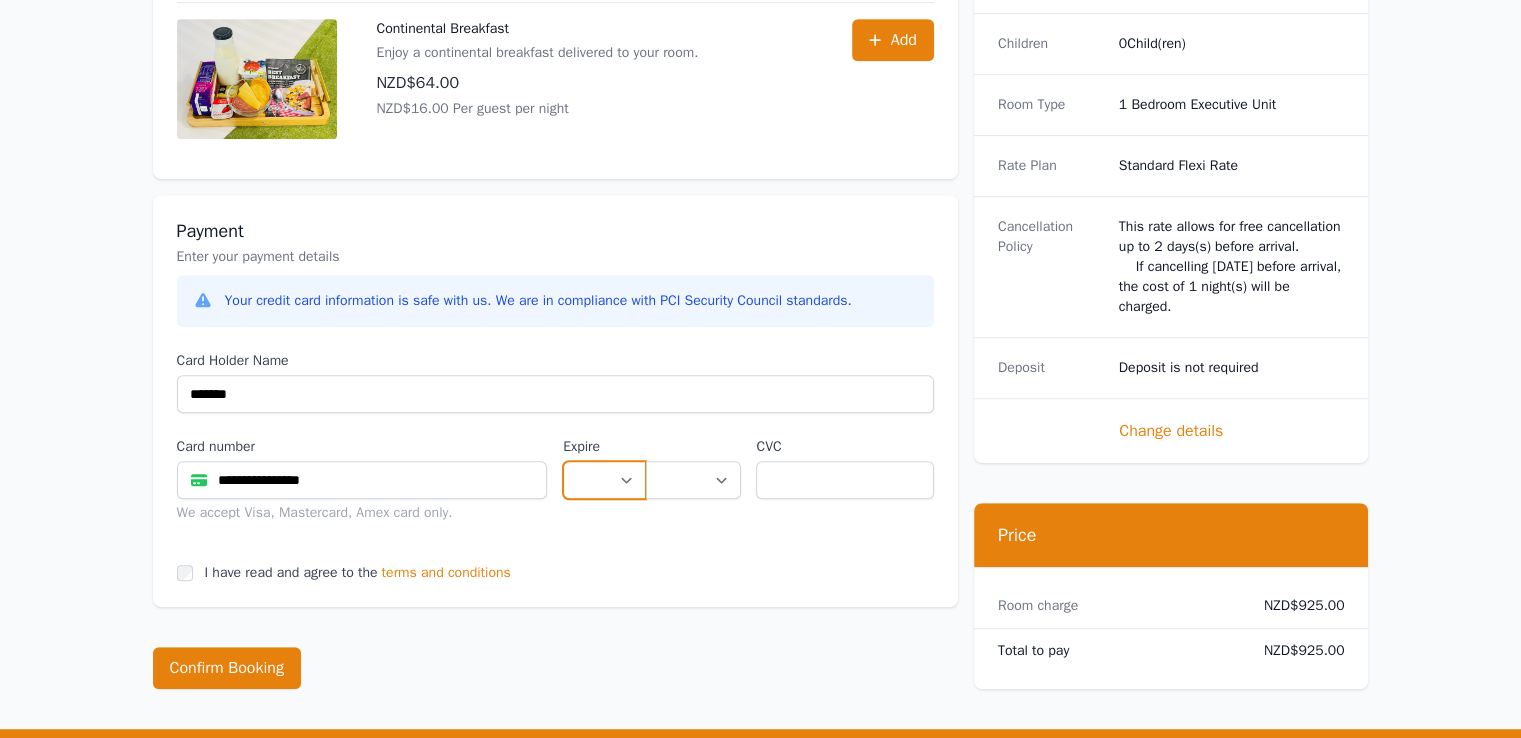 click on "** ** ** ** ** ** ** ** ** ** ** **" at bounding box center [604, 480] 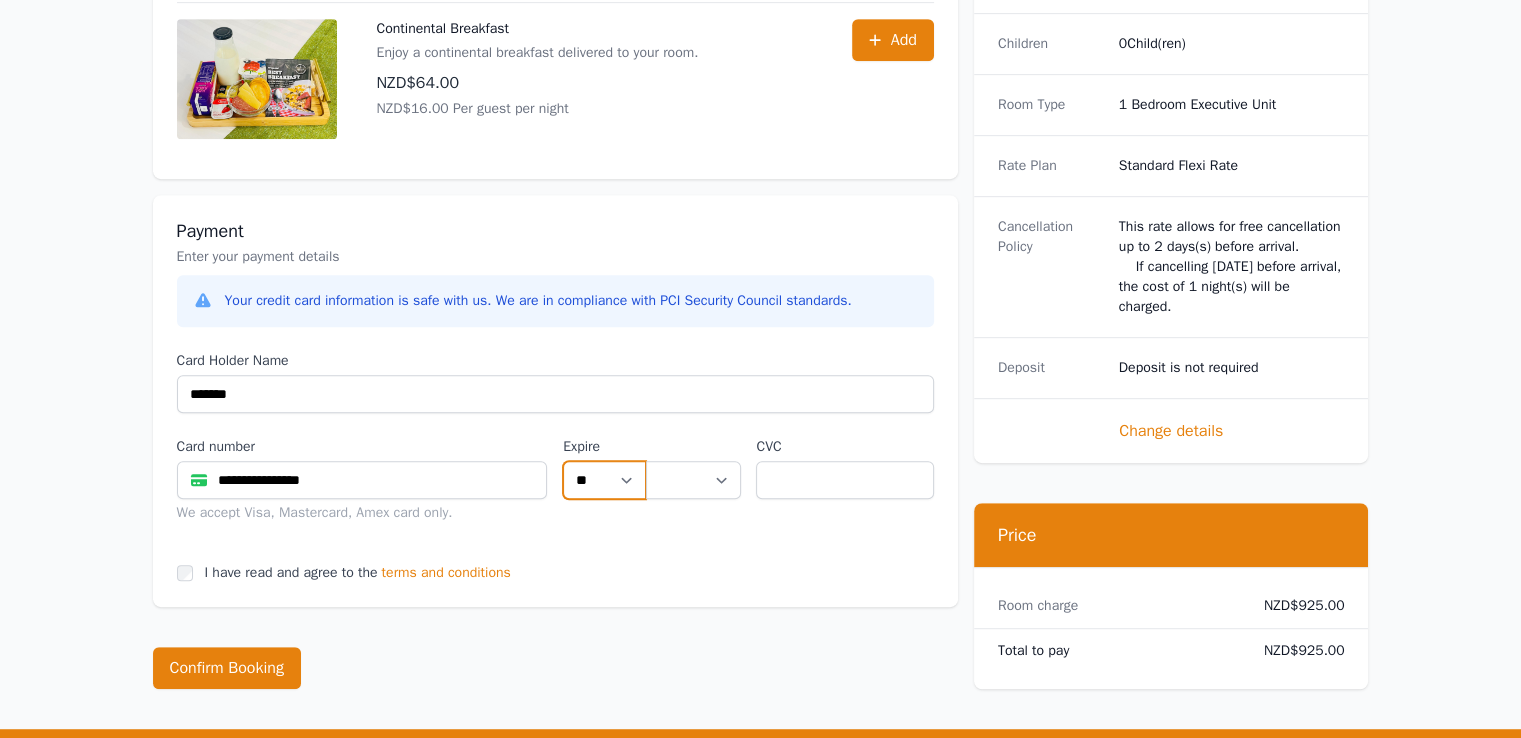 click on "** ** ** ** ** ** ** ** ** ** ** **" at bounding box center [604, 480] 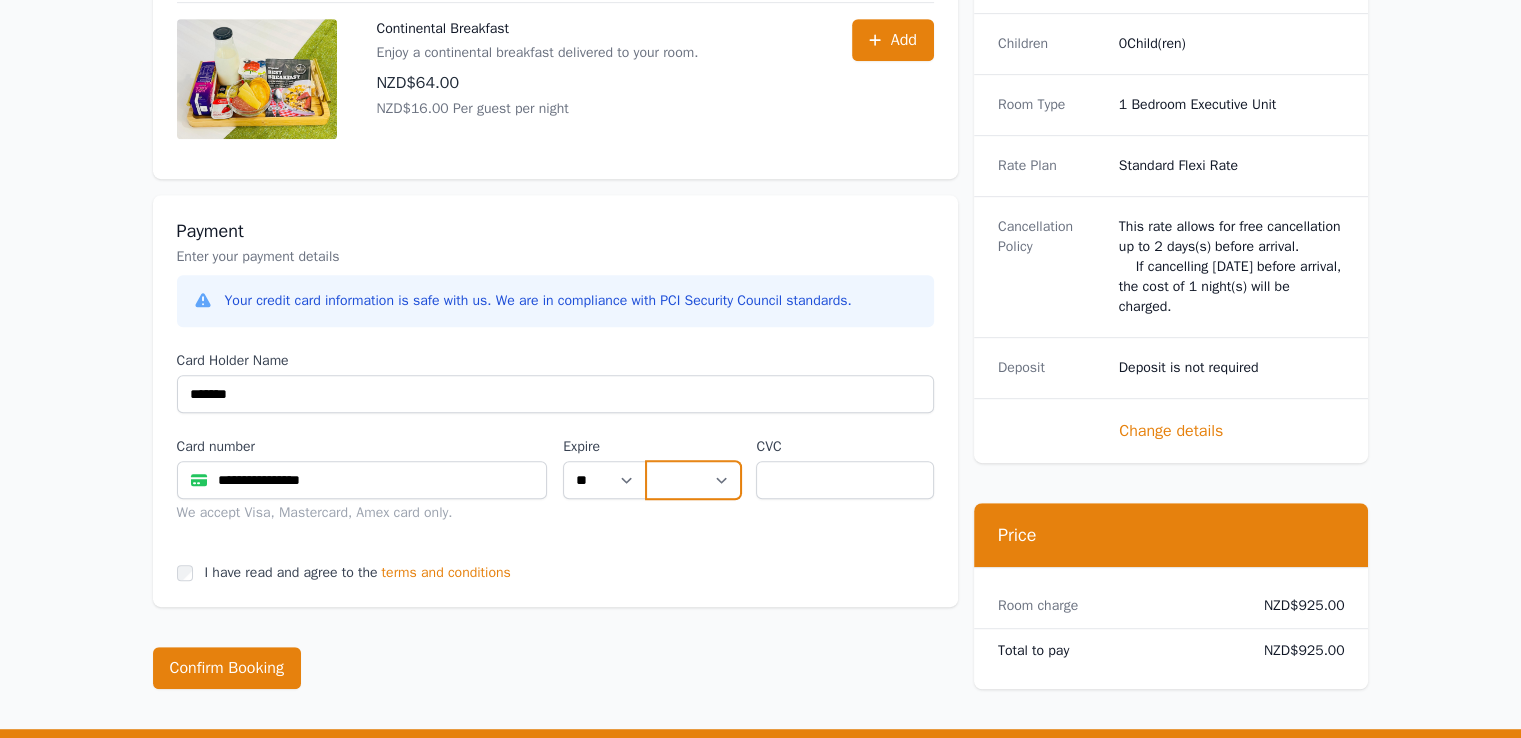 click on "**** **** **** **** **** **** **** **** ****" at bounding box center (693, 480) 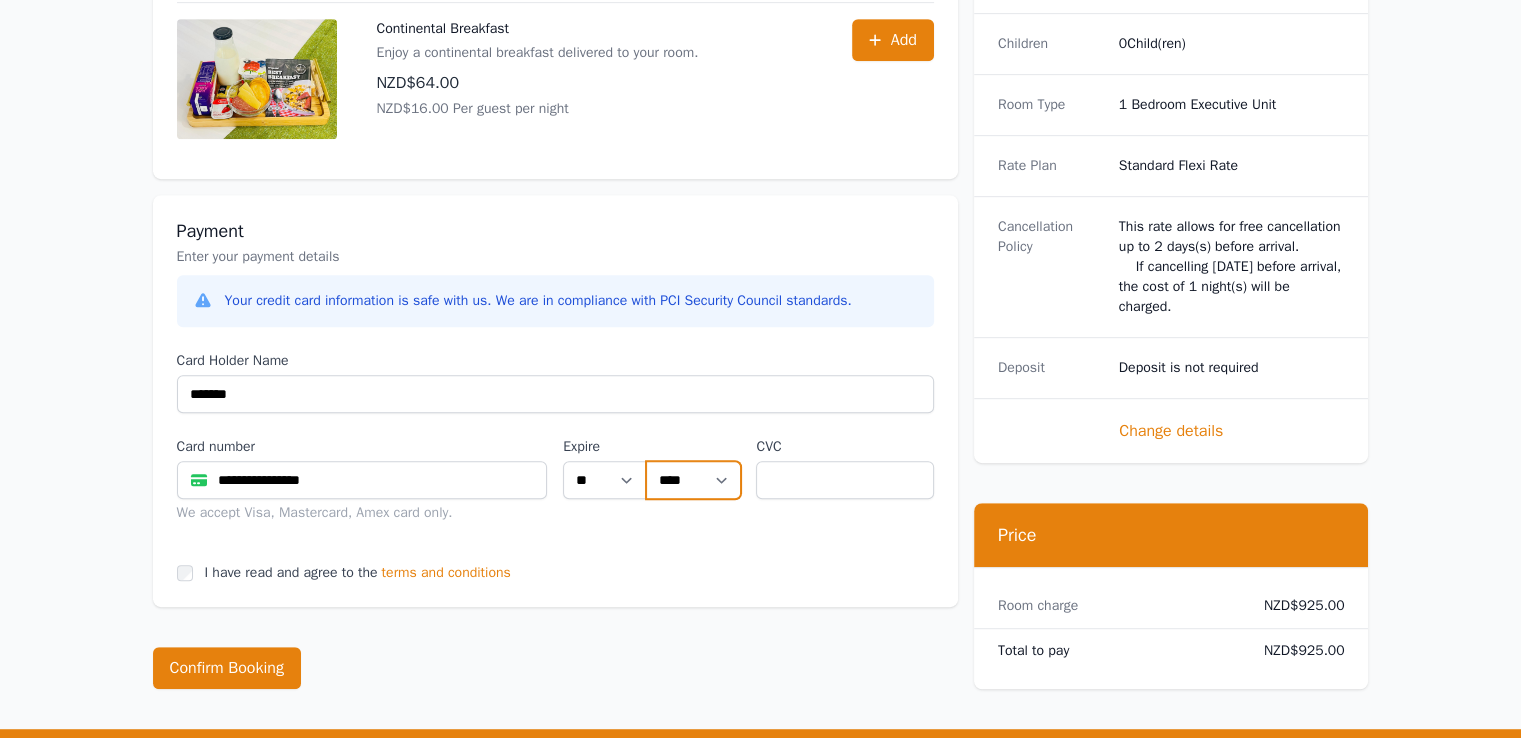 click on "**** **** **** **** **** **** **** **** ****" at bounding box center (693, 480) 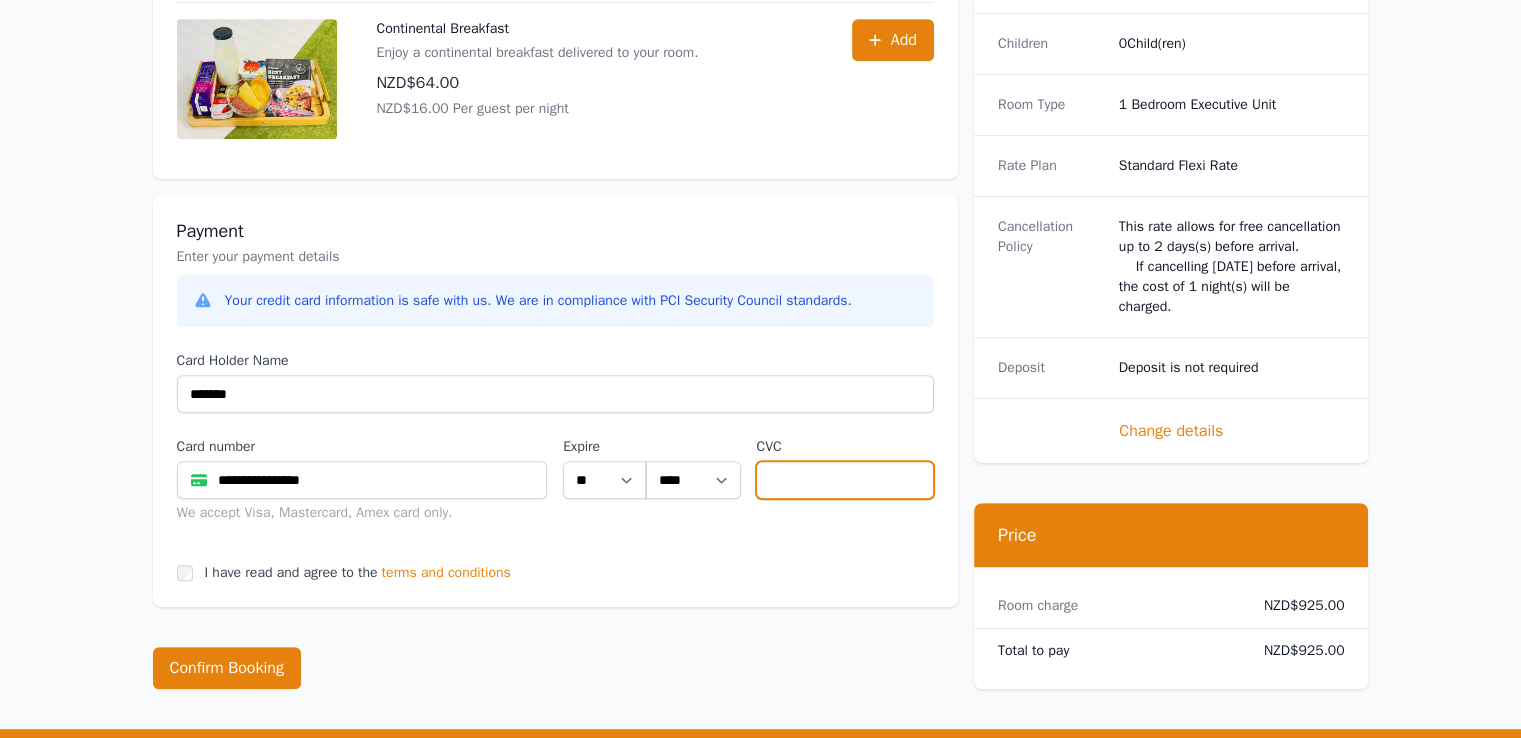 click at bounding box center (844, 480) 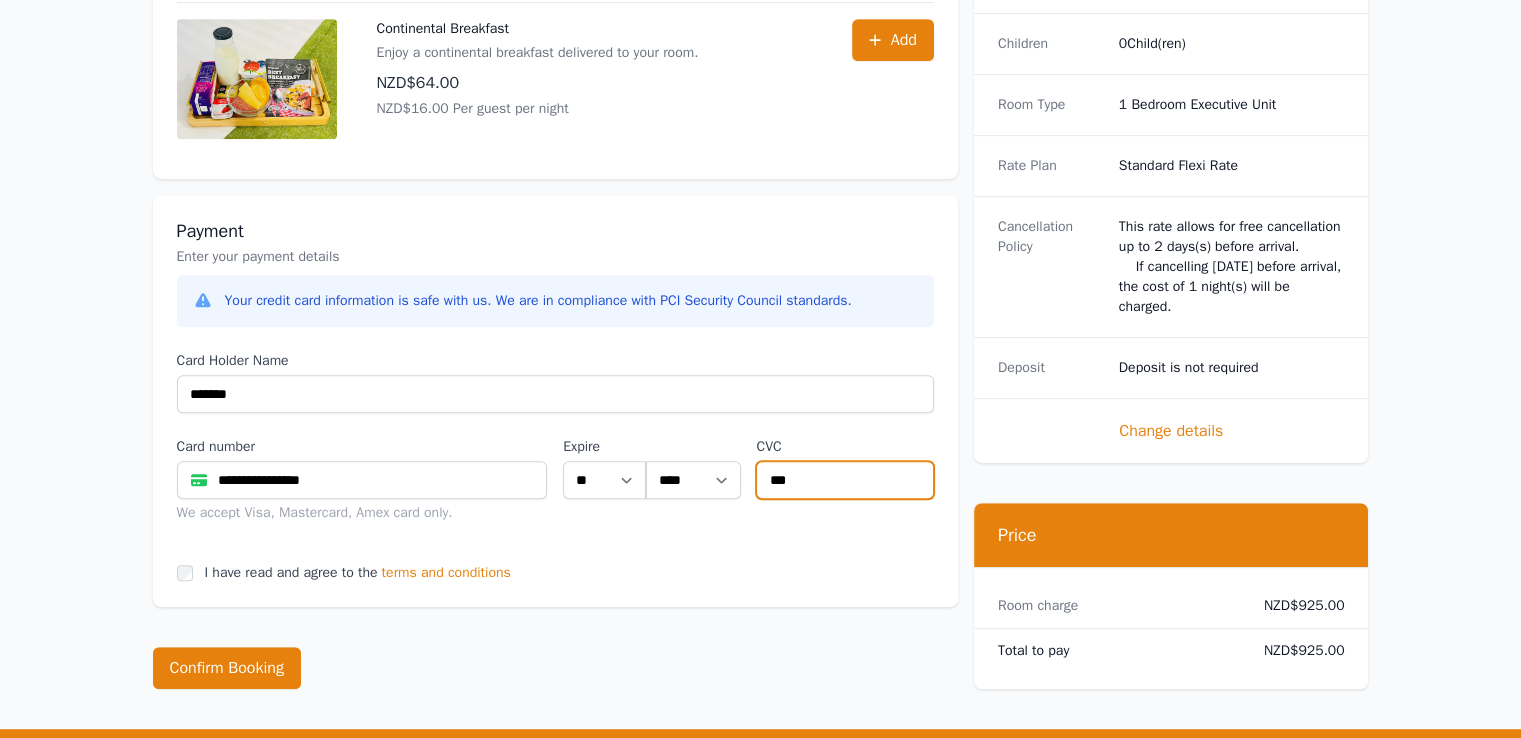 type on "***" 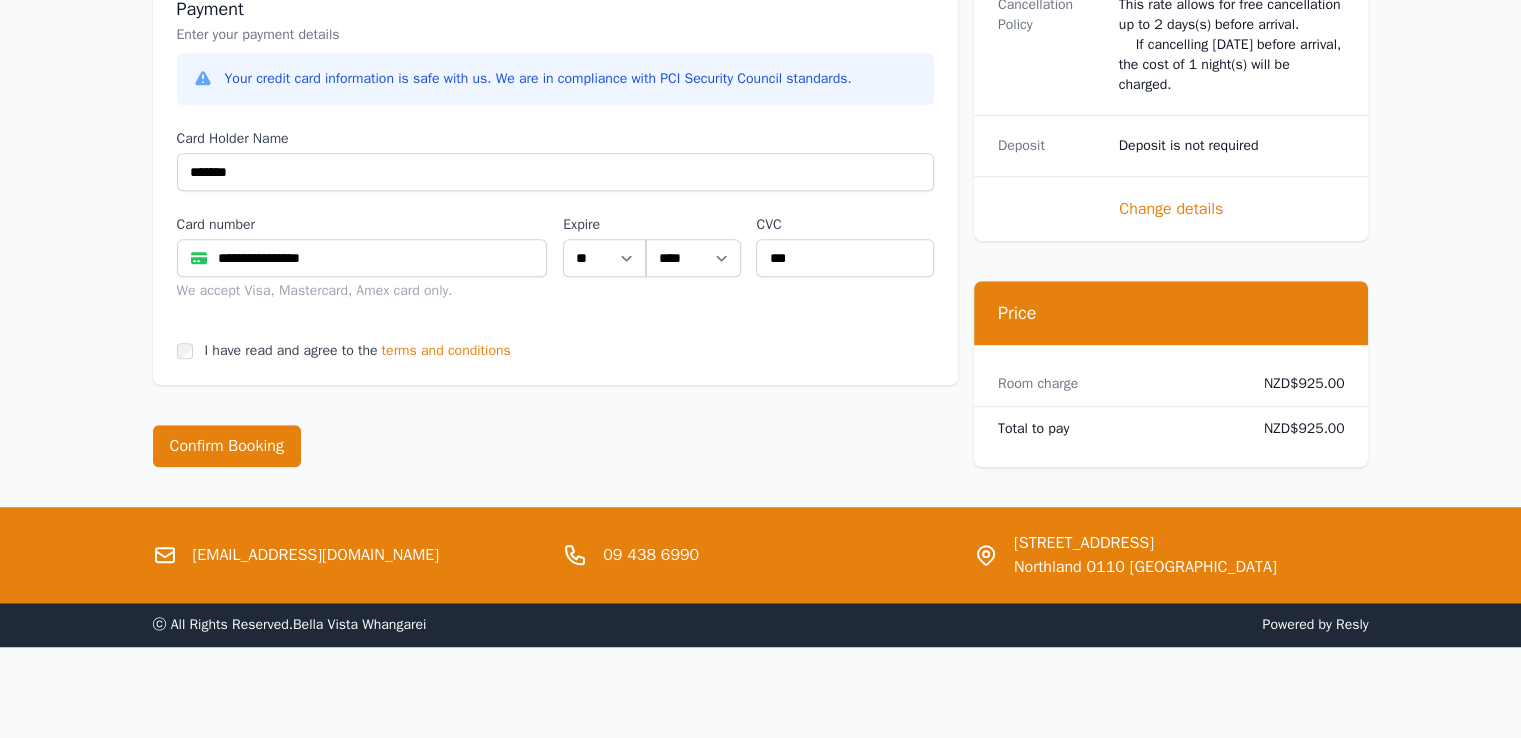 scroll, scrollTop: 1224, scrollLeft: 0, axis: vertical 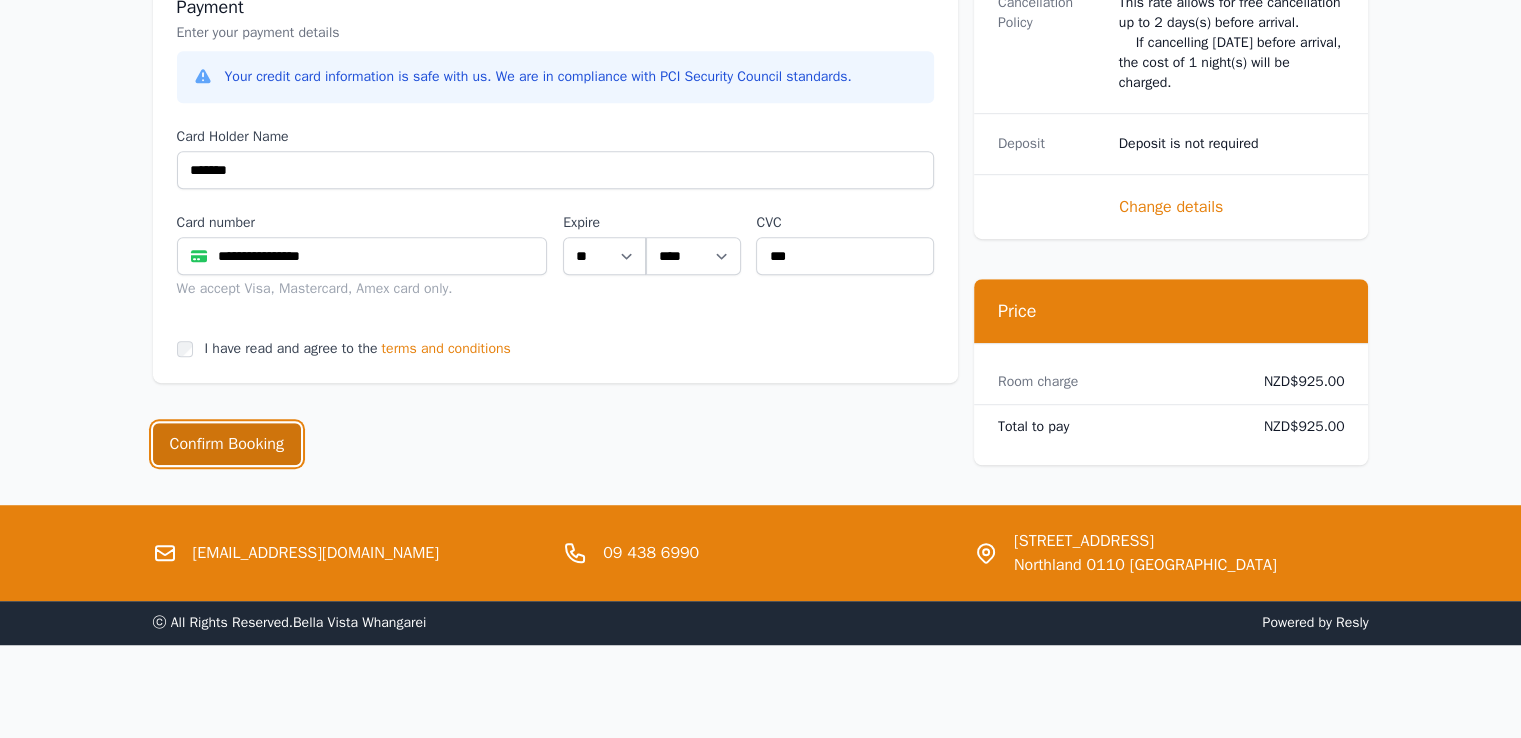 click on "Confirm Booking" at bounding box center (227, 444) 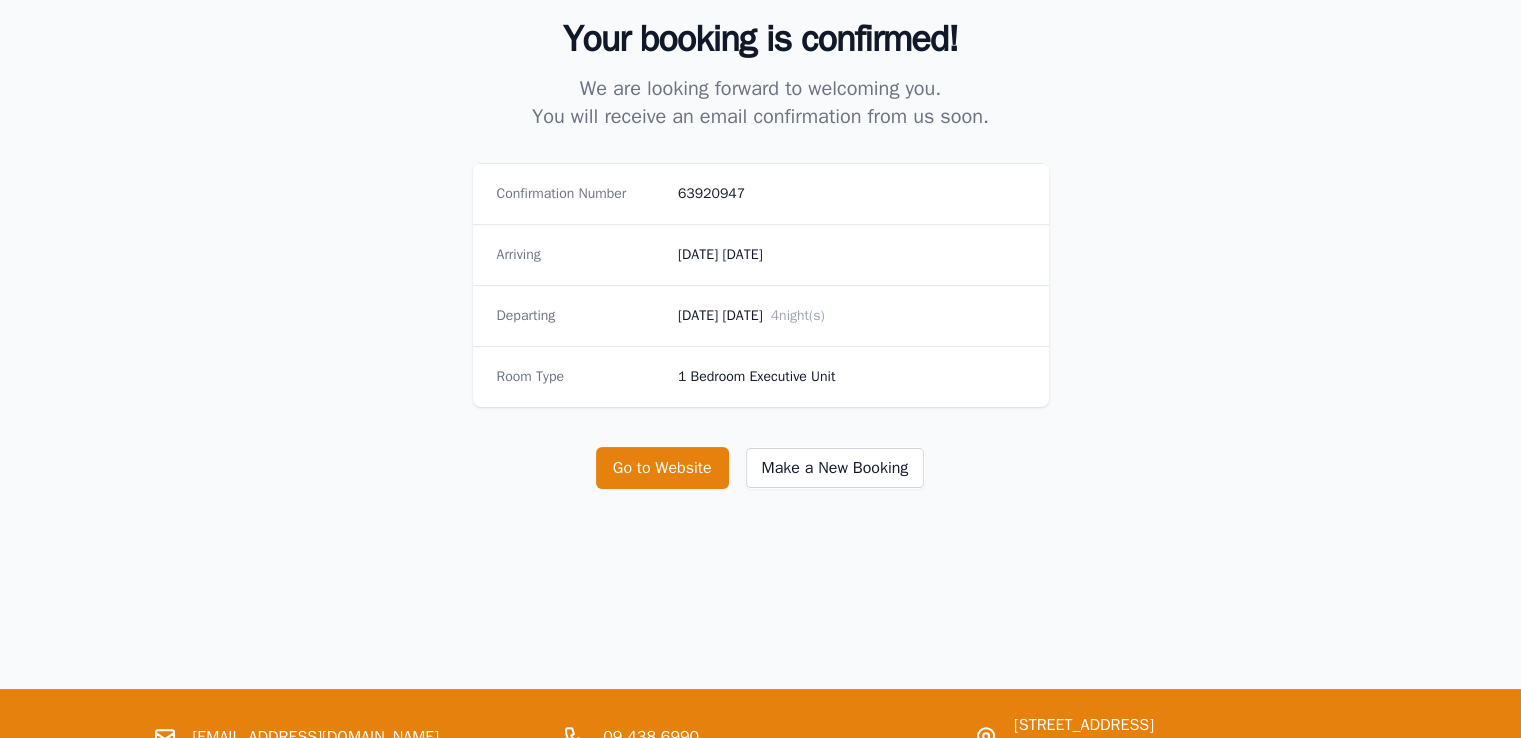 scroll, scrollTop: 300, scrollLeft: 0, axis: vertical 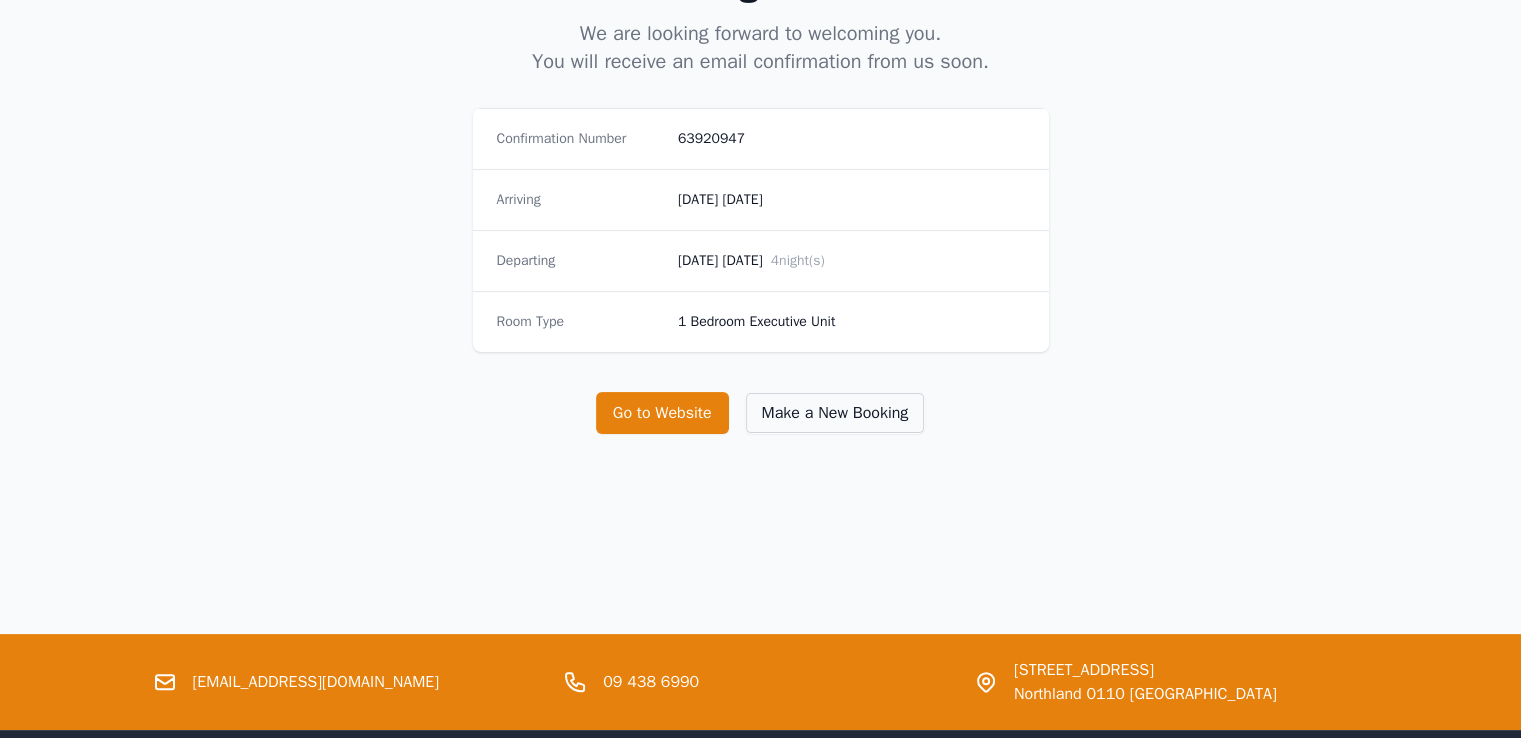 click on "Make a New Booking" at bounding box center [835, 413] 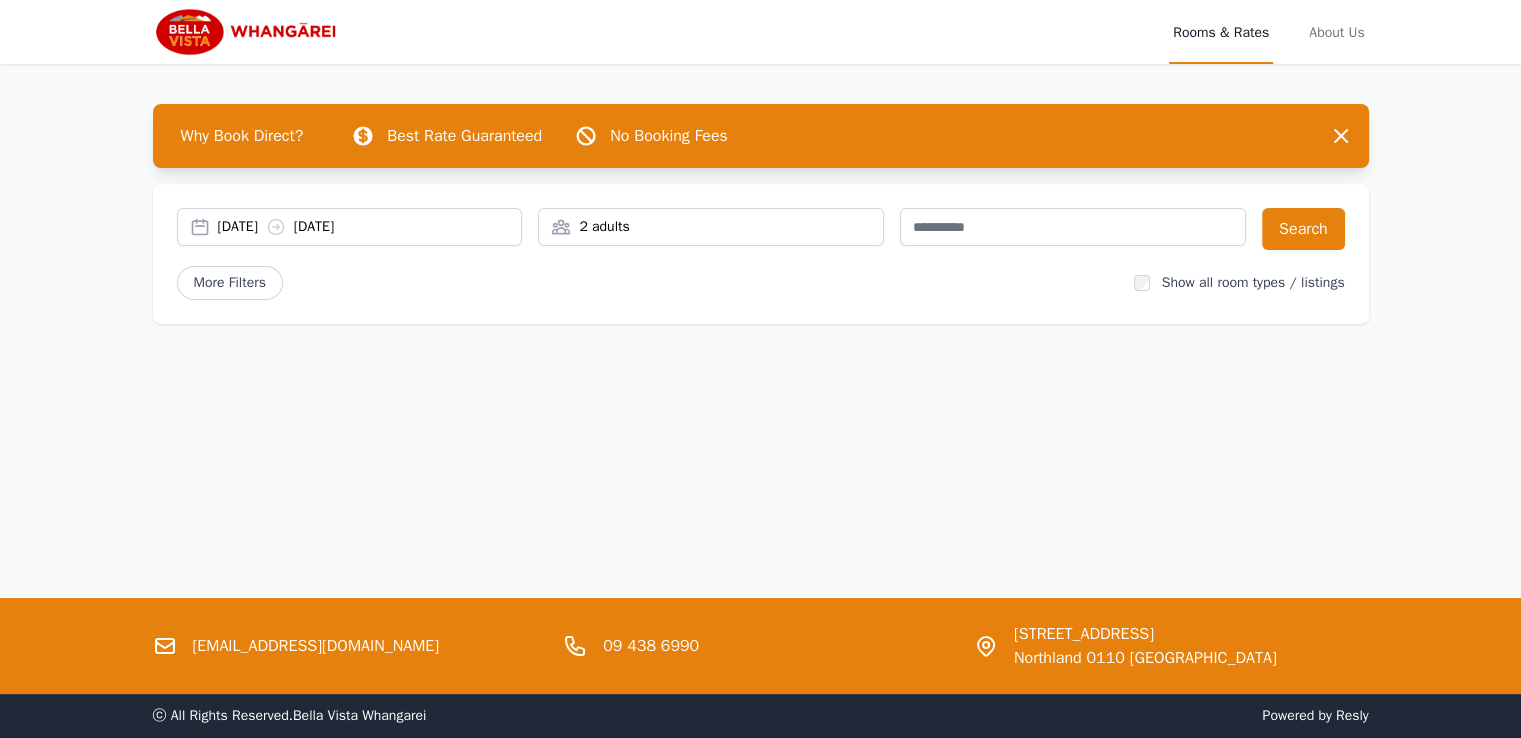 click on "[DATE] [DATE]" at bounding box center [370, 227] 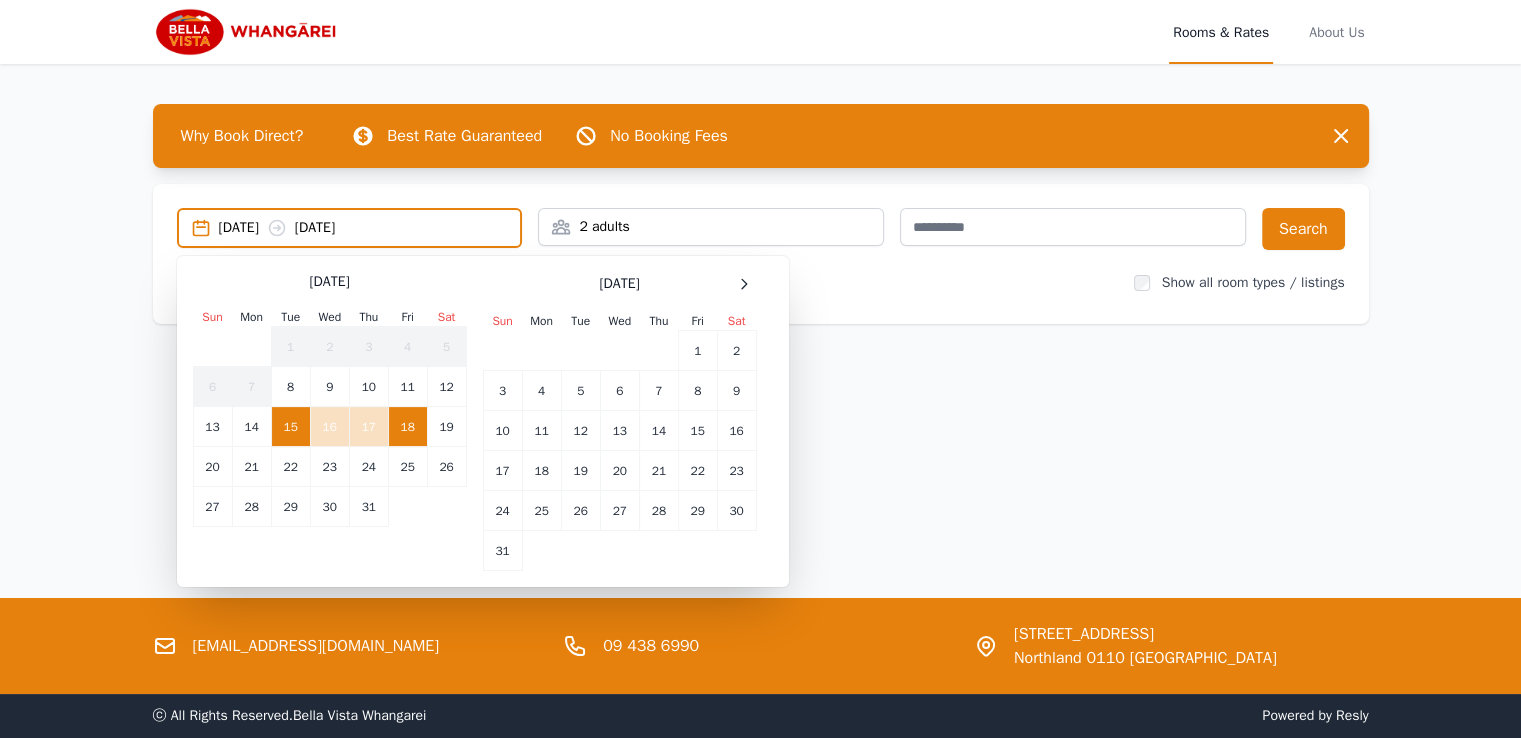 click on "2 adults" at bounding box center (711, 227) 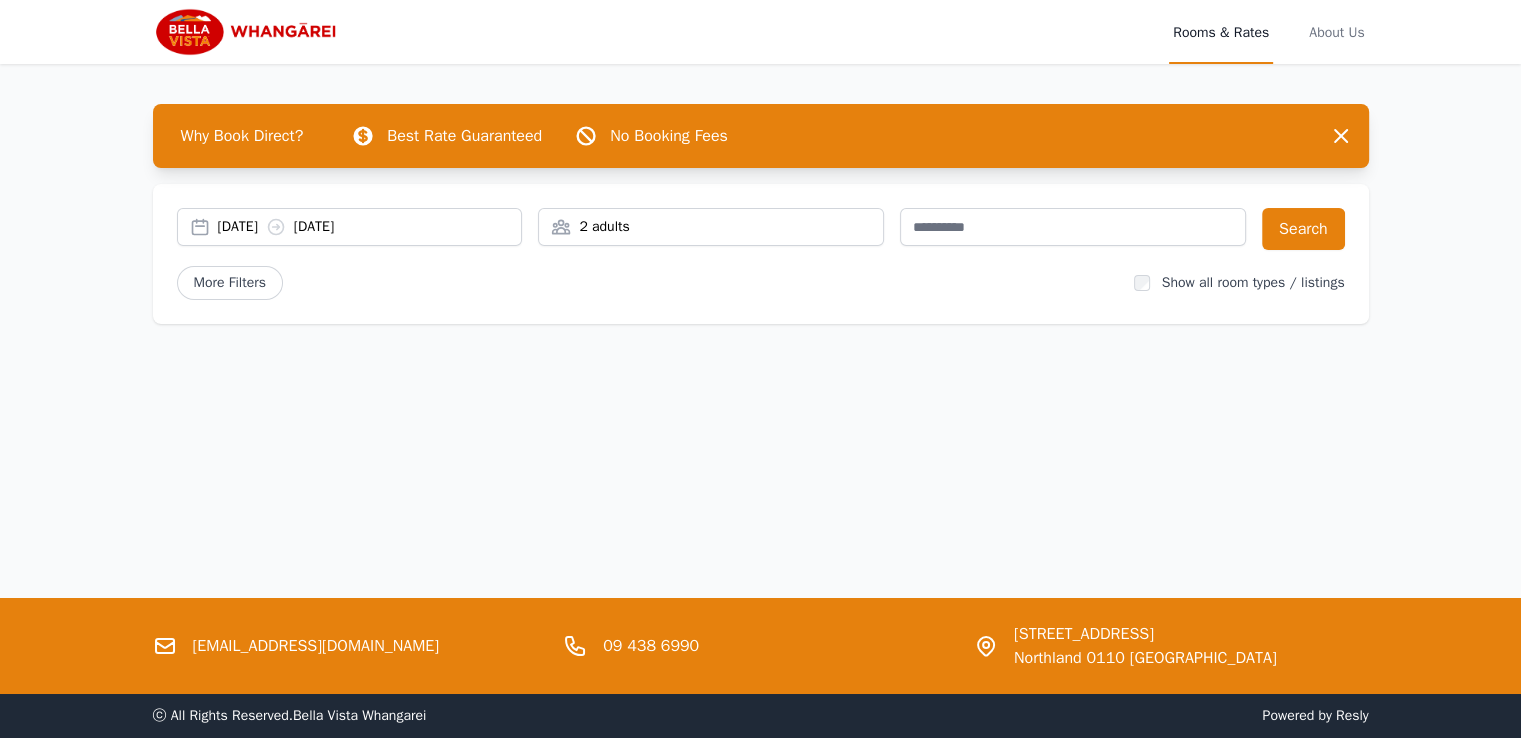 click on "[DATE] [DATE]" at bounding box center (370, 227) 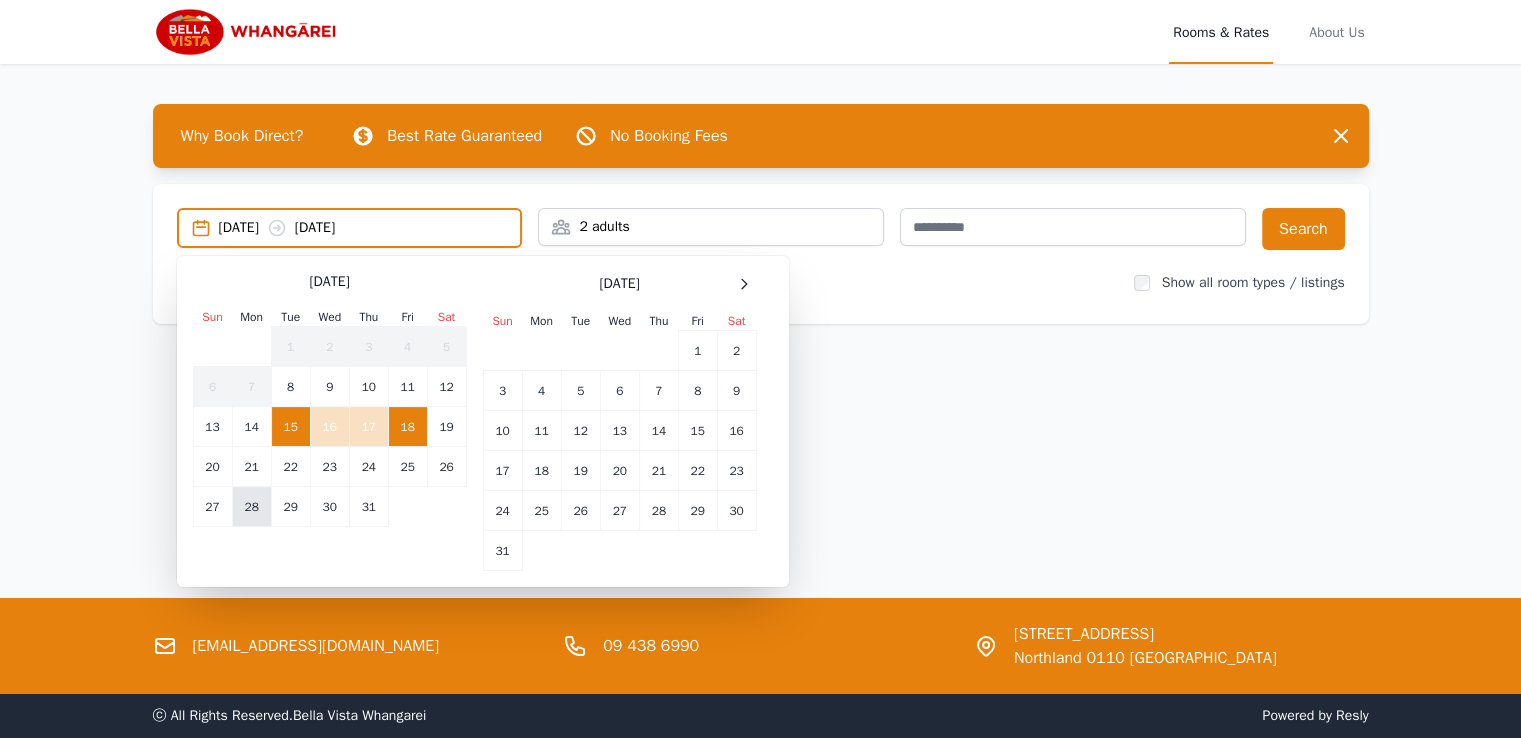 click on "28" at bounding box center (251, 507) 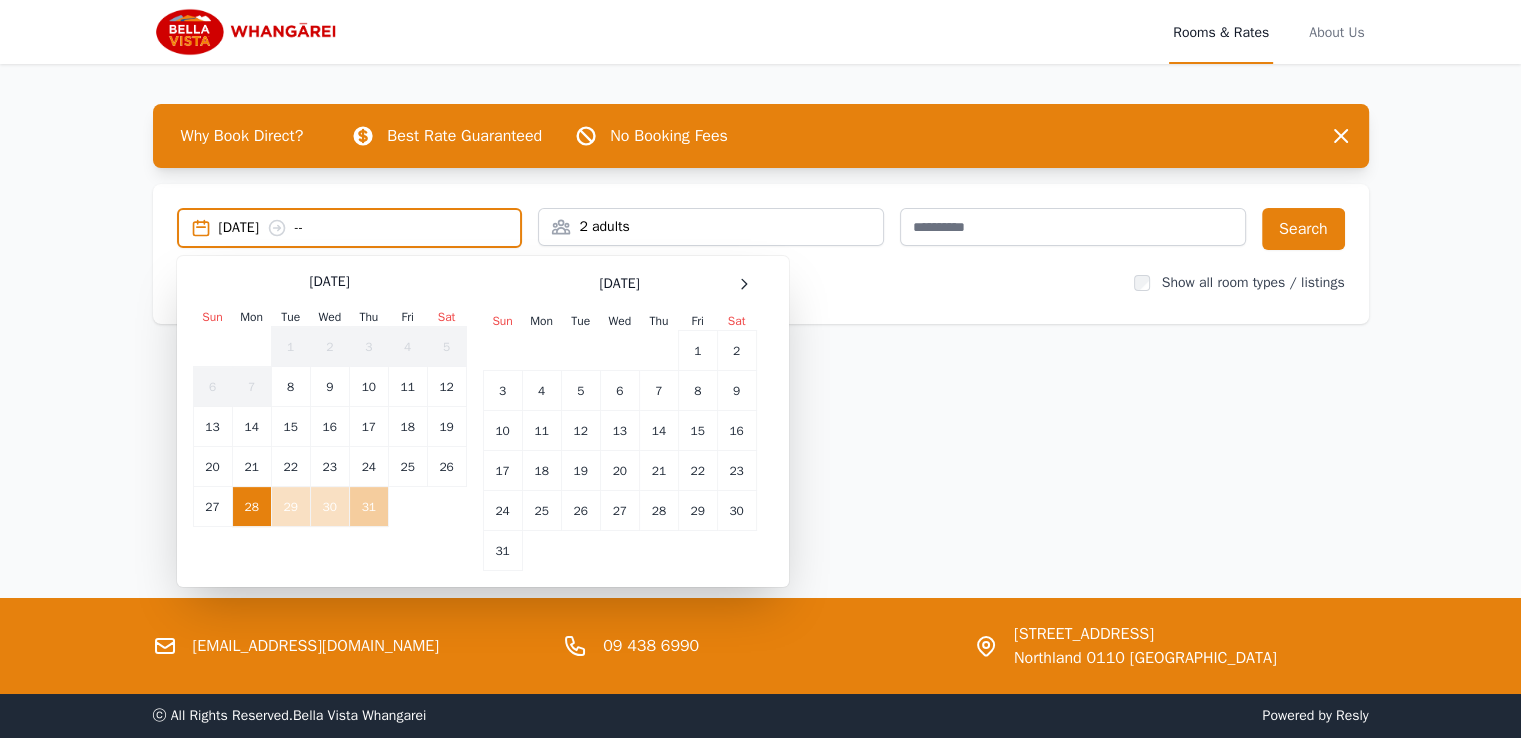 click on "31" at bounding box center (368, 507) 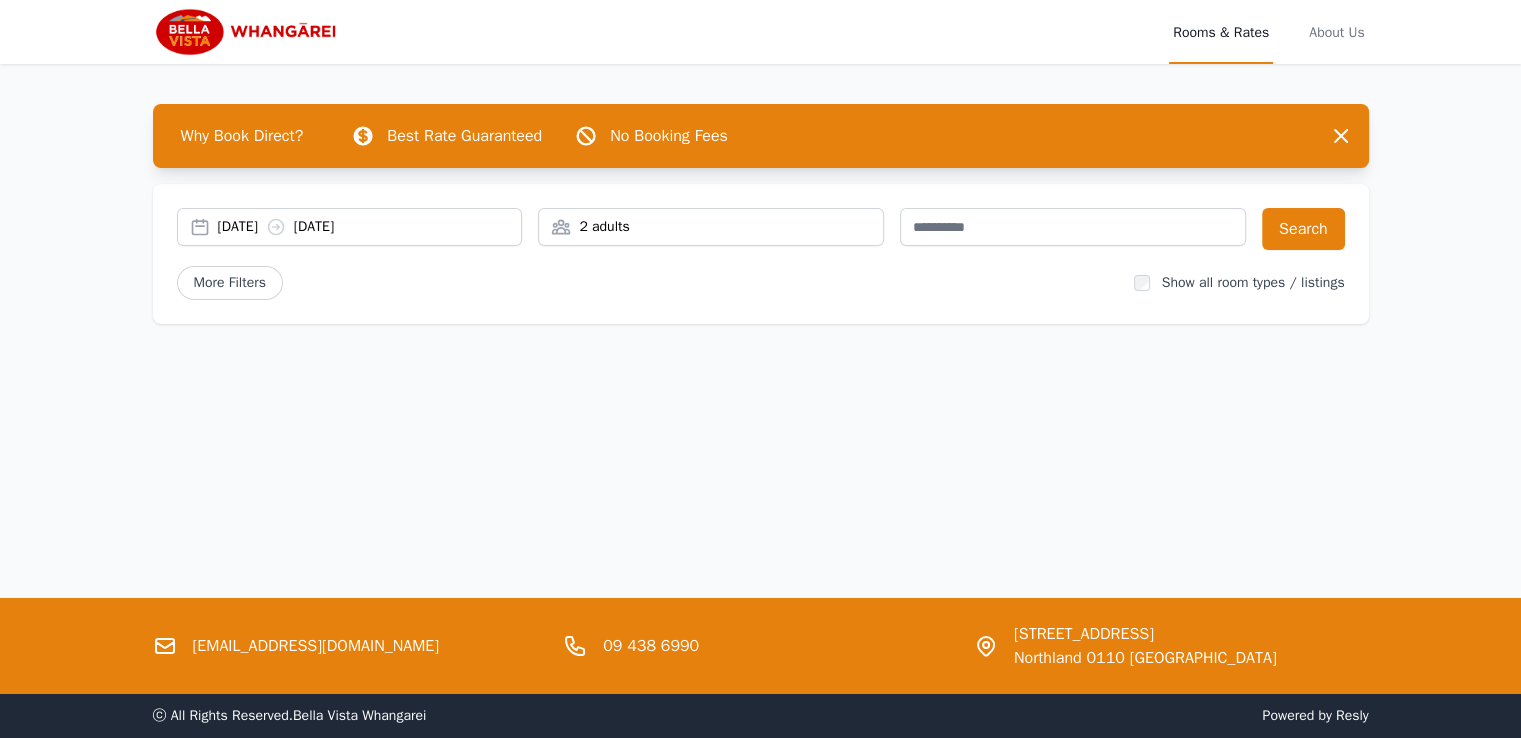 click on "2 adults" at bounding box center (711, 227) 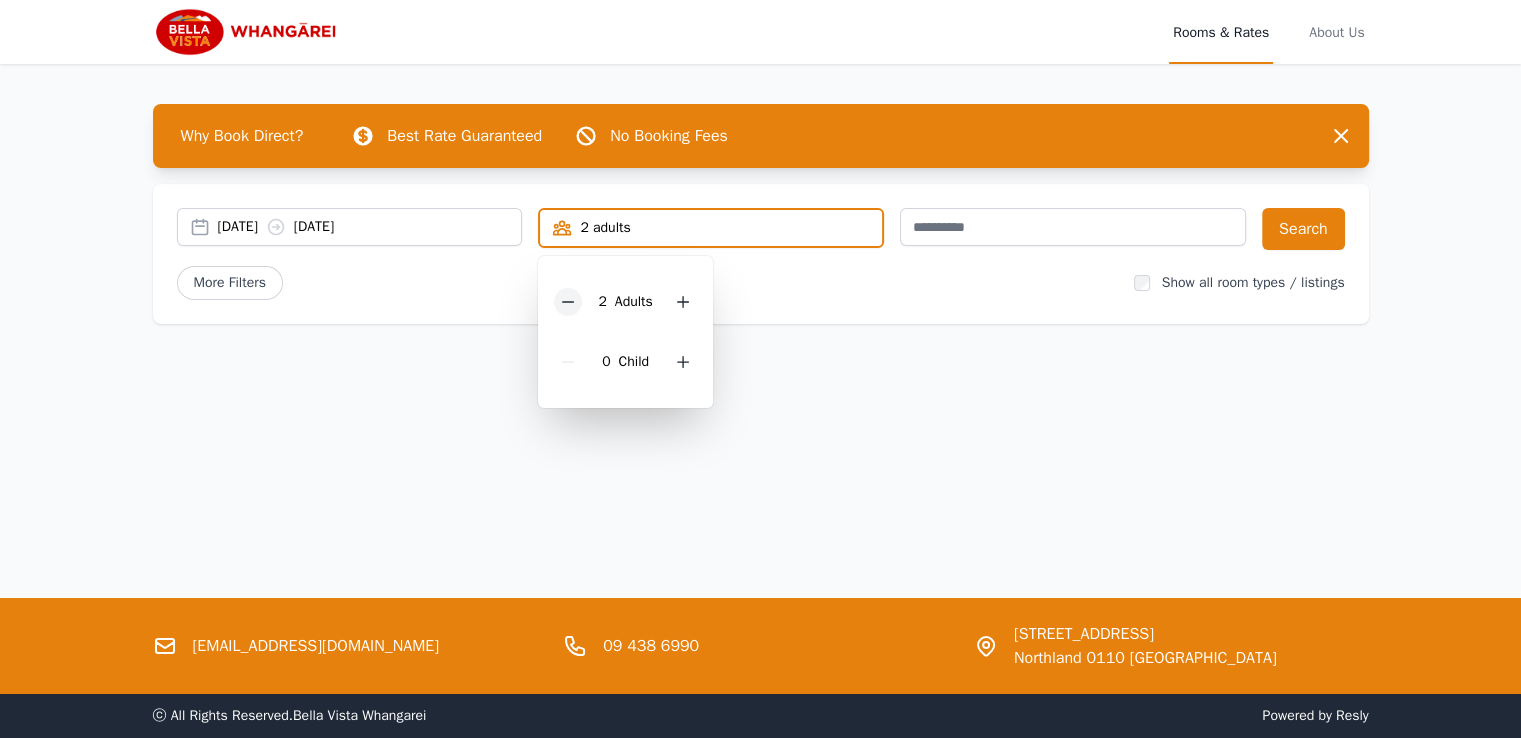 click 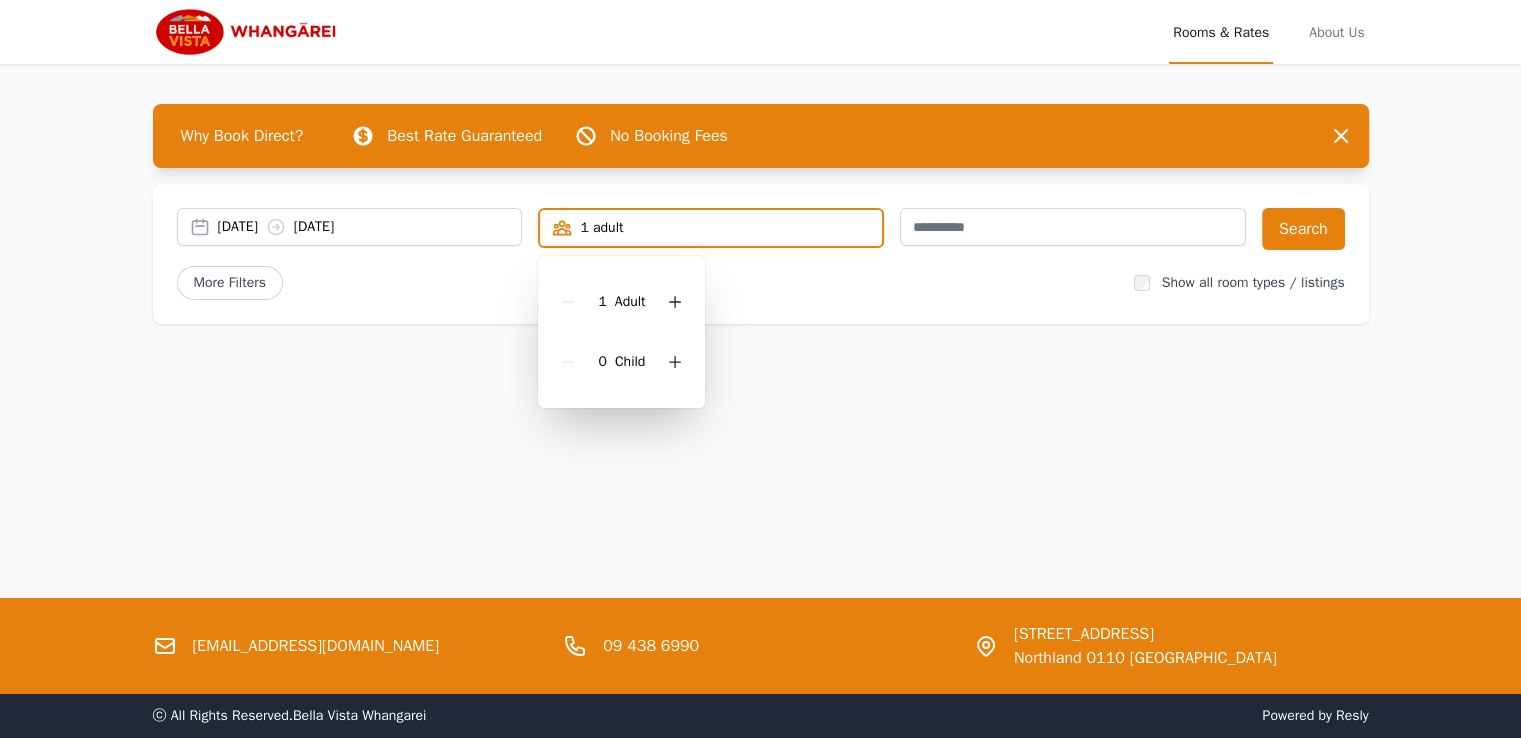 click on "Open main menu Rooms & Rates About Us Why Book Direct? Best Rate Guaranteed No Booking Fees Dismiss Dismiss [DATE] [DATE] 1 adult 1 Adult 0 Child   Search More Filters Show all room types / listings [EMAIL_ADDRESS][DOMAIN_NAME] 09 438 6990 [STREET_ADDRESS] ⓒ All Rights Reserved.  Bella Vista Whangarei Powered by Resly" at bounding box center (760, 369) 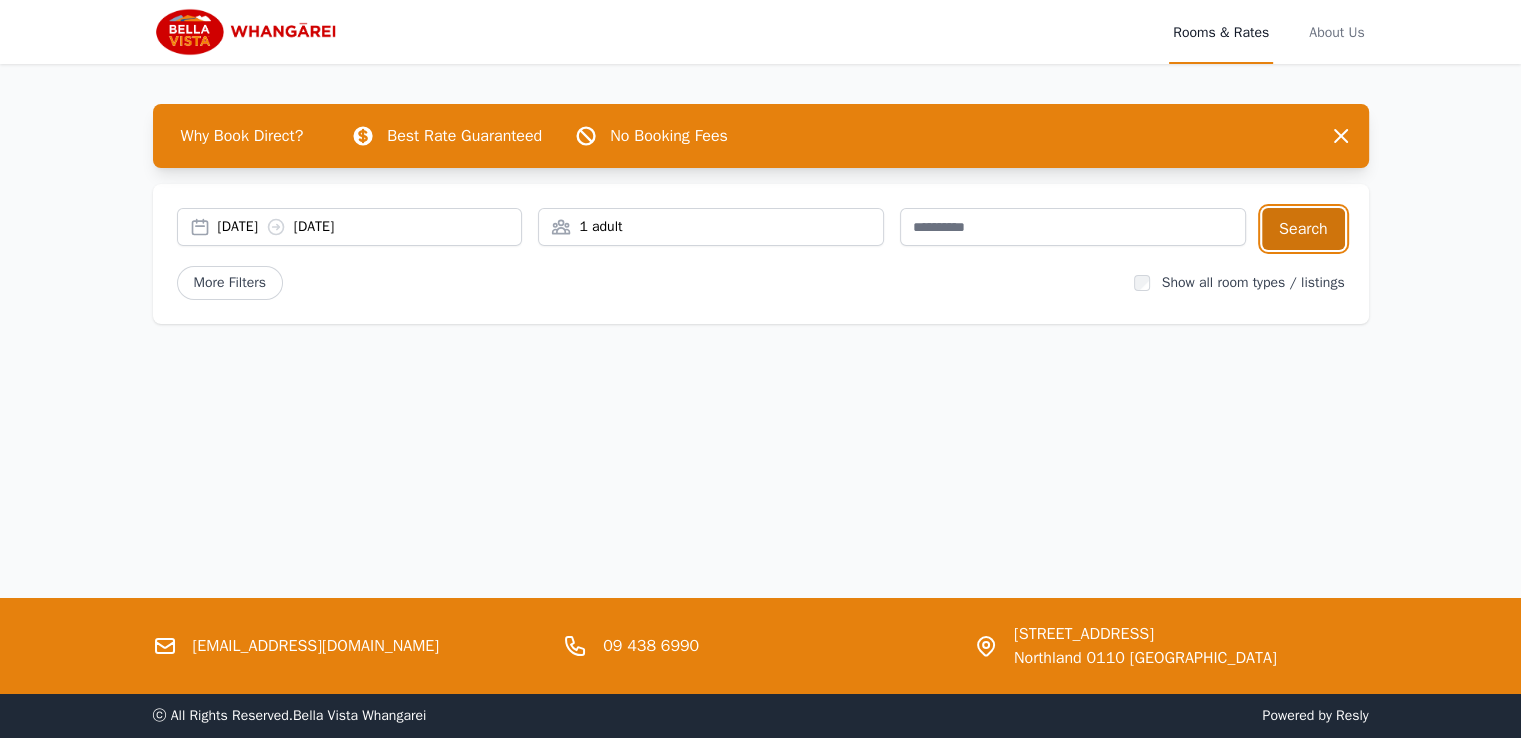 click on "Search" at bounding box center (1303, 229) 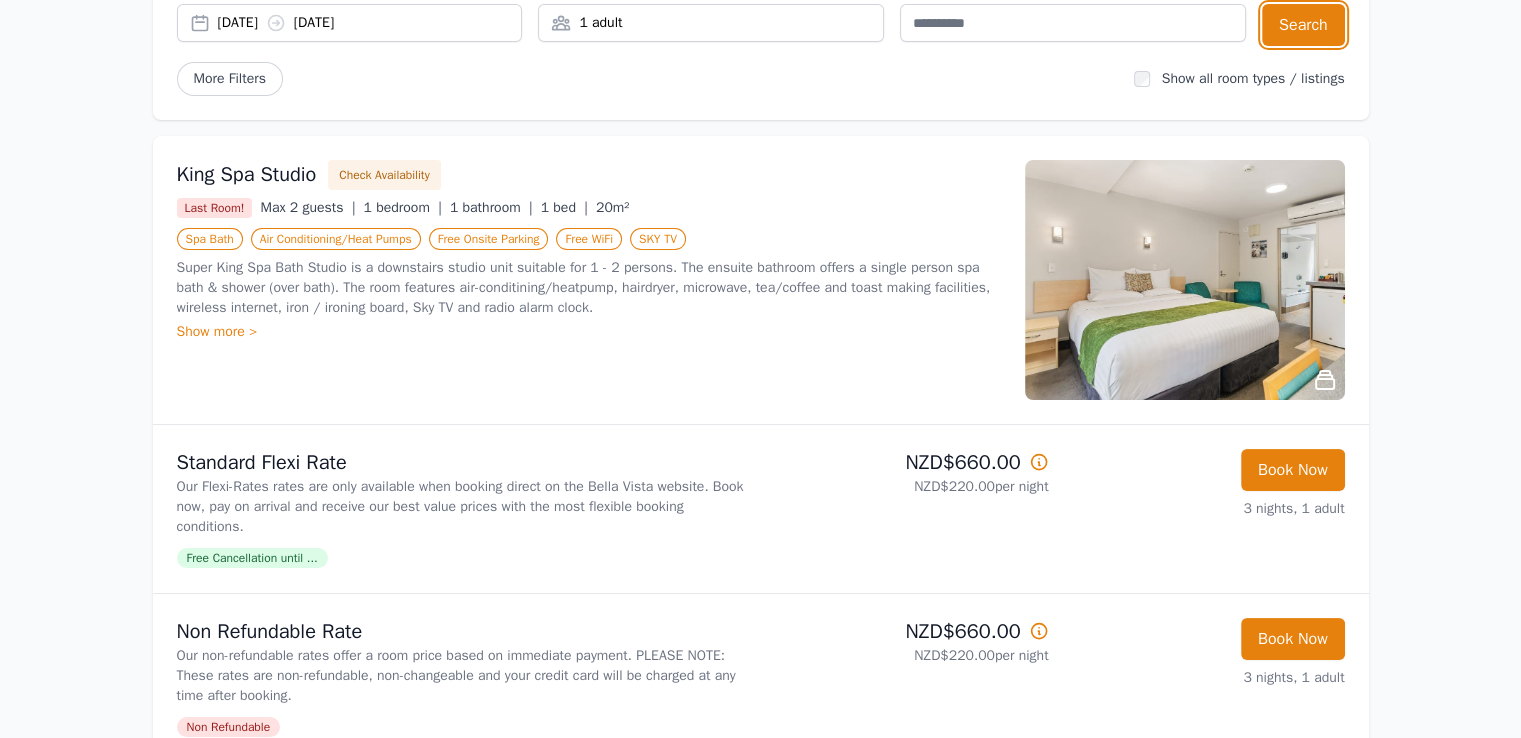 scroll, scrollTop: 200, scrollLeft: 0, axis: vertical 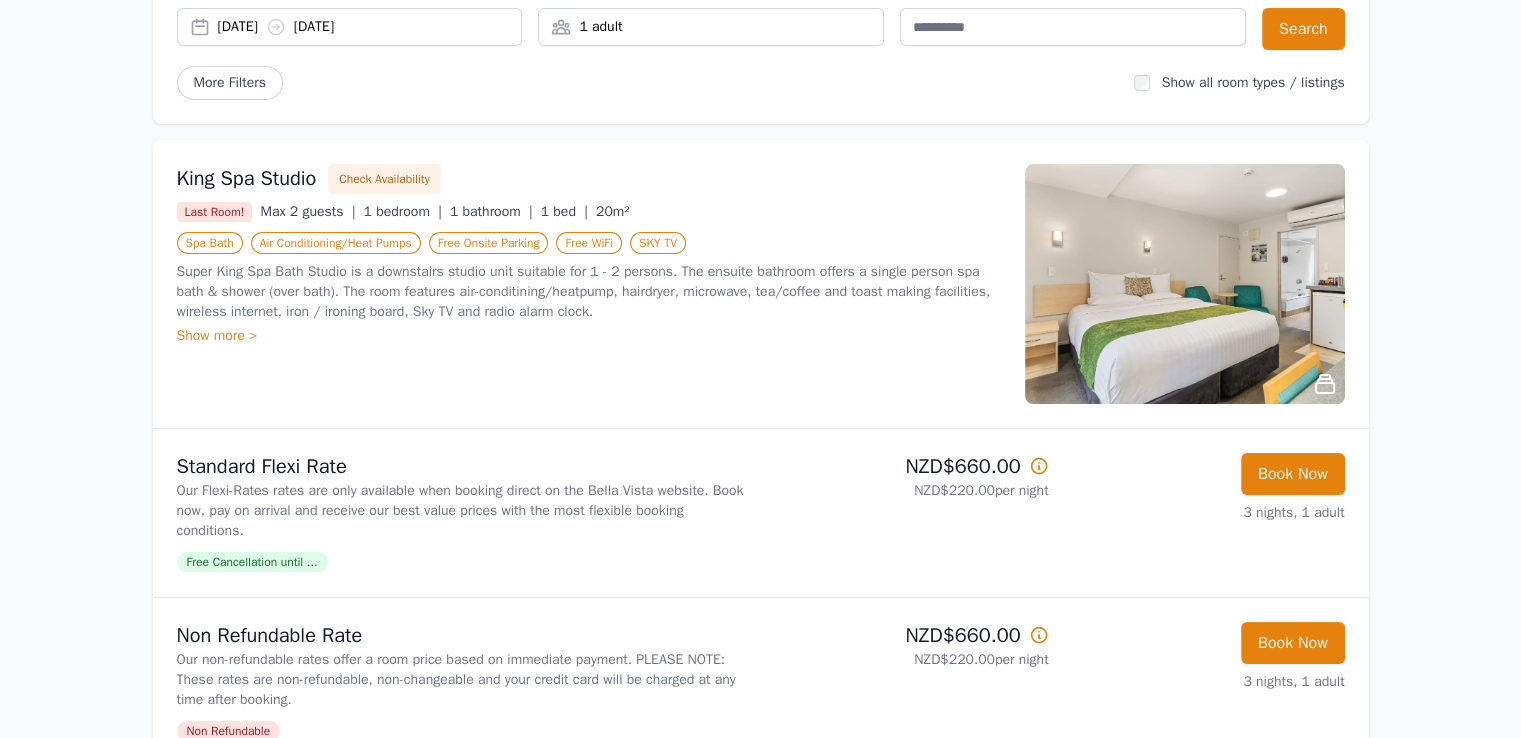 click on "Super King Spa Bath Studio is a downstairs studio unit suitable for 1 - 2 persons. The ensuite bathroom offers a single person spa bath & shower (over bath). The room features air-conditining/heatpump, hairdryer, microwave, tea/coffee and toast making facilities, wireless internet, iron / ironing board, Sky TV and radio alarm clock. Show more >" at bounding box center (589, 304) 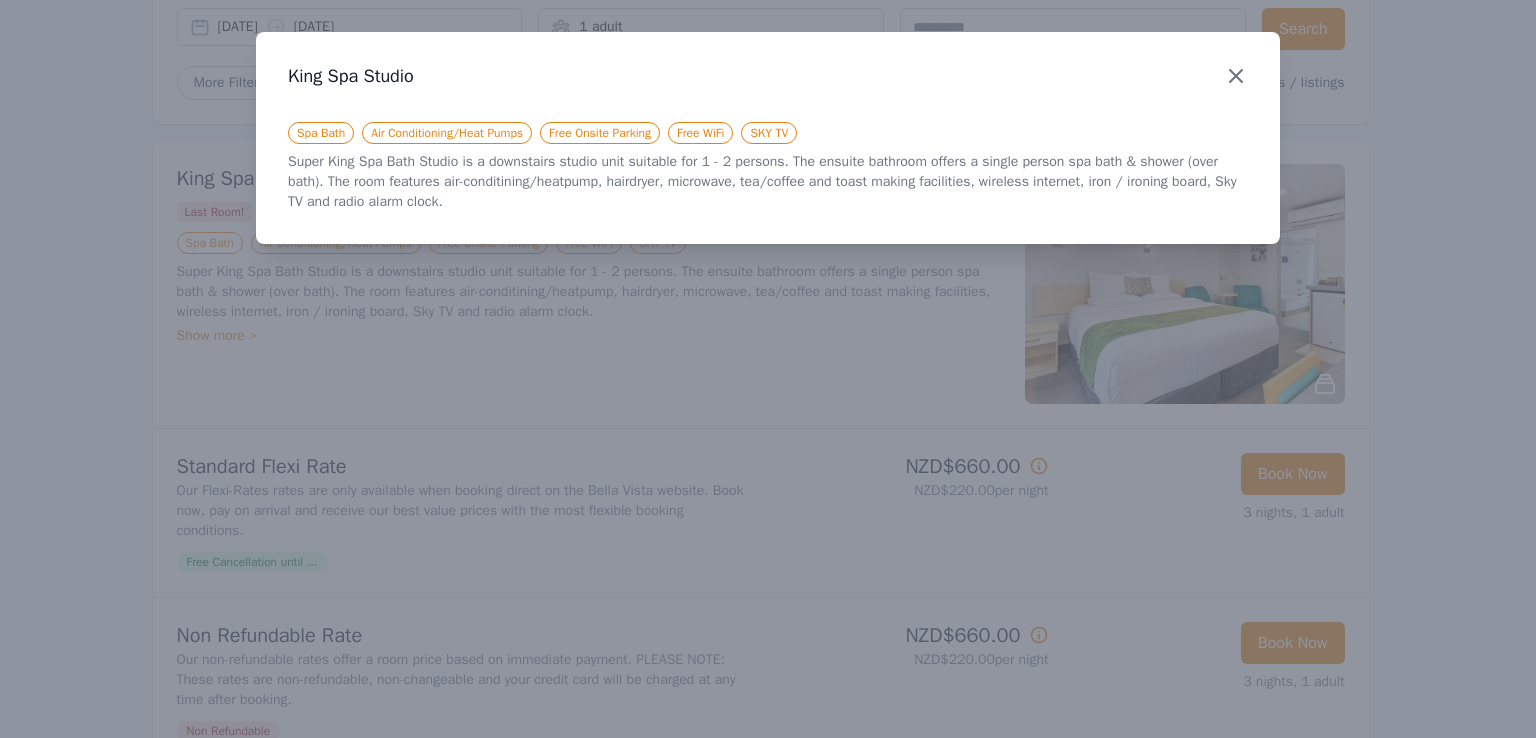 click 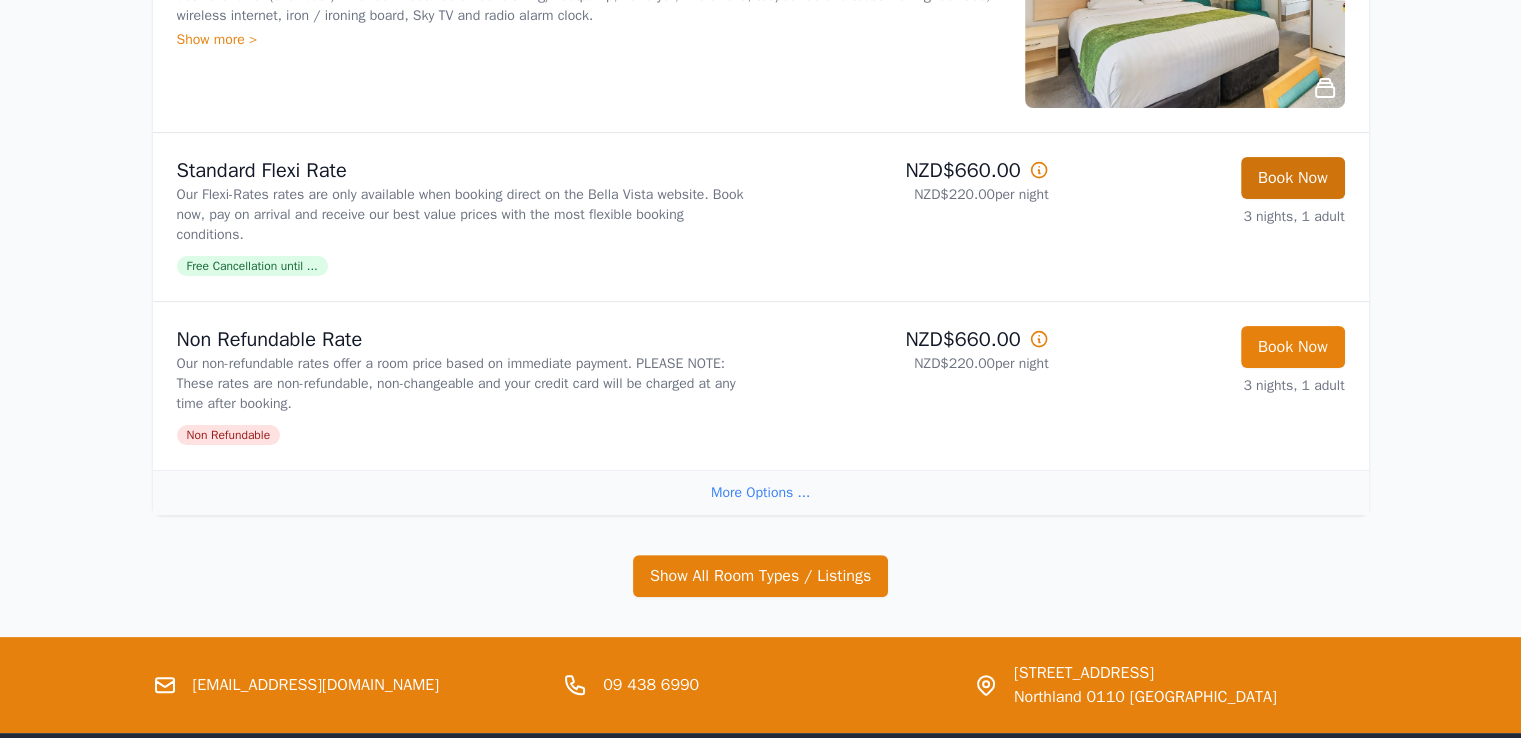 scroll, scrollTop: 500, scrollLeft: 0, axis: vertical 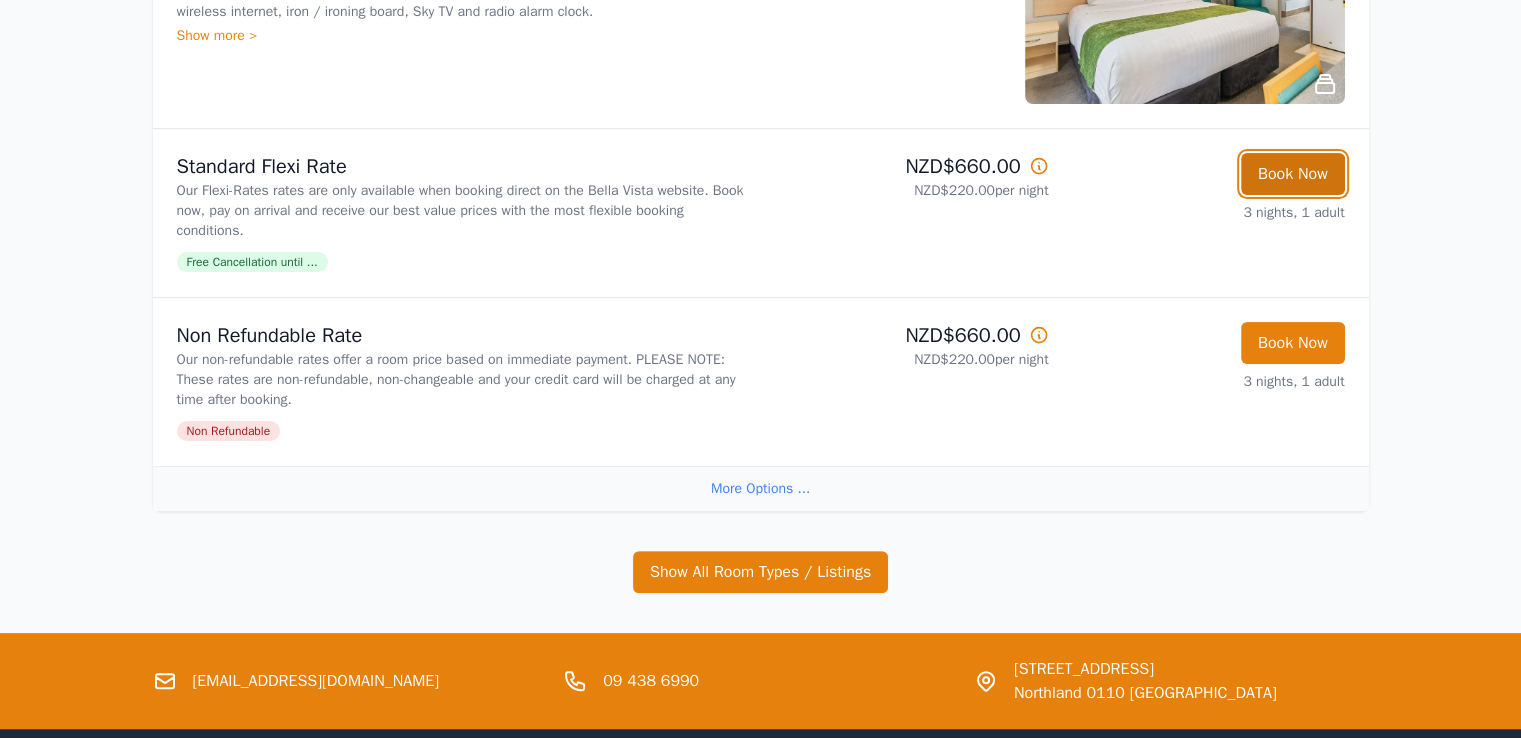 click on "Book Now" at bounding box center (1293, 174) 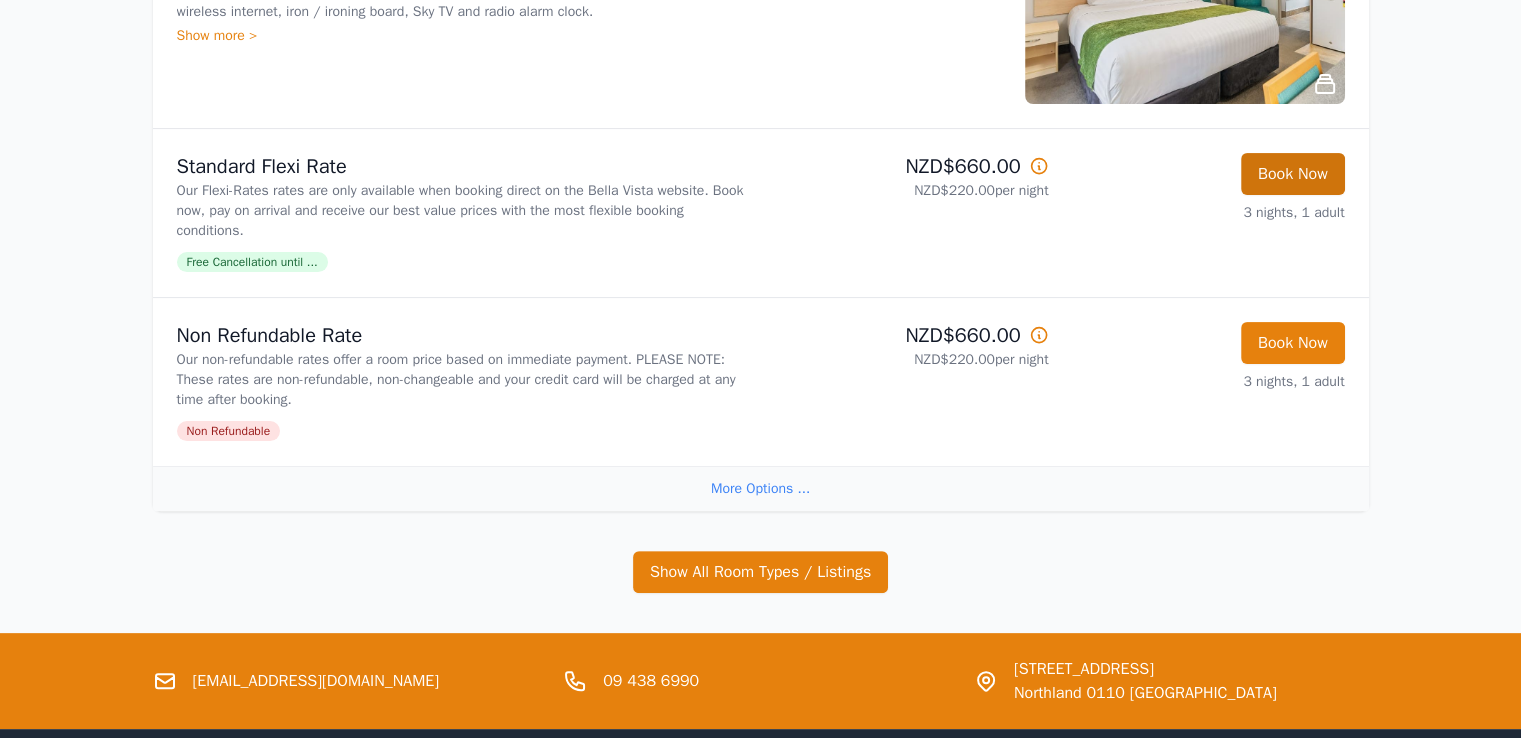 scroll, scrollTop: 0, scrollLeft: 0, axis: both 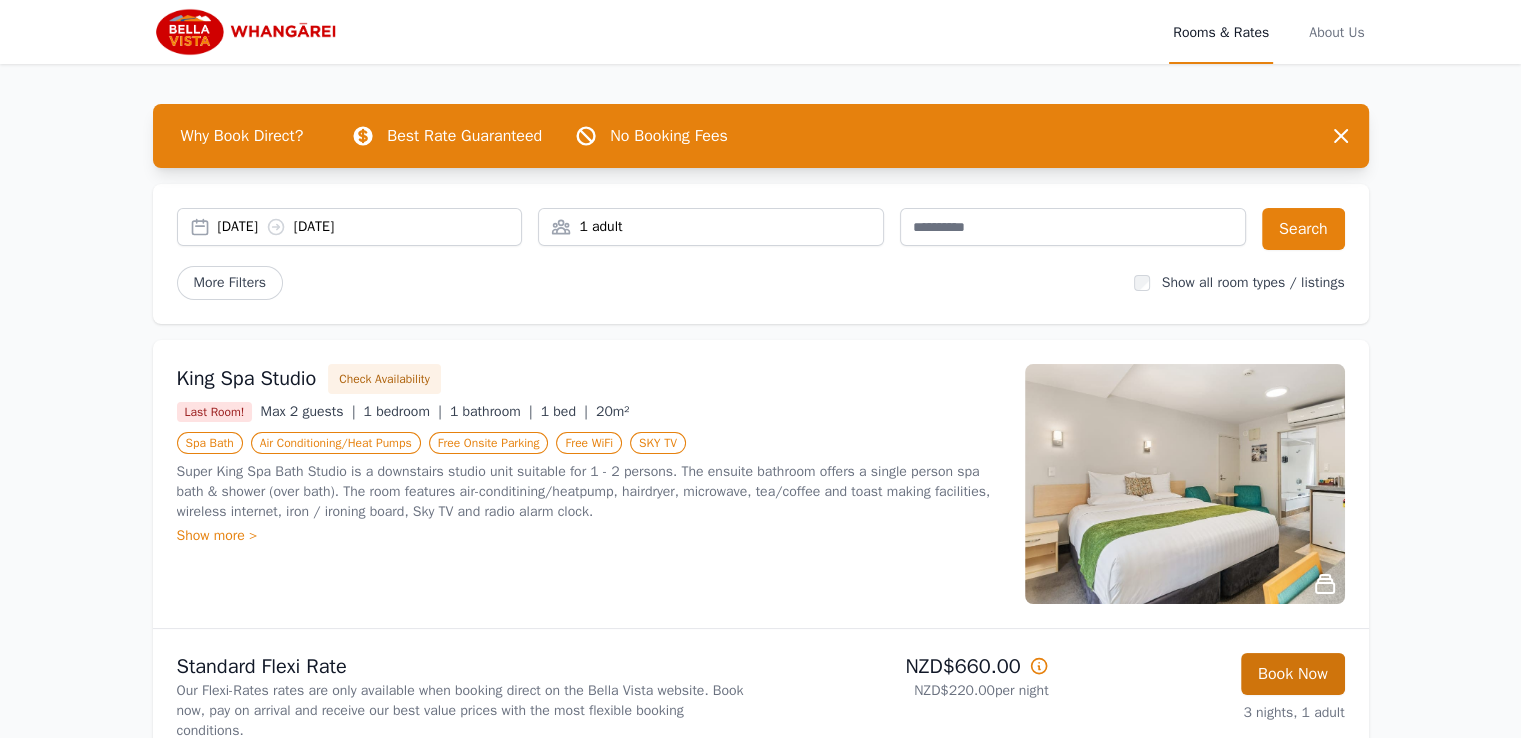 select on "**" 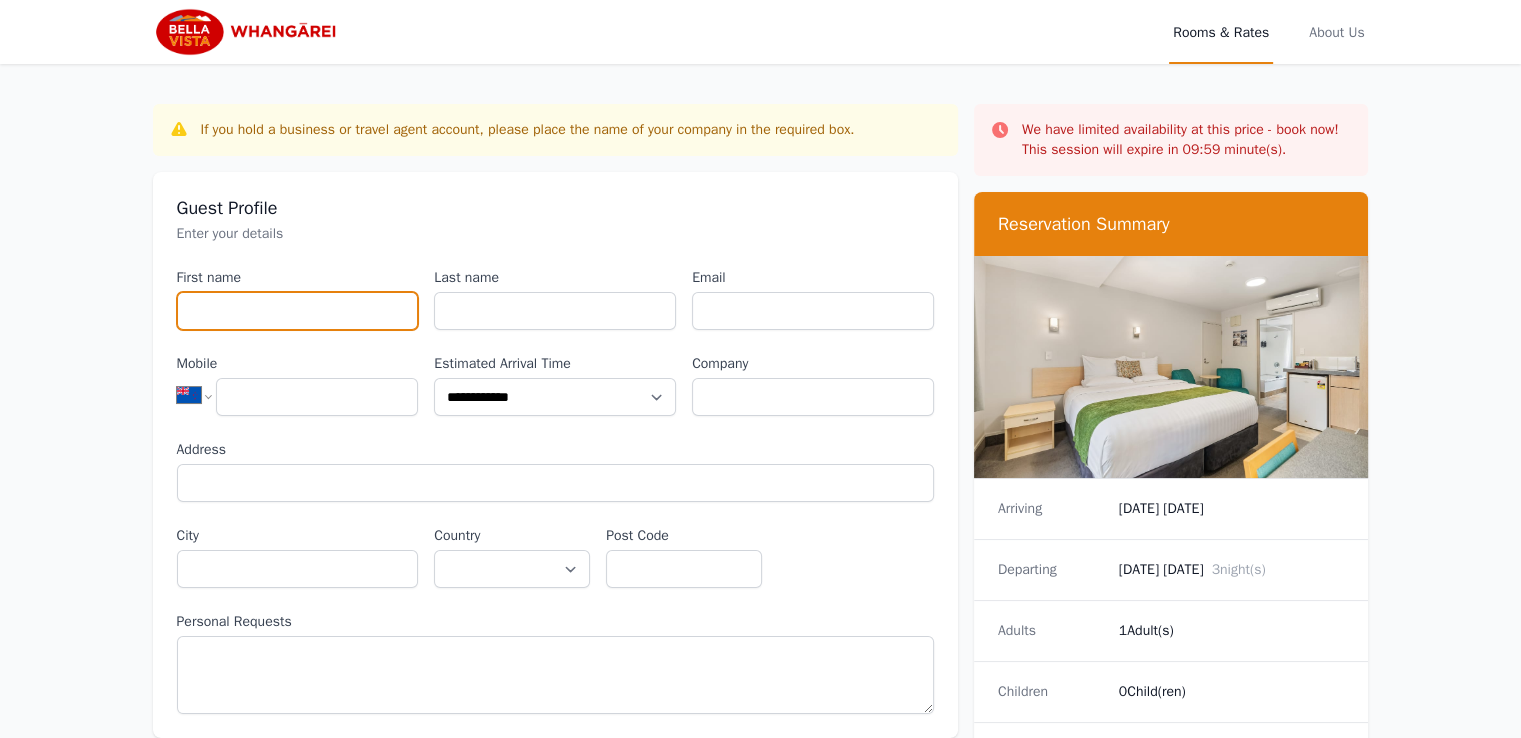 click on "First name" at bounding box center [298, 311] 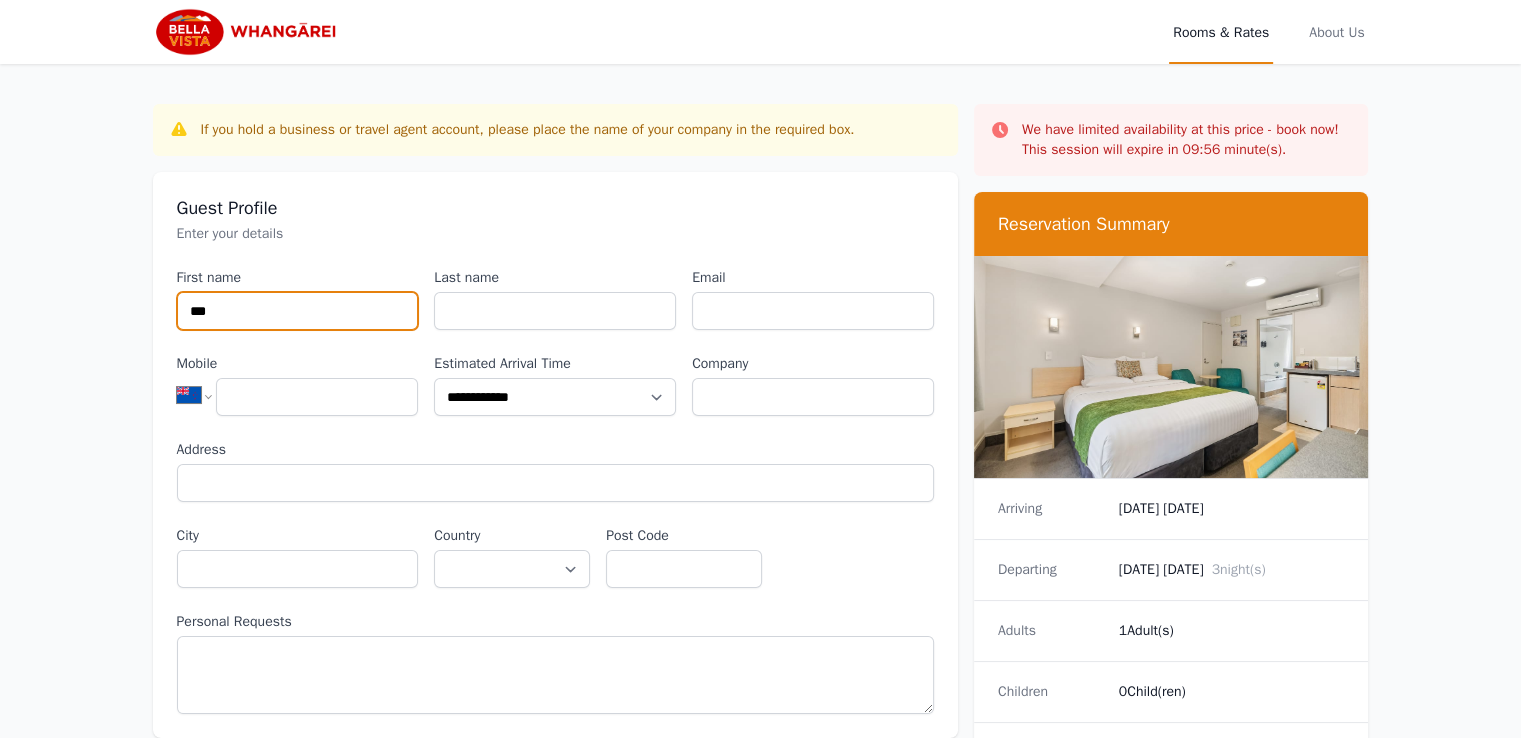 type on "***" 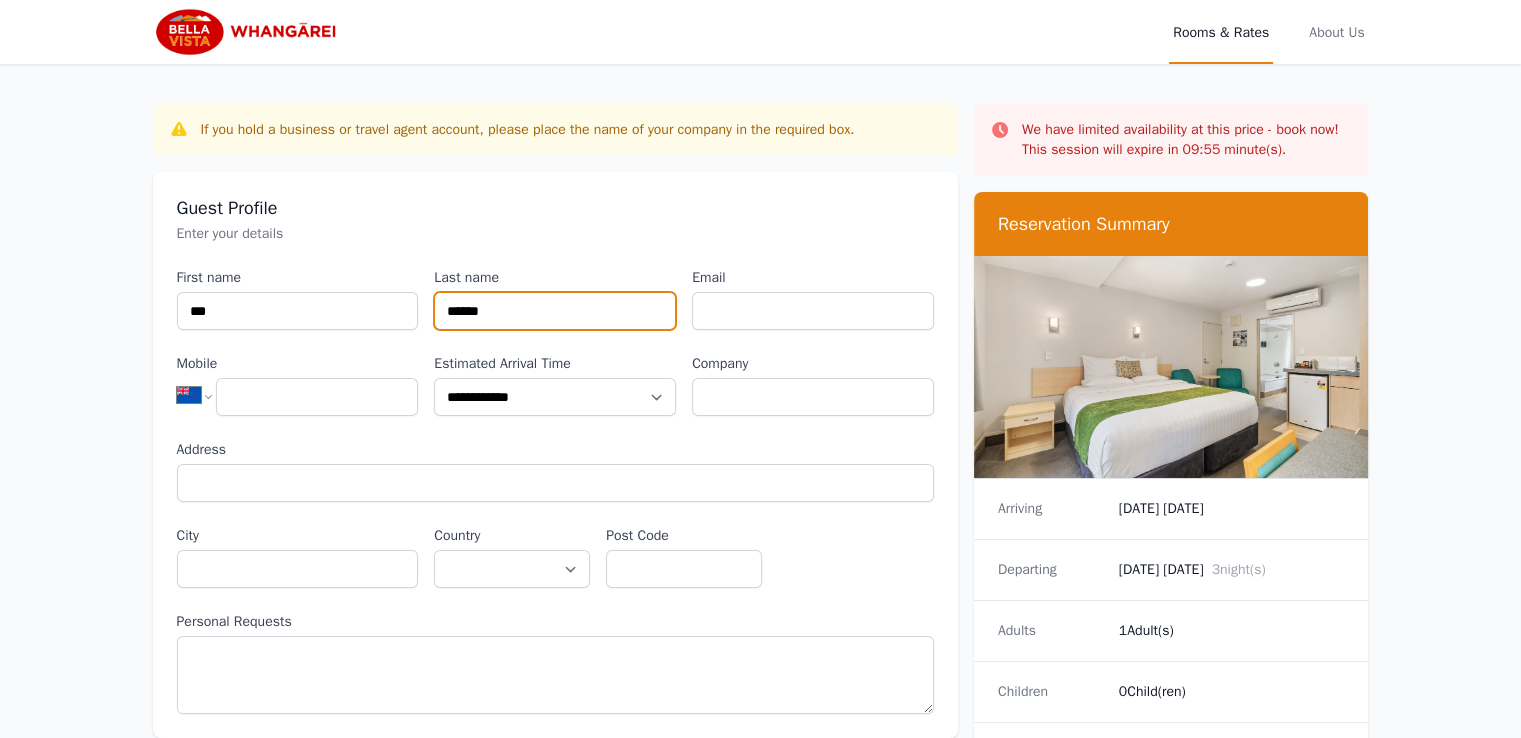 type on "******" 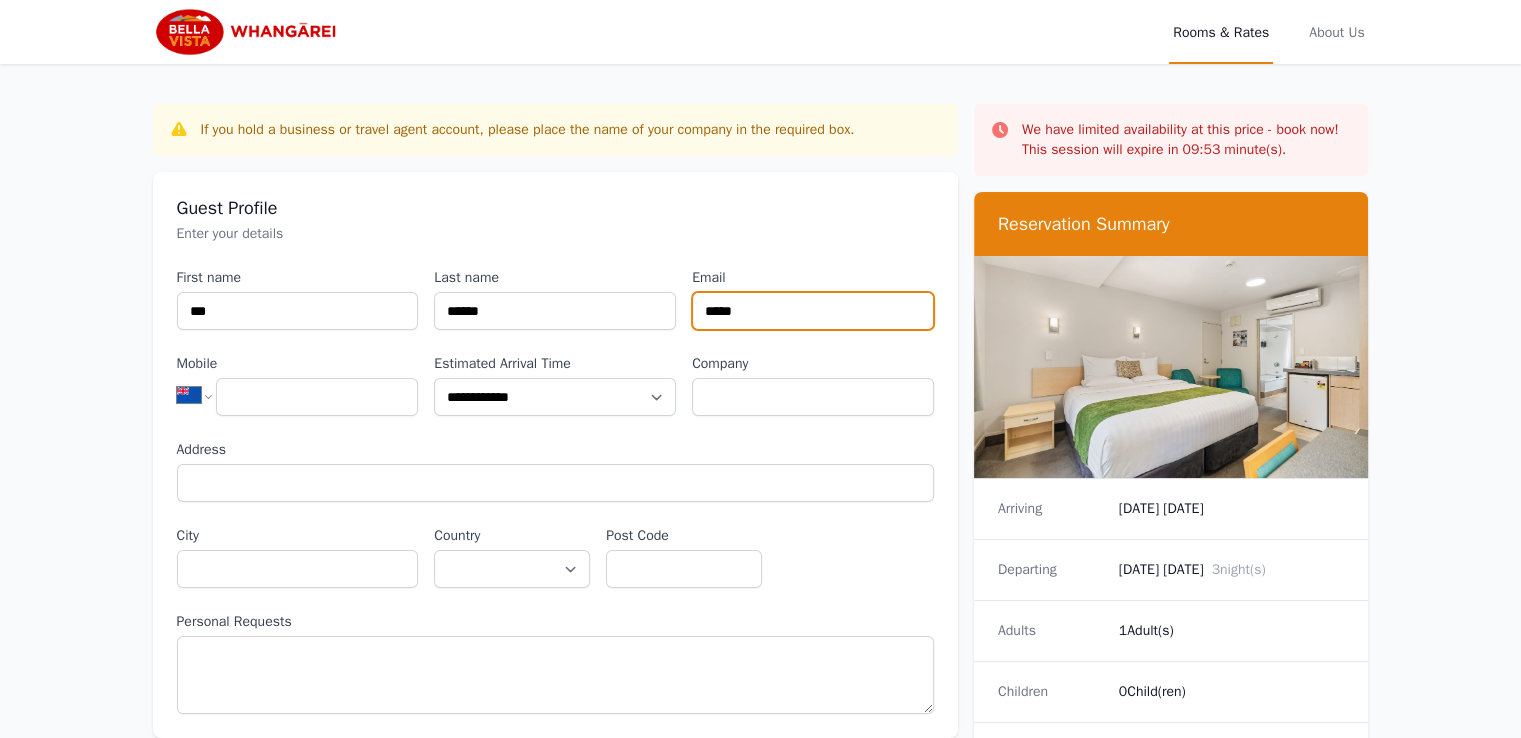 type on "**********" 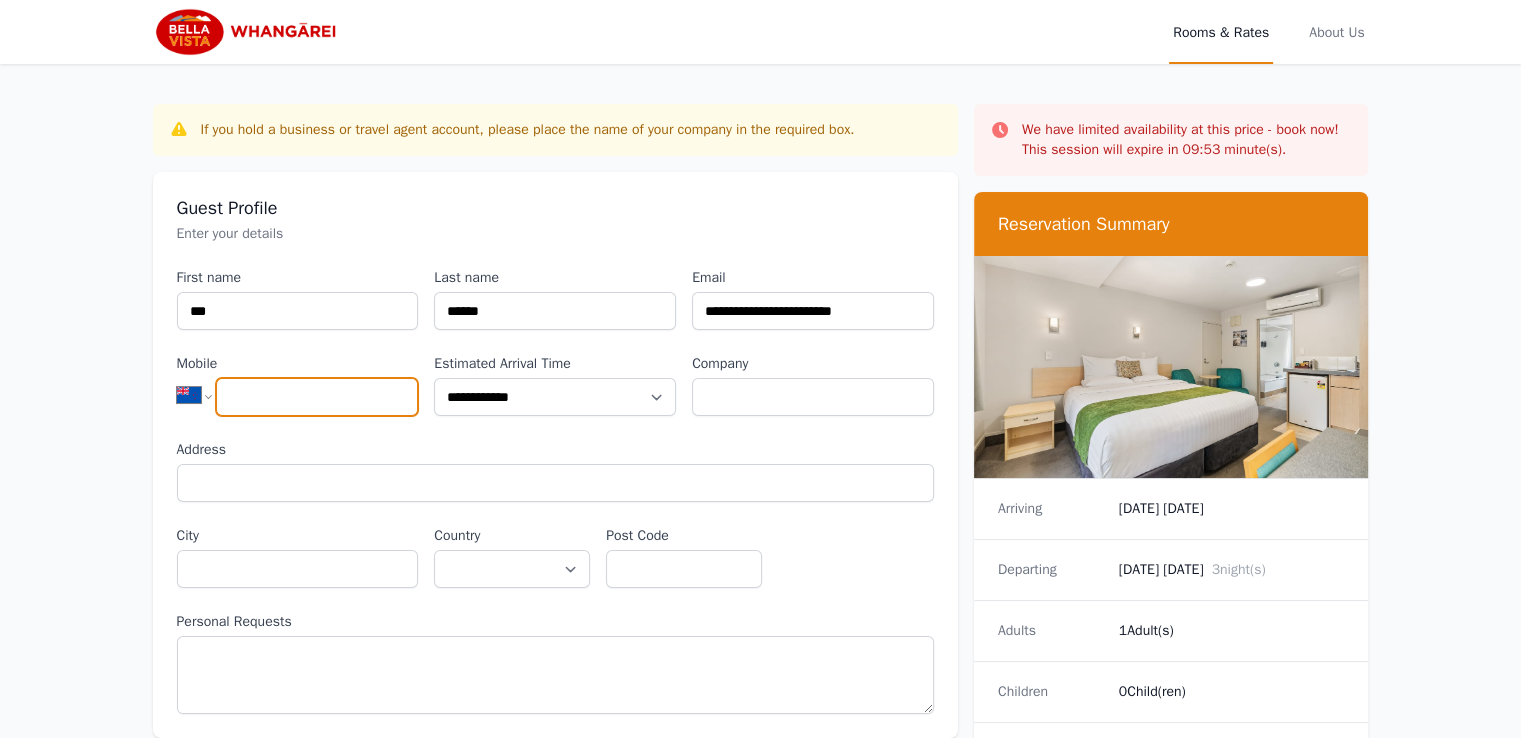 click on "Mobile" at bounding box center [317, 397] 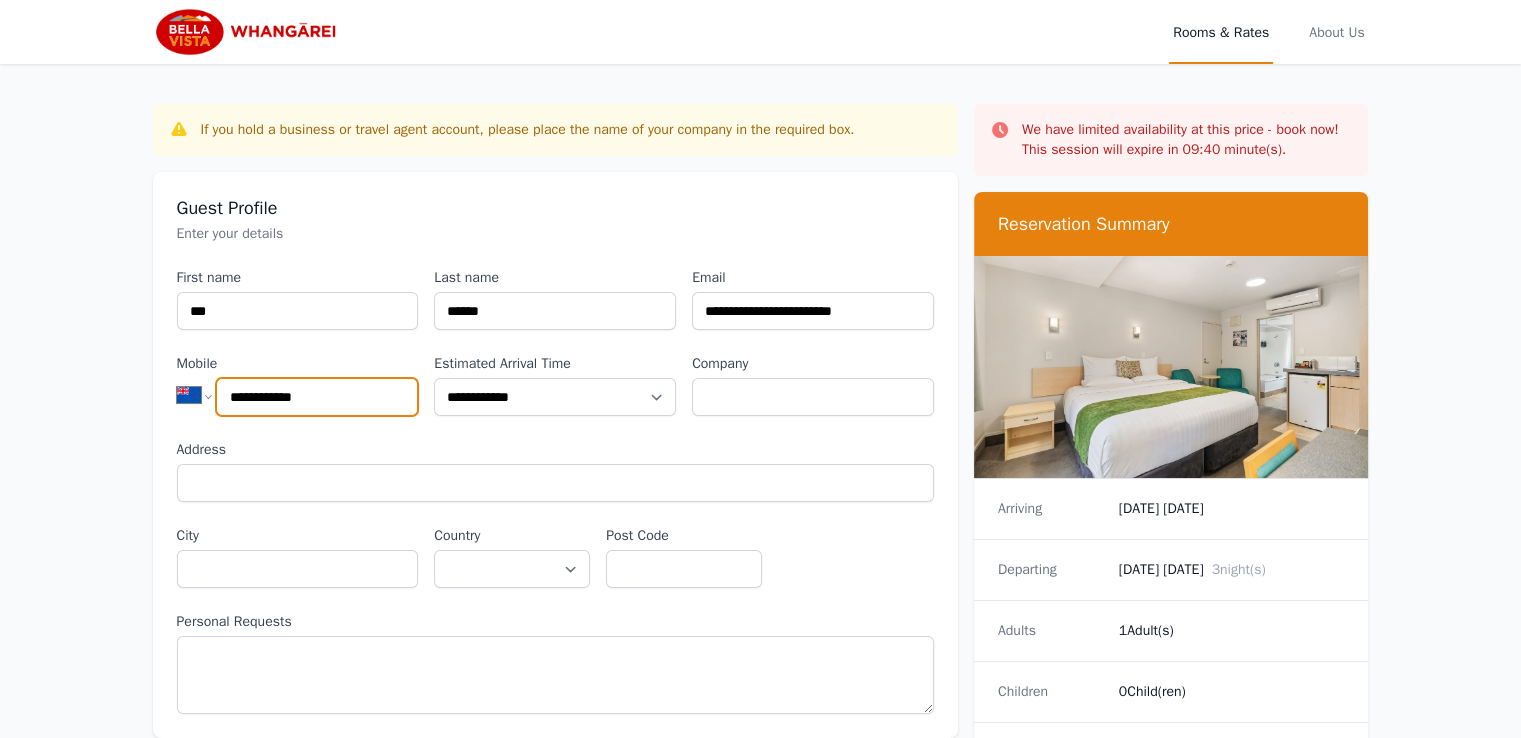 type on "**********" 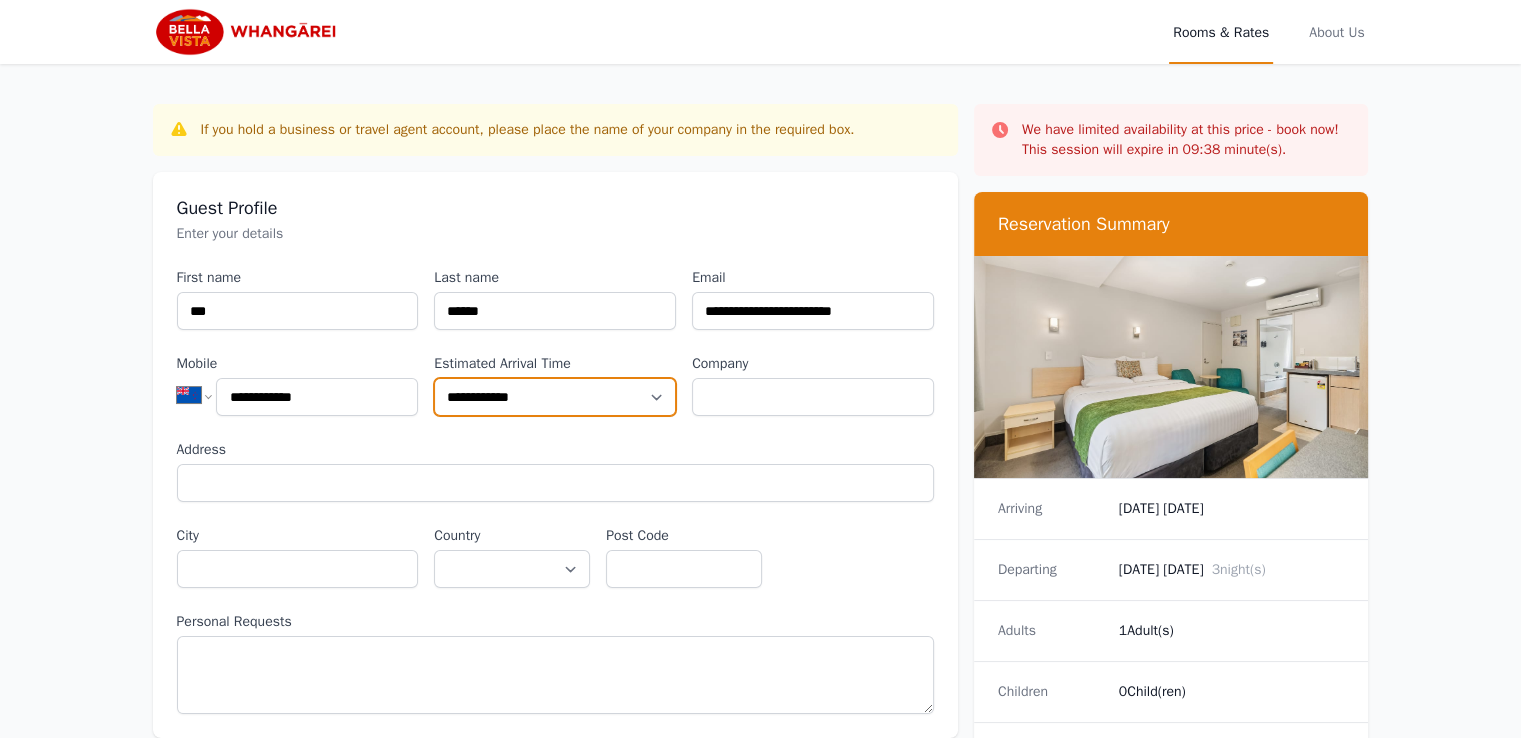 click on "**********" at bounding box center (555, 397) 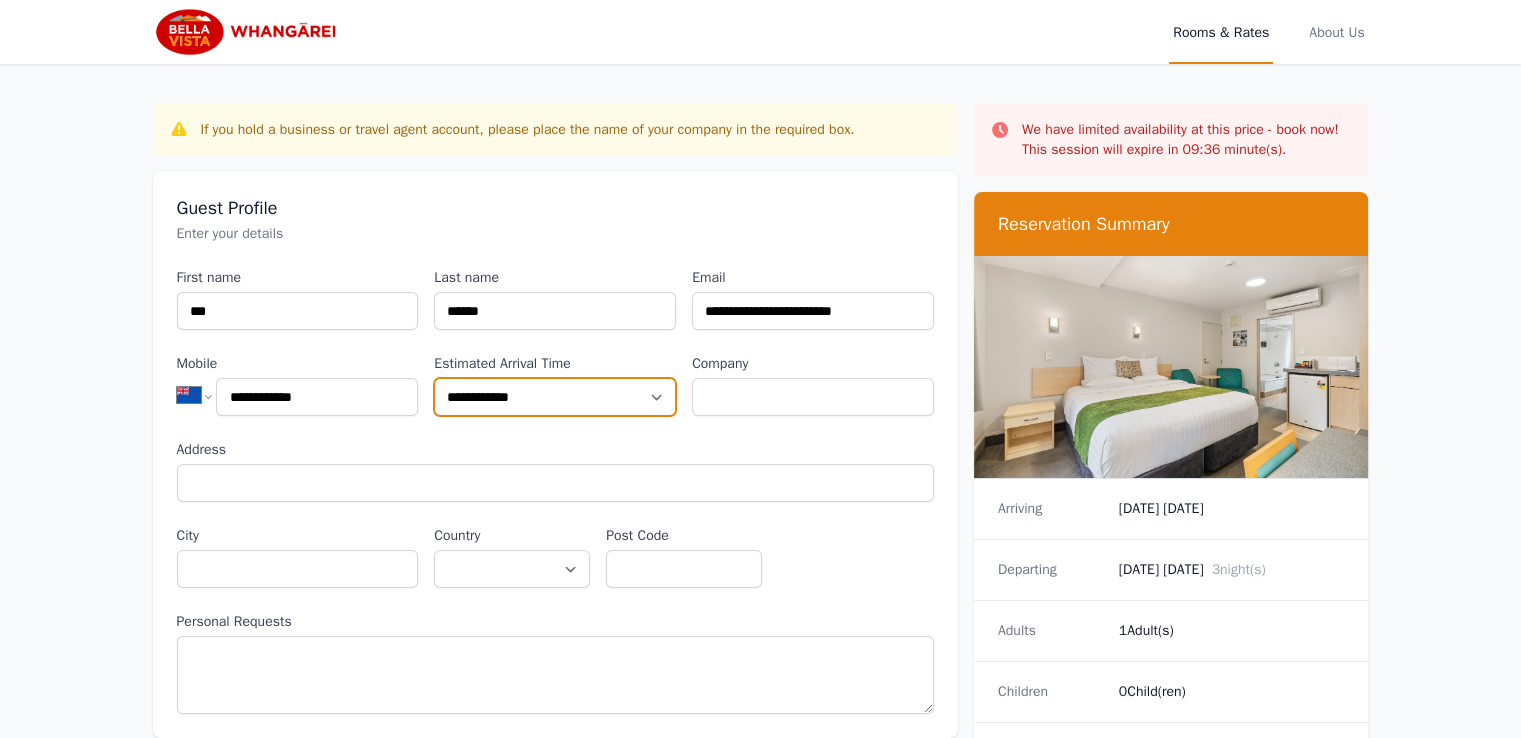 select on "**********" 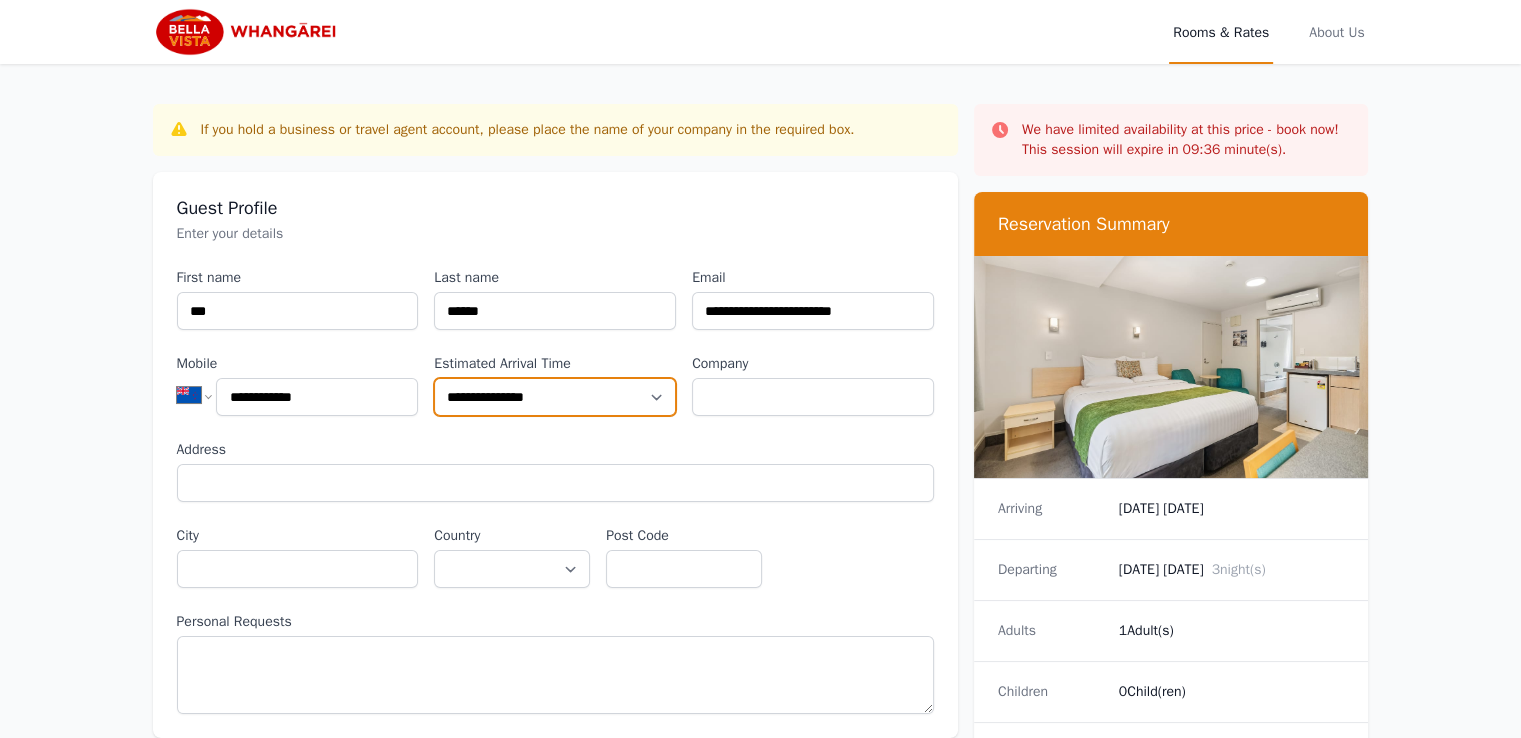 click on "**********" at bounding box center [555, 397] 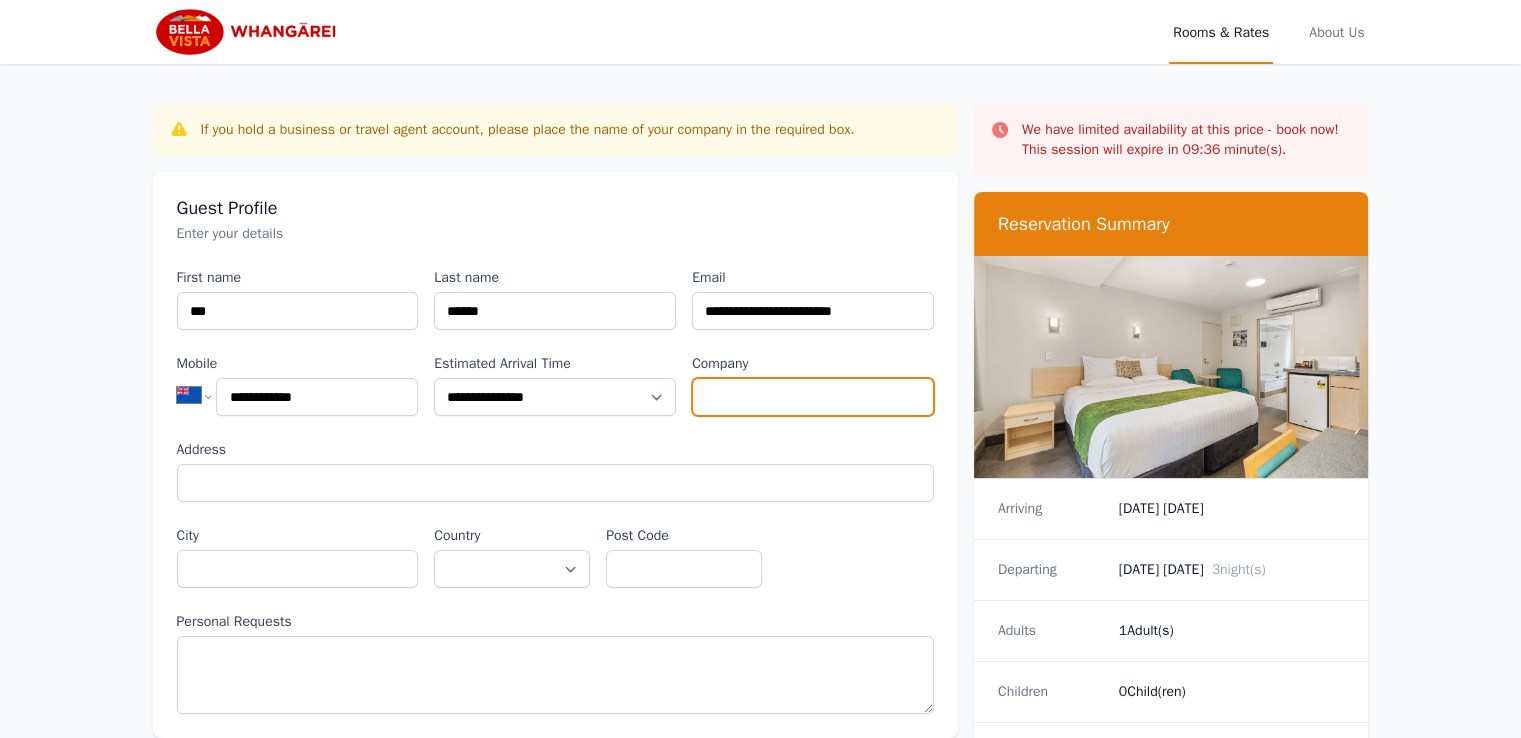 click on "Company" at bounding box center (813, 397) 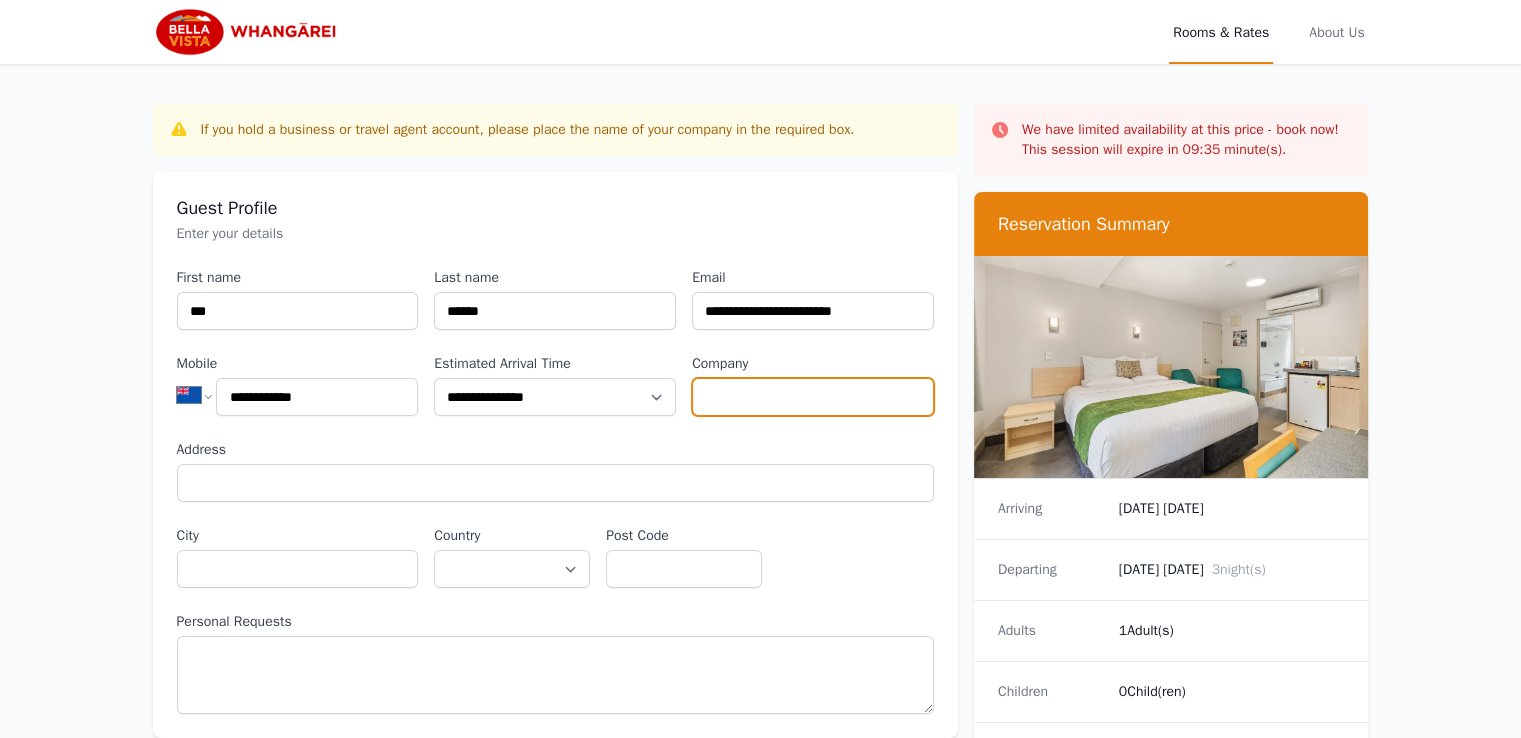 type on "**********" 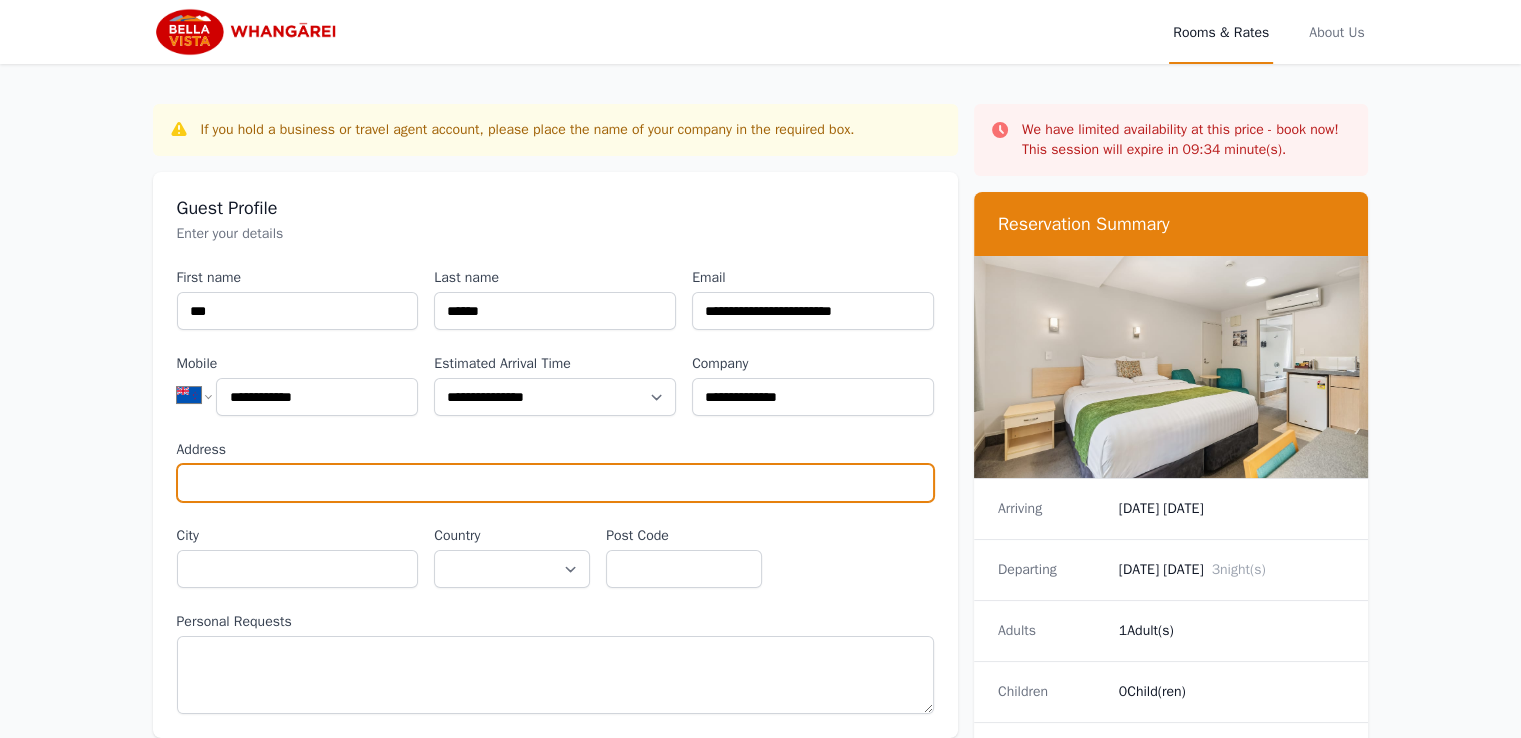 click on "Address" at bounding box center [555, 483] 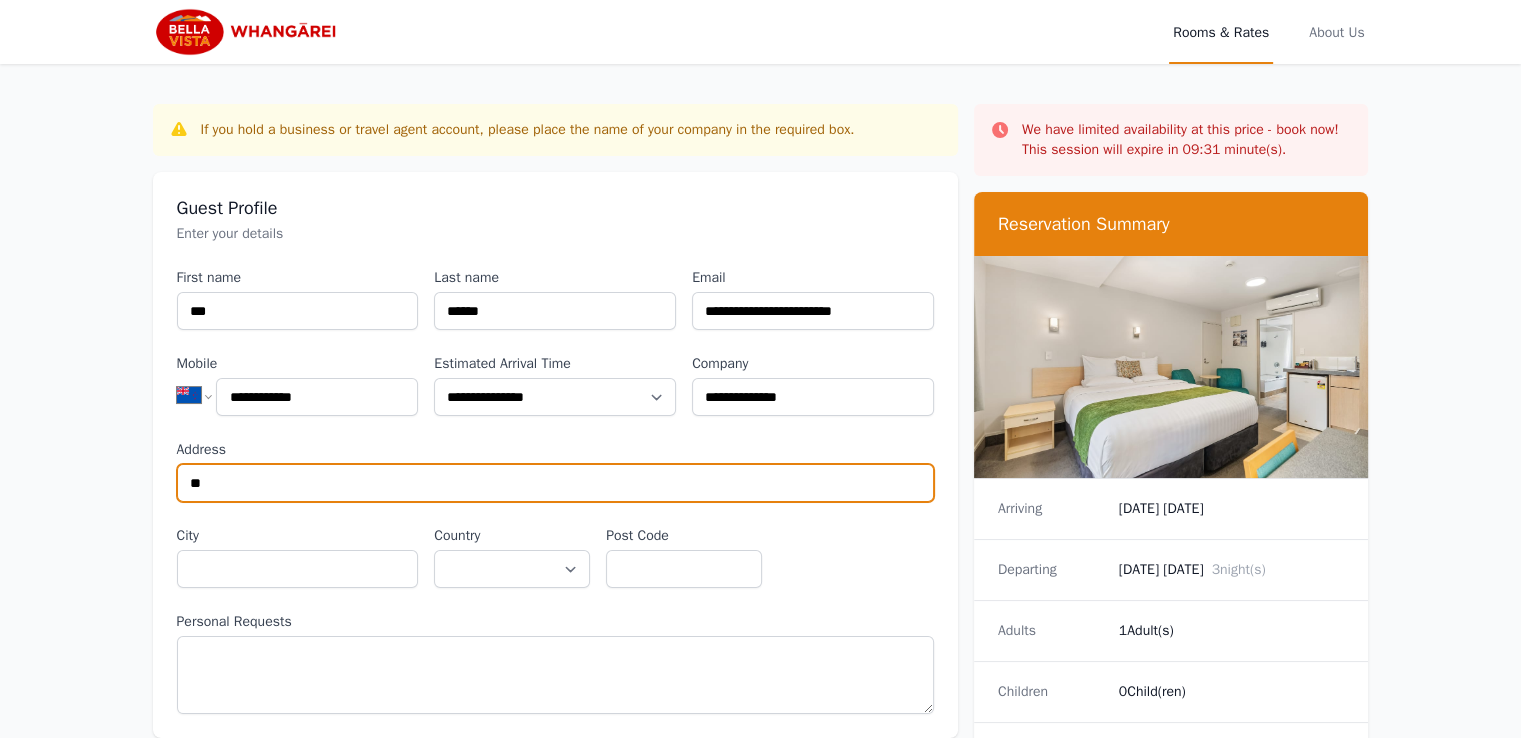 type on "**********" 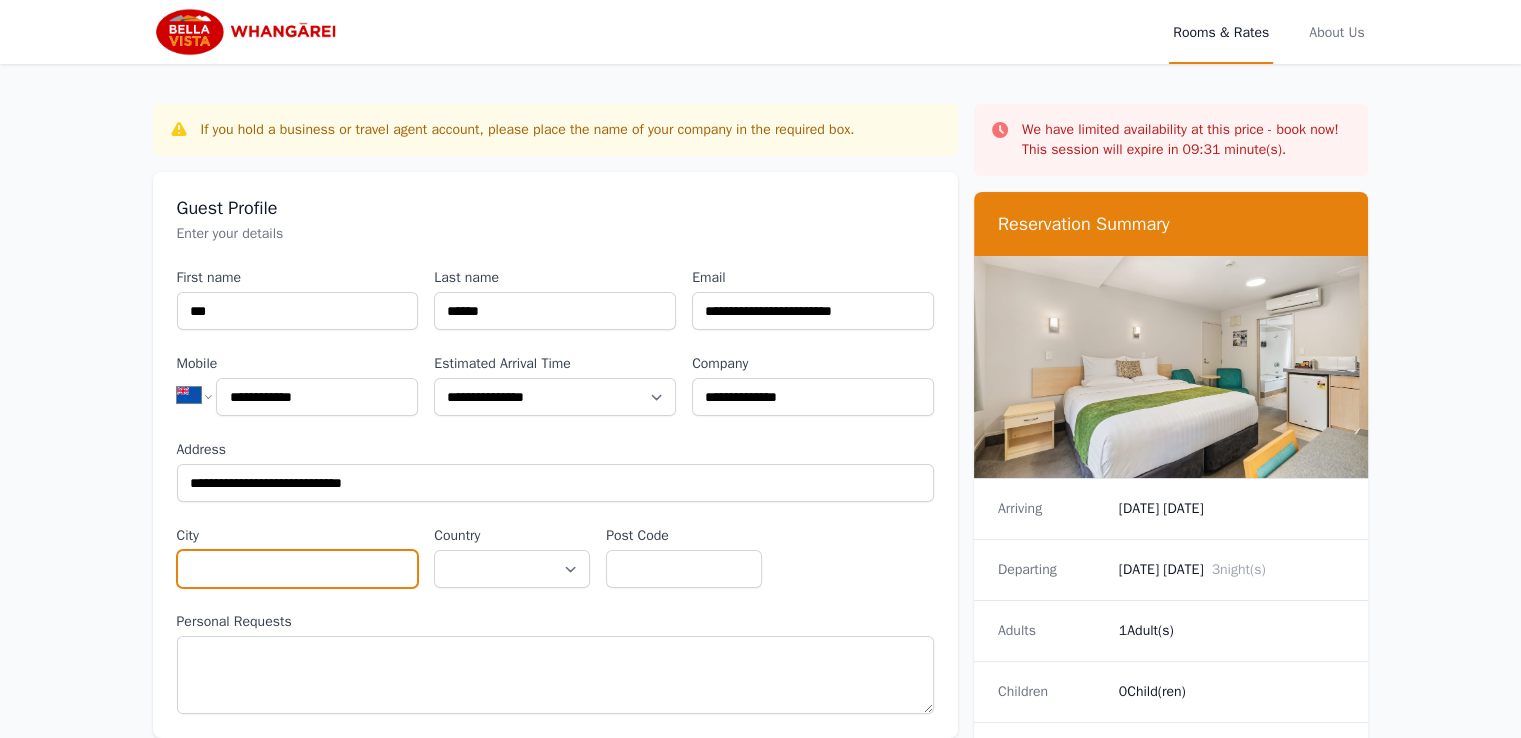 click on "City" at bounding box center (298, 569) 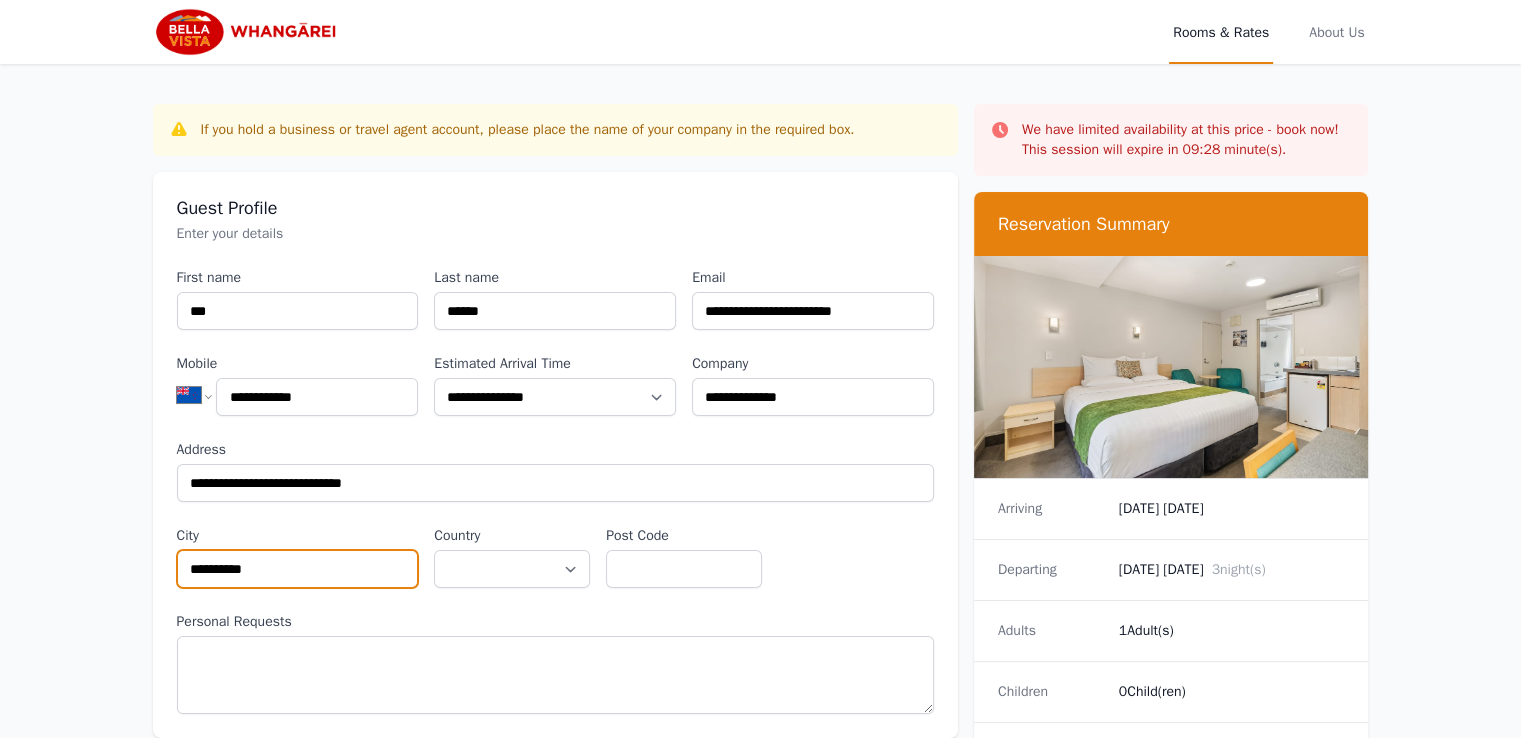 type on "**********" 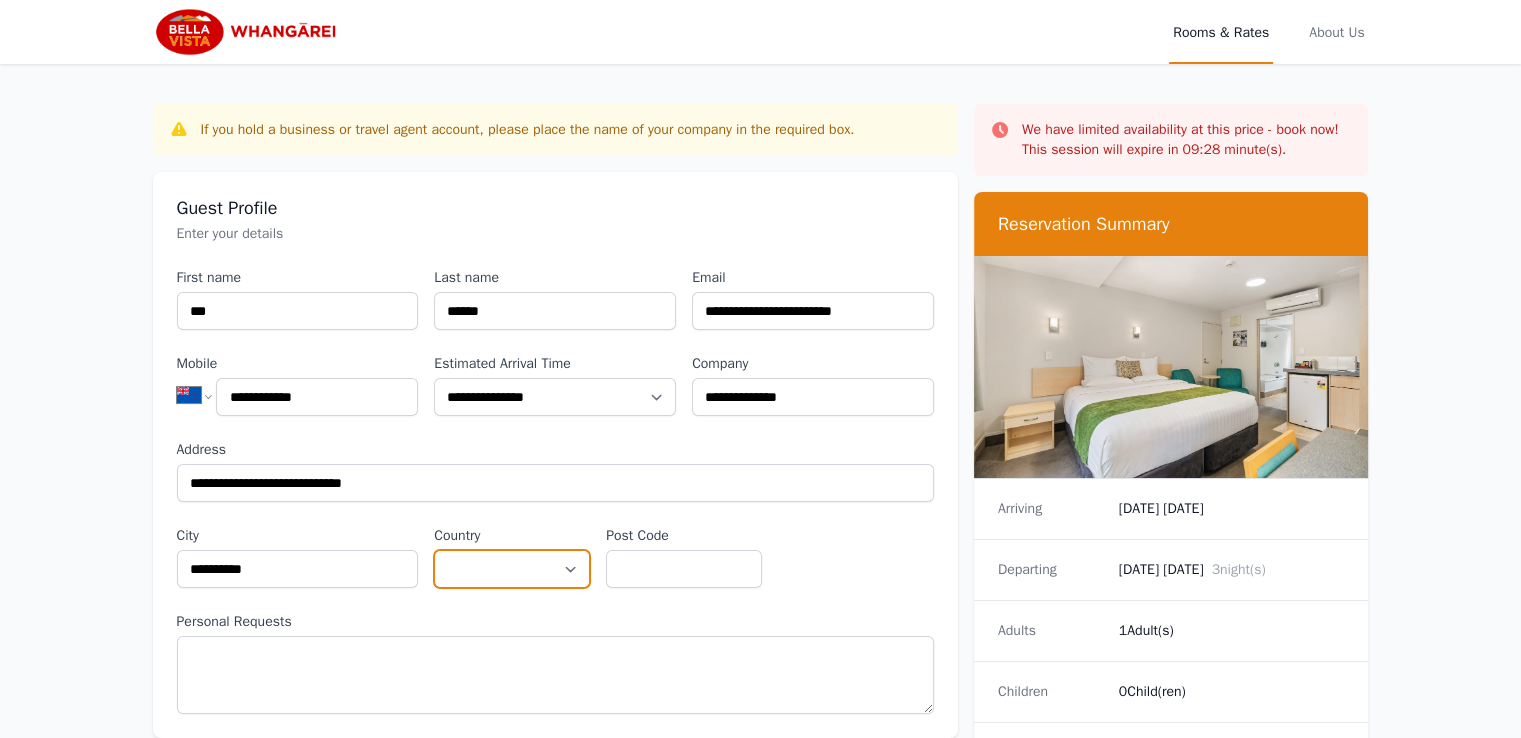 select on "**********" 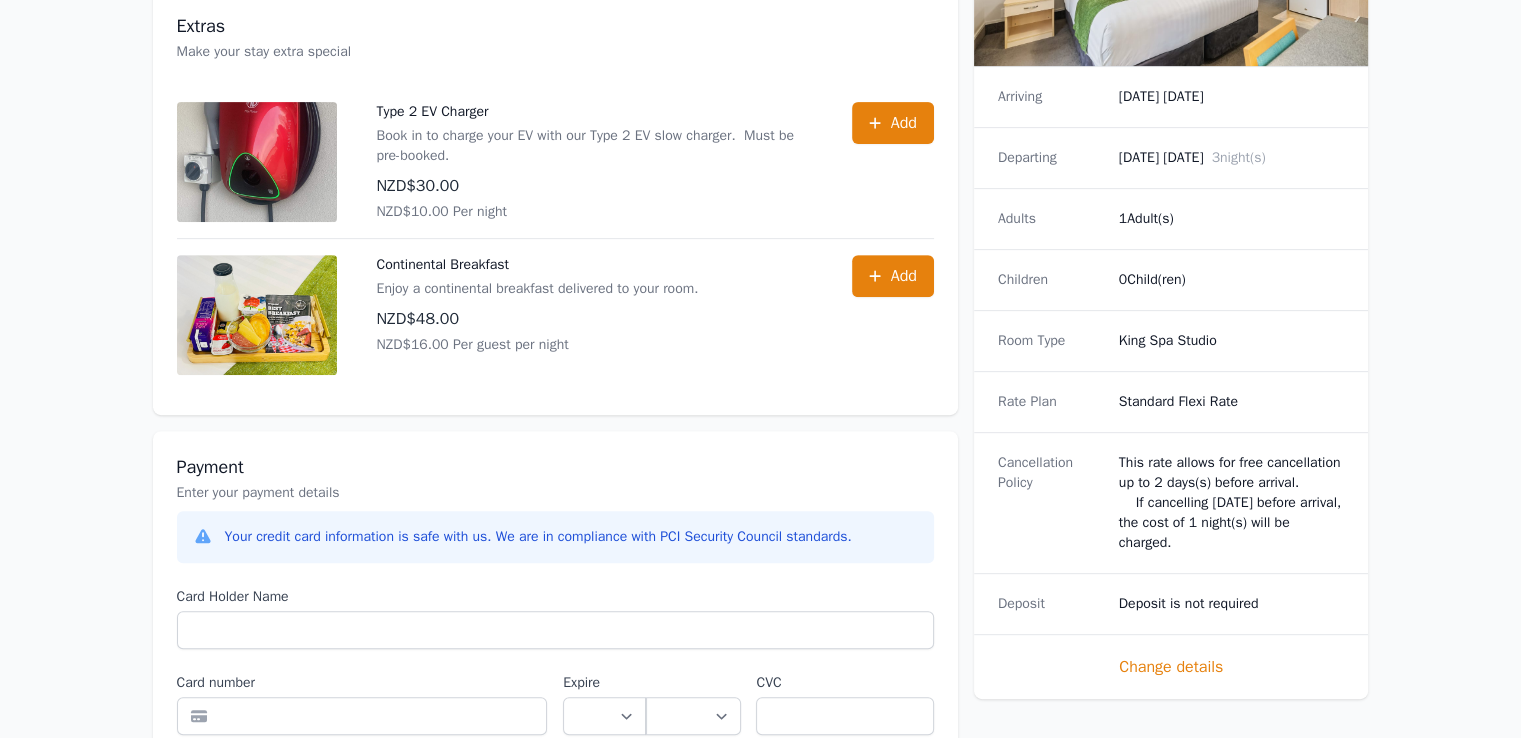 scroll, scrollTop: 1000, scrollLeft: 0, axis: vertical 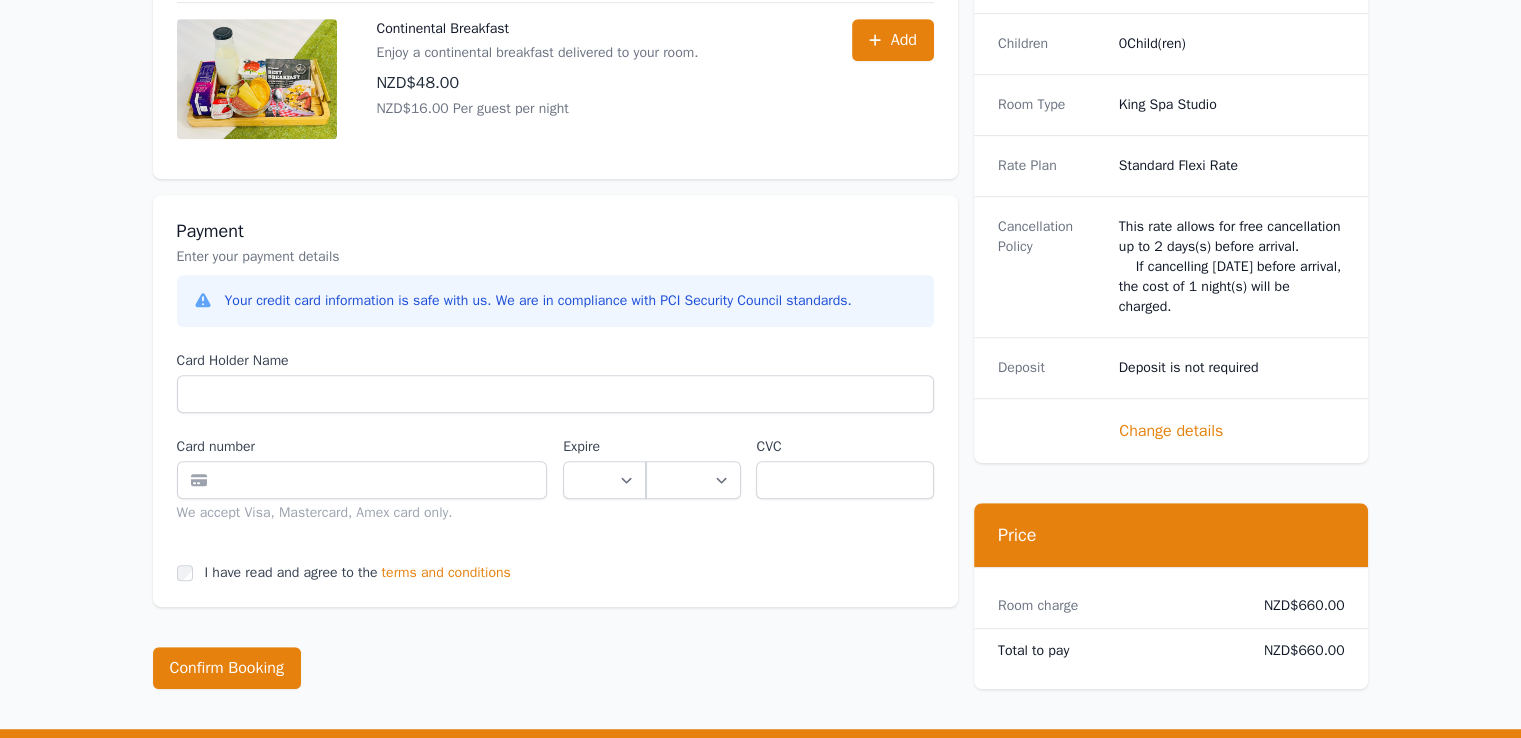 type on "****" 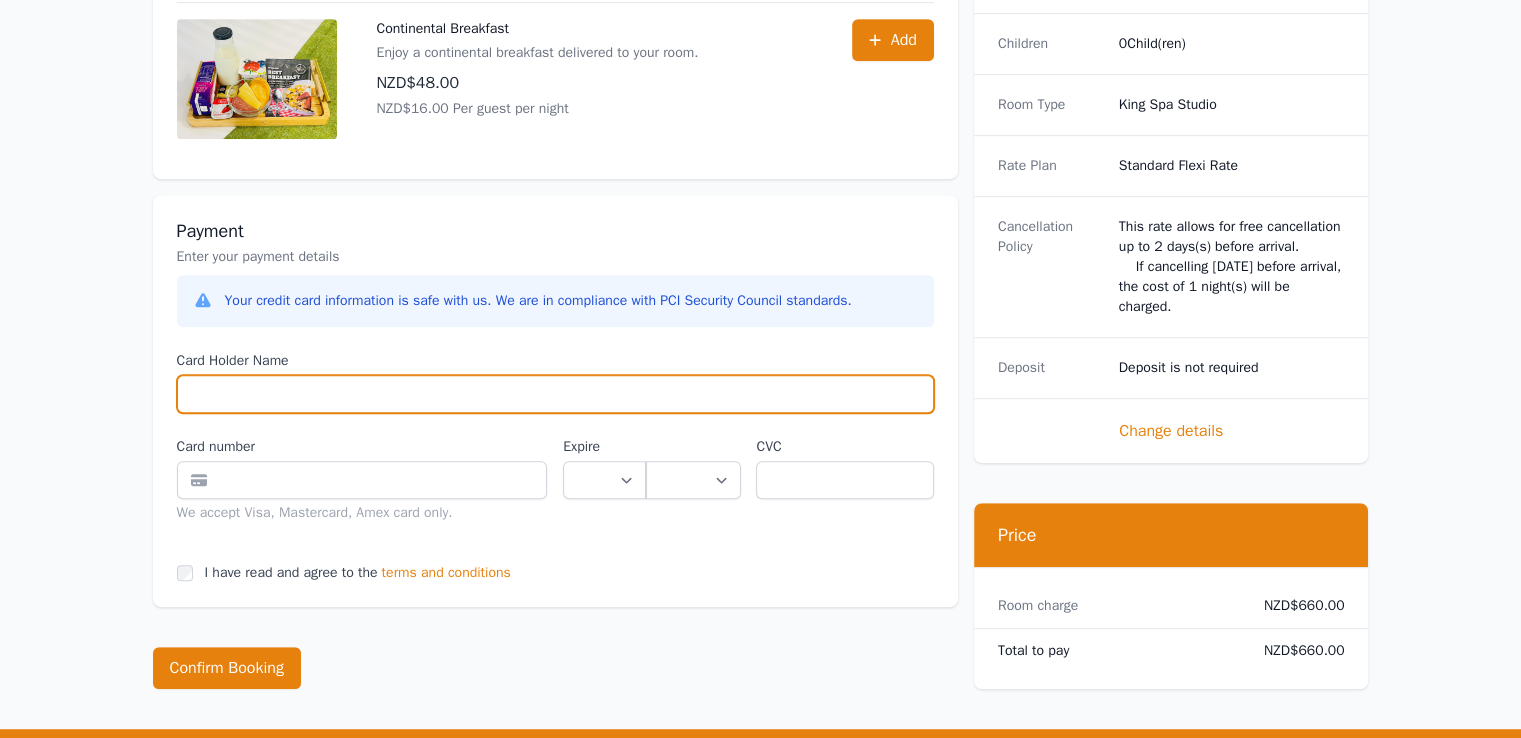 click on "Card Holder Name" at bounding box center [555, 394] 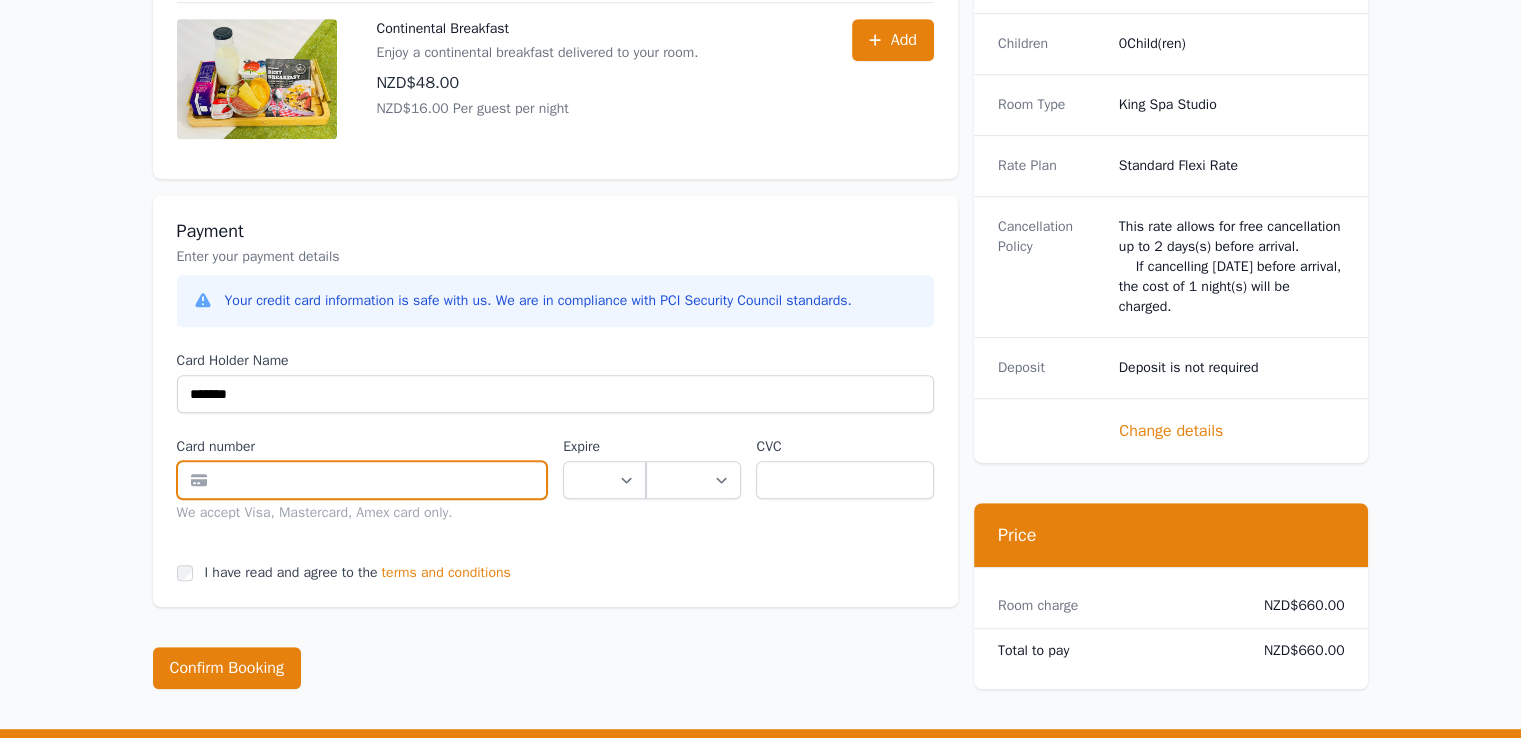 click at bounding box center [362, 480] 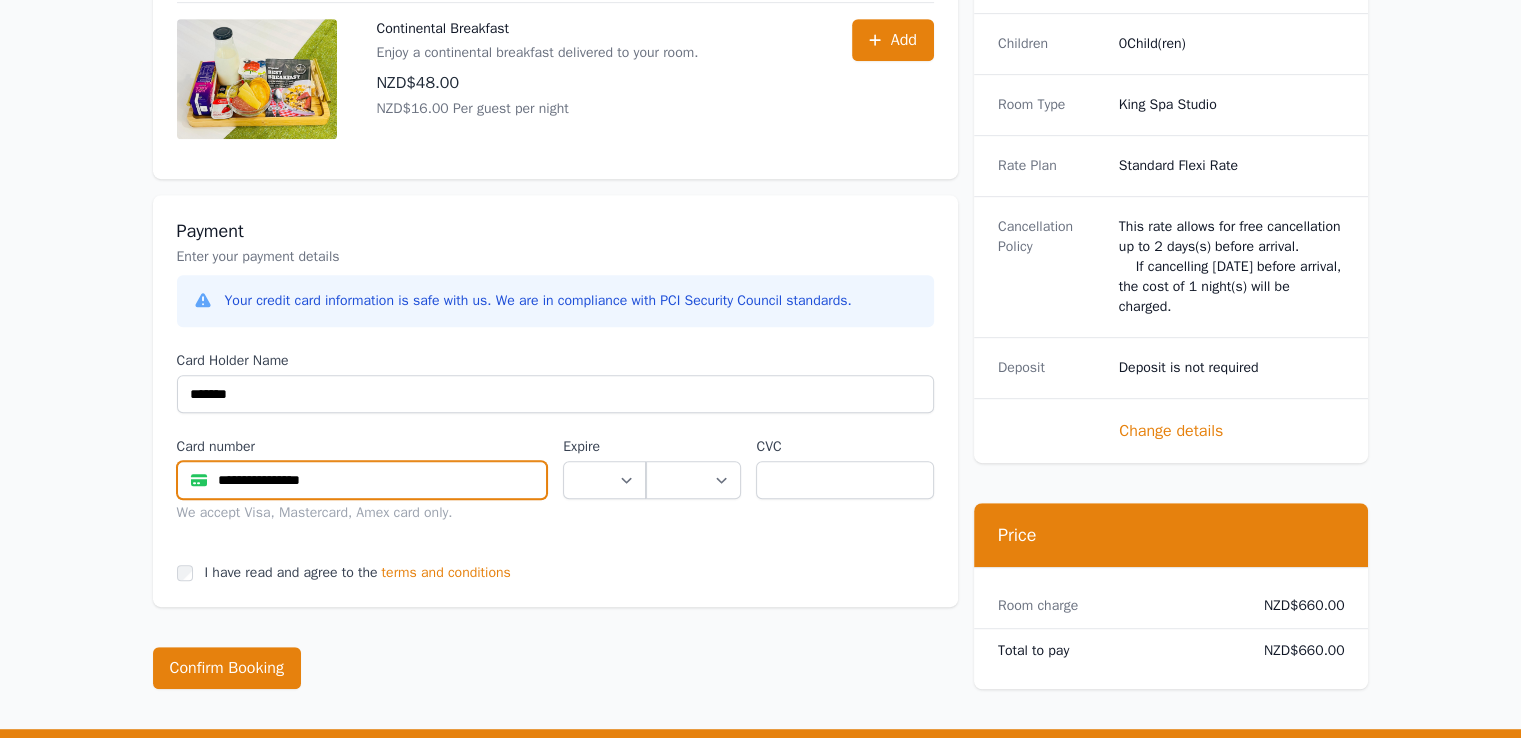 type on "**********" 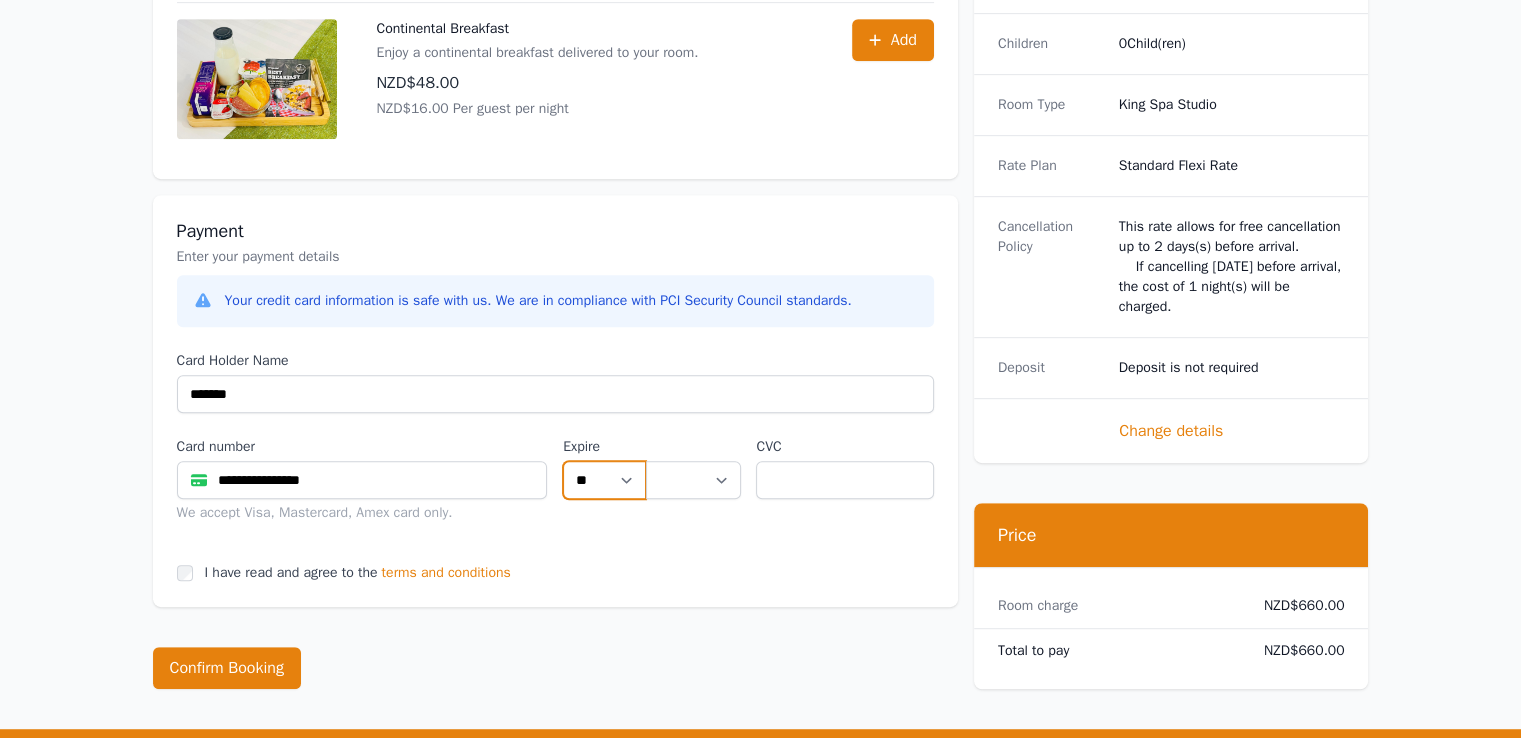 select on "**" 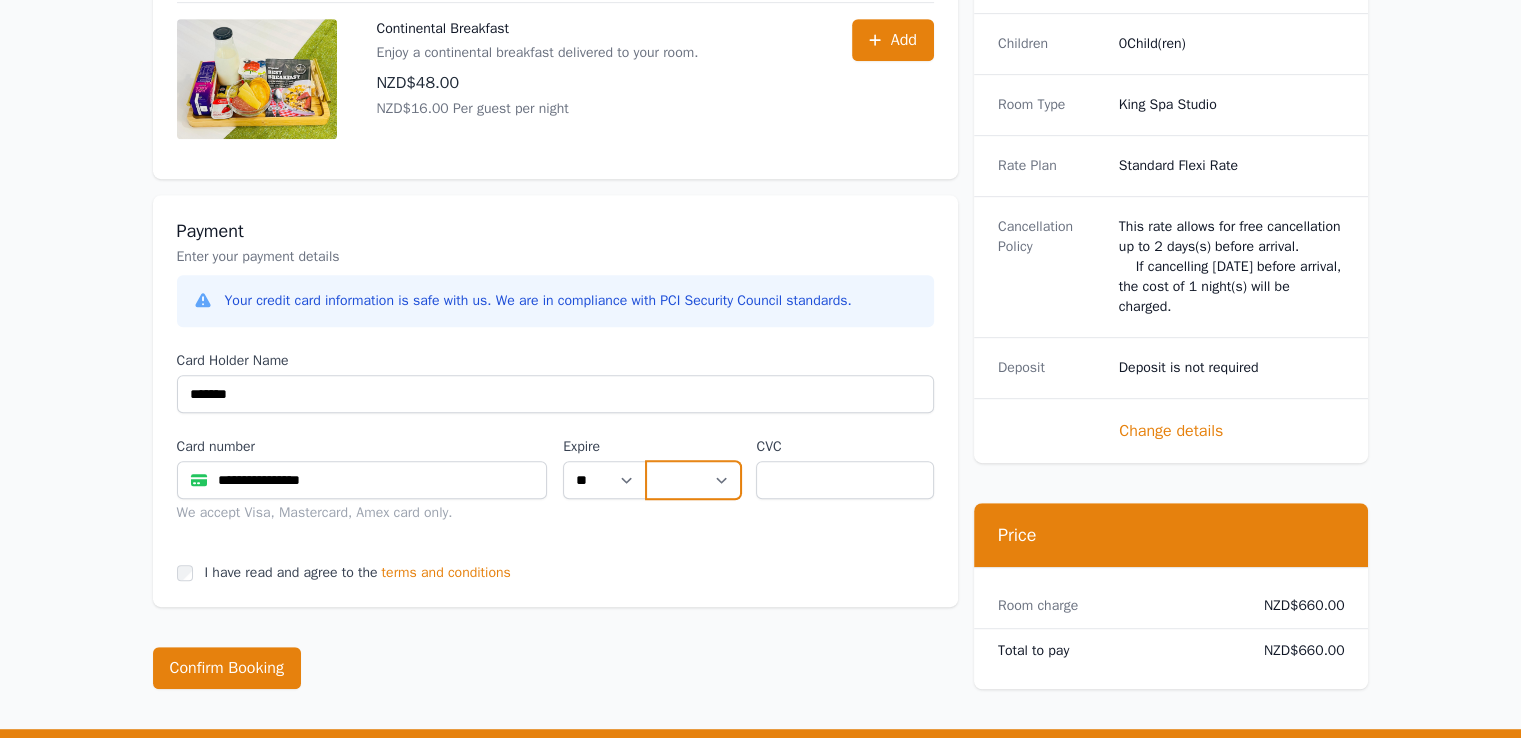 click on "**** **** **** **** **** **** **** **** ****" at bounding box center (693, 480) 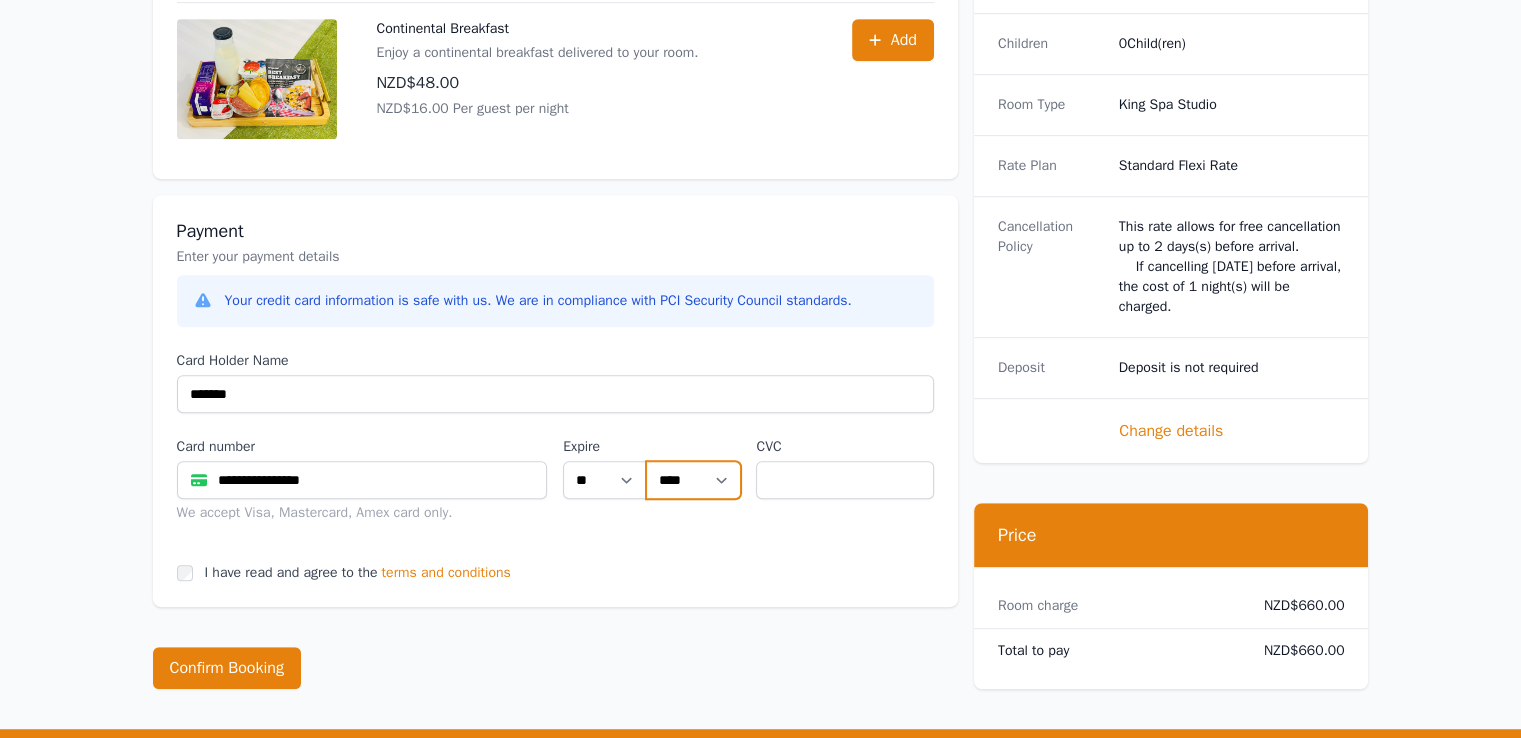click on "**** **** **** **** **** **** **** **** ****" at bounding box center (693, 480) 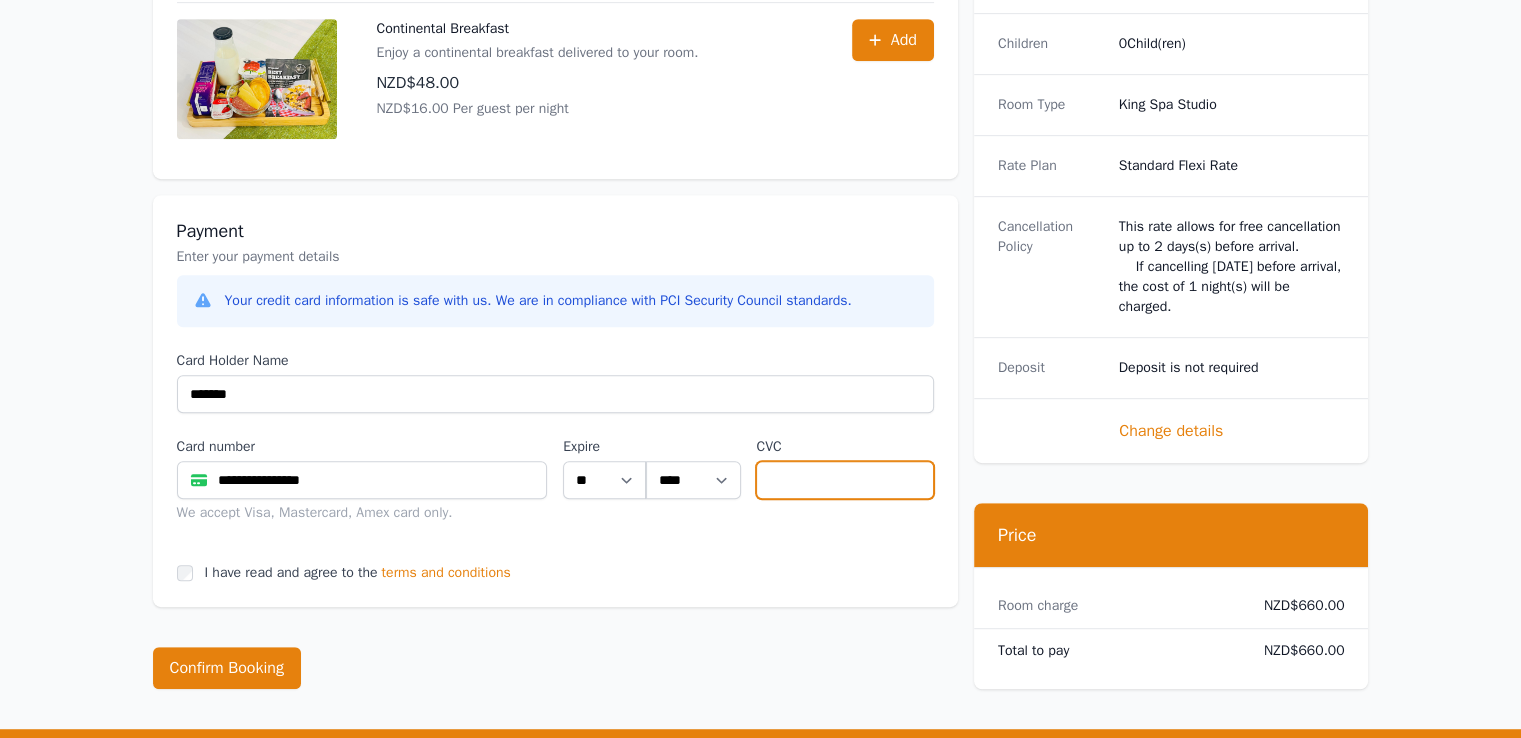 click at bounding box center (844, 480) 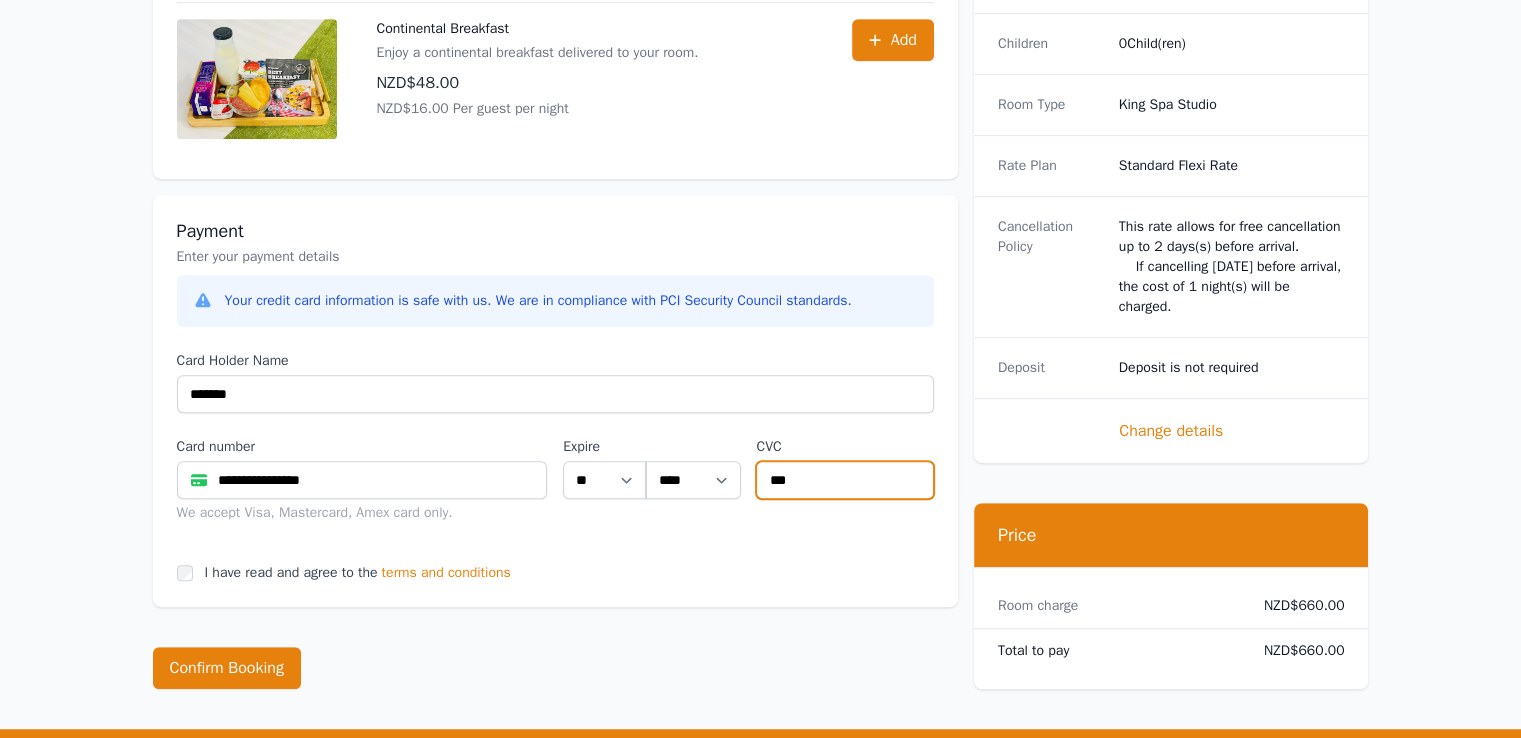 type on "***" 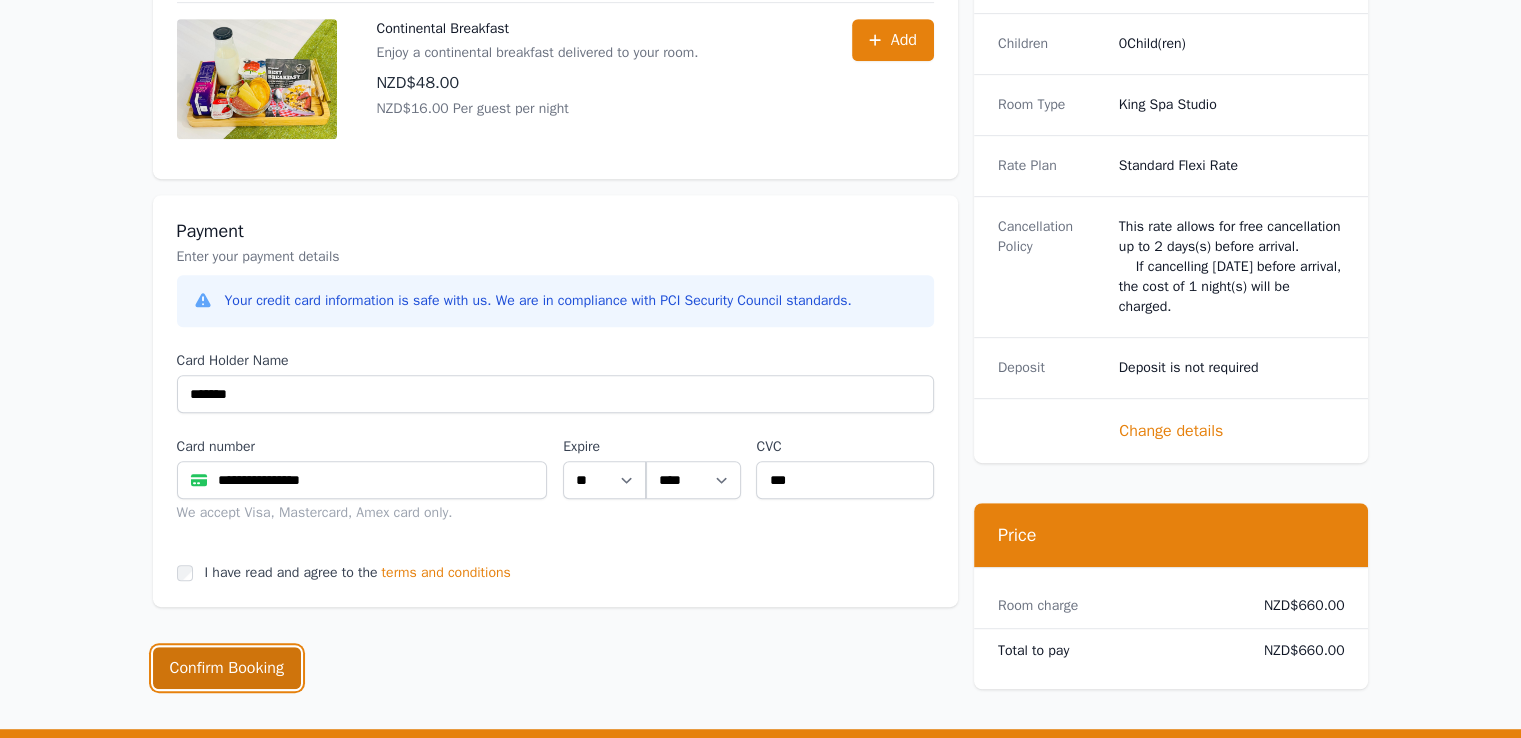 click on "Confirm Booking" at bounding box center (227, 668) 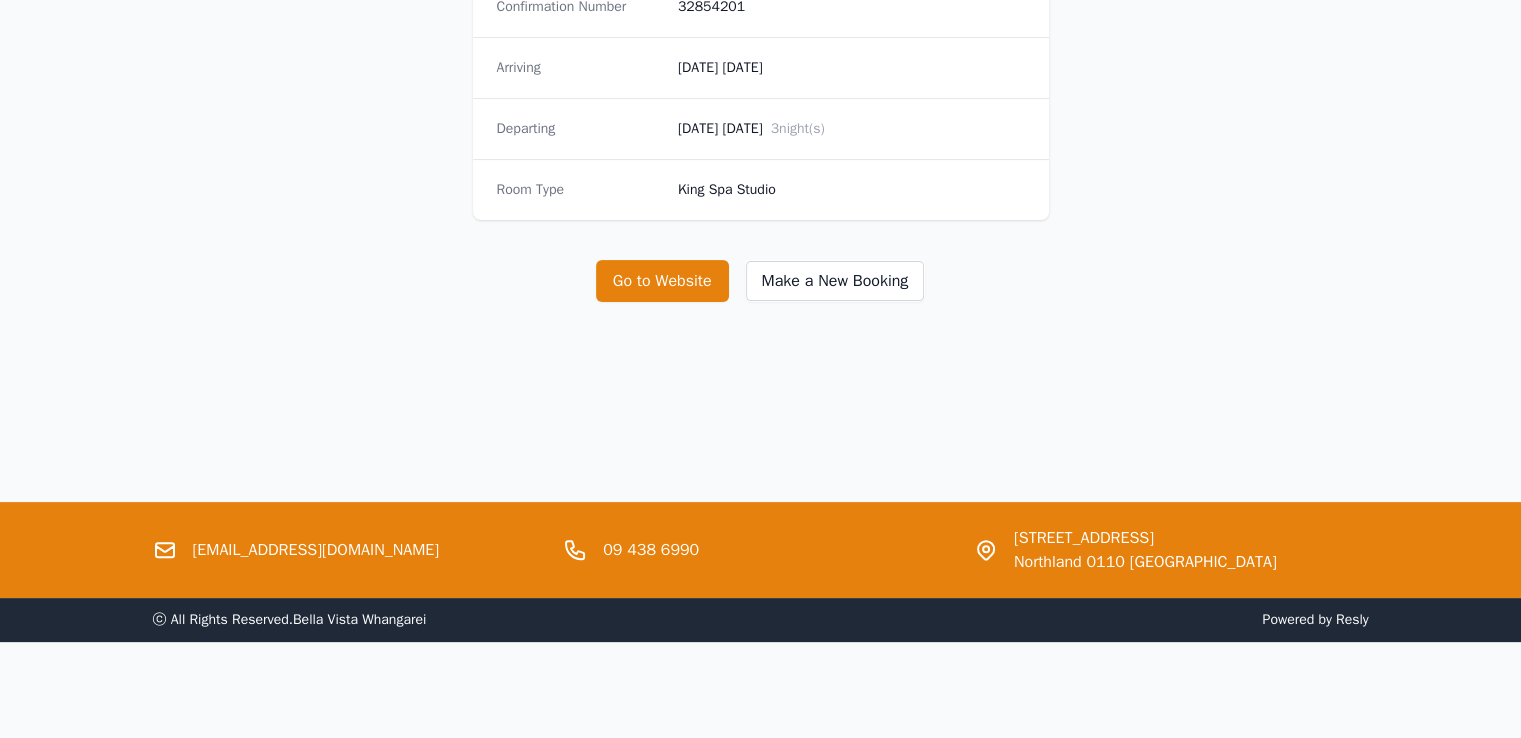 scroll, scrollTop: 0, scrollLeft: 0, axis: both 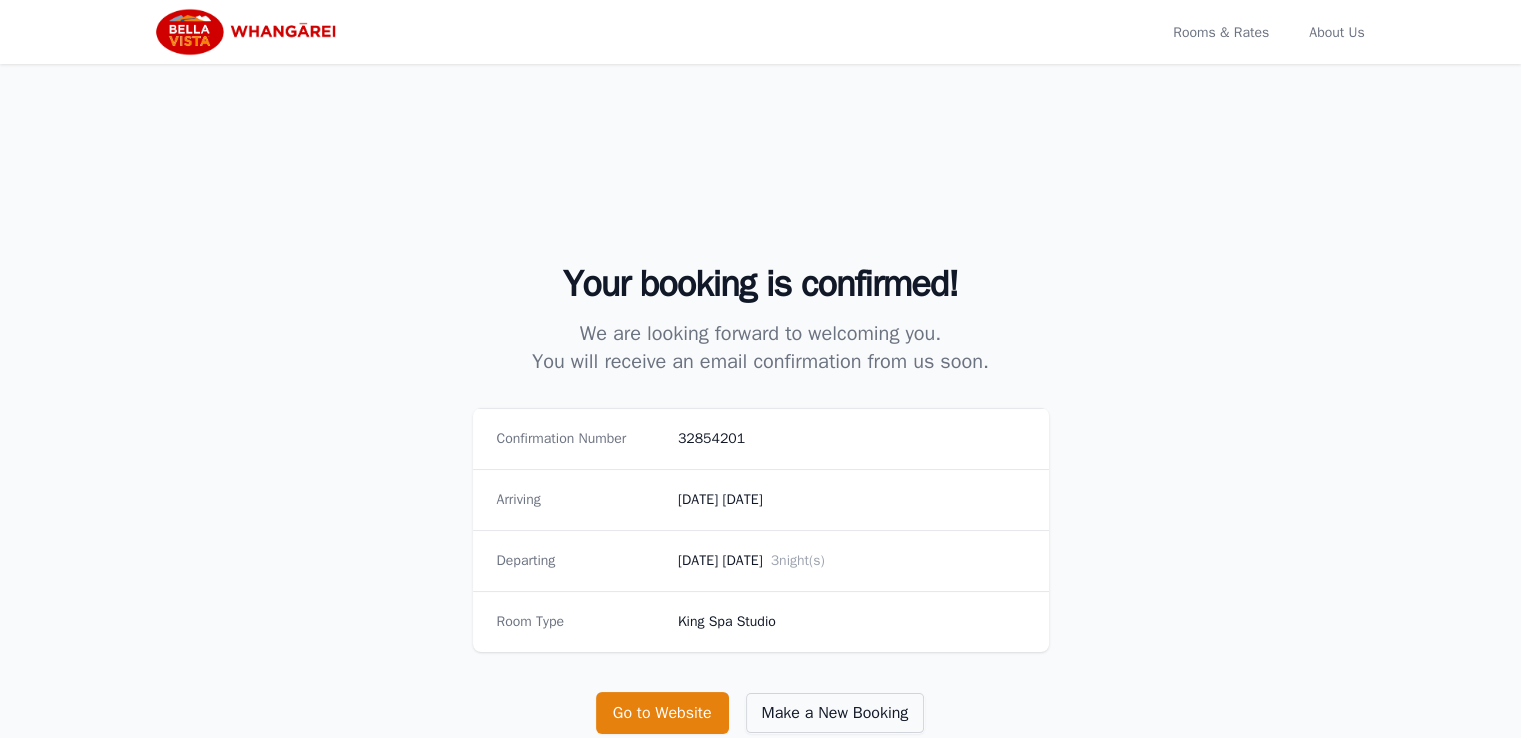 click on "Make a New Booking" at bounding box center (835, 713) 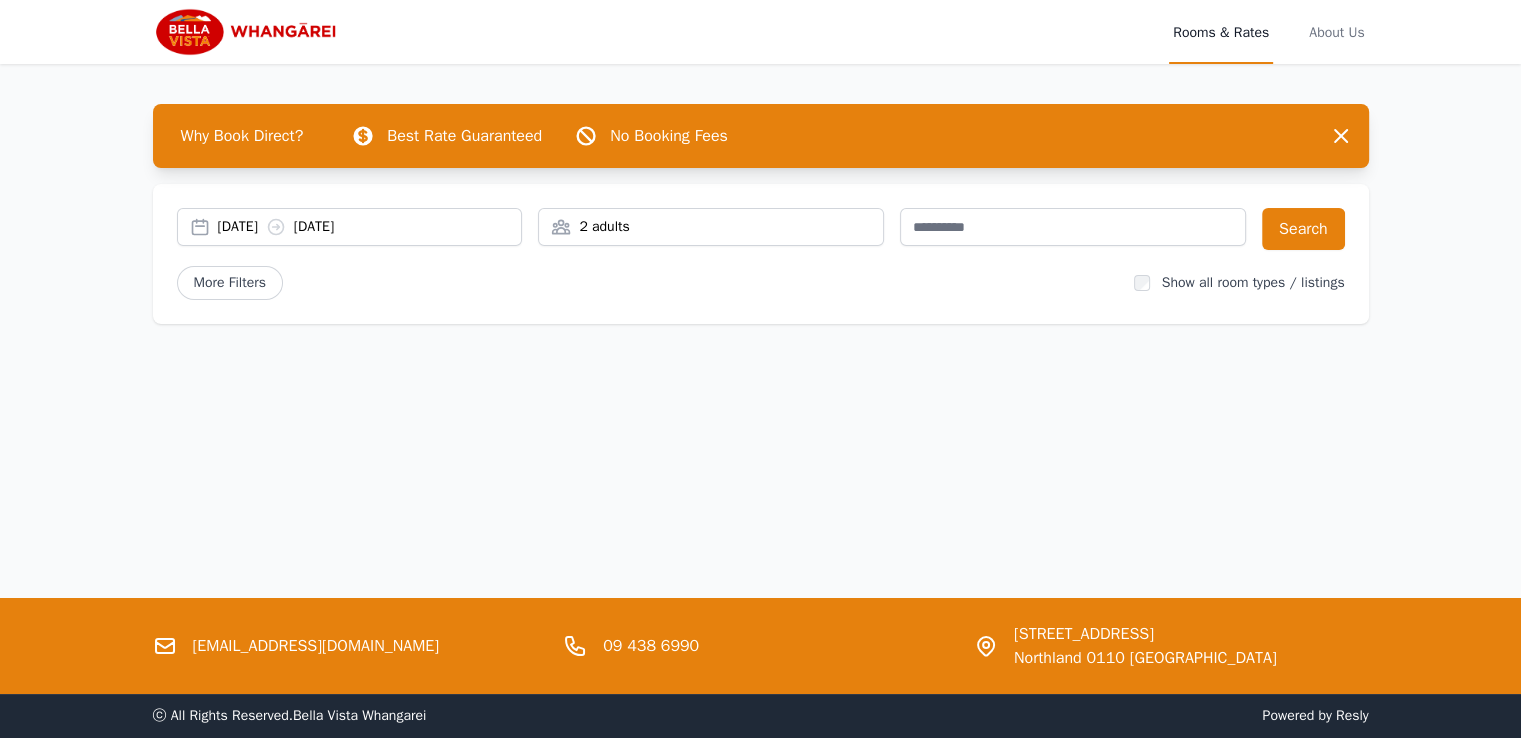 drag, startPoint x: 332, startPoint y: 213, endPoint x: 349, endPoint y: 237, distance: 29.410883 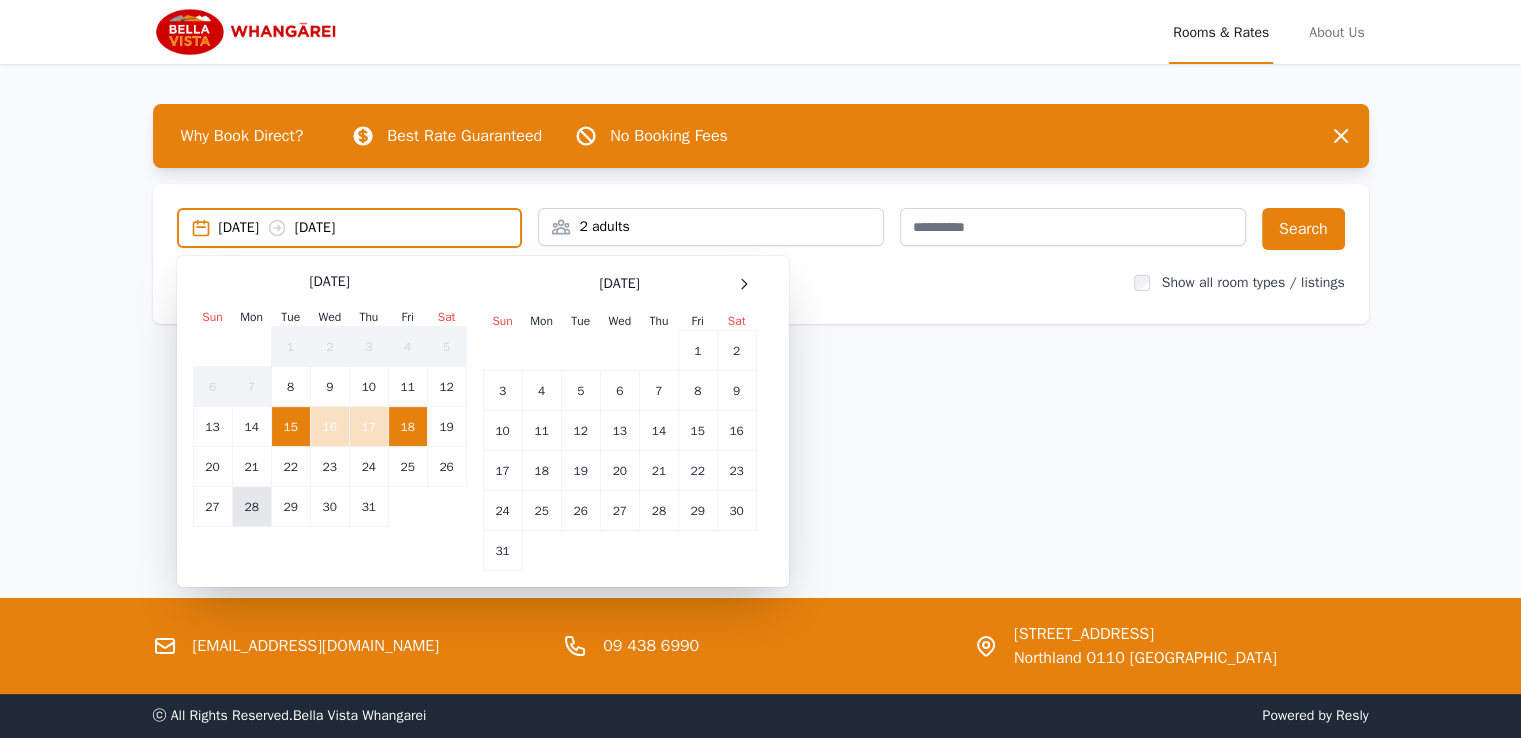 click on "28" at bounding box center [251, 507] 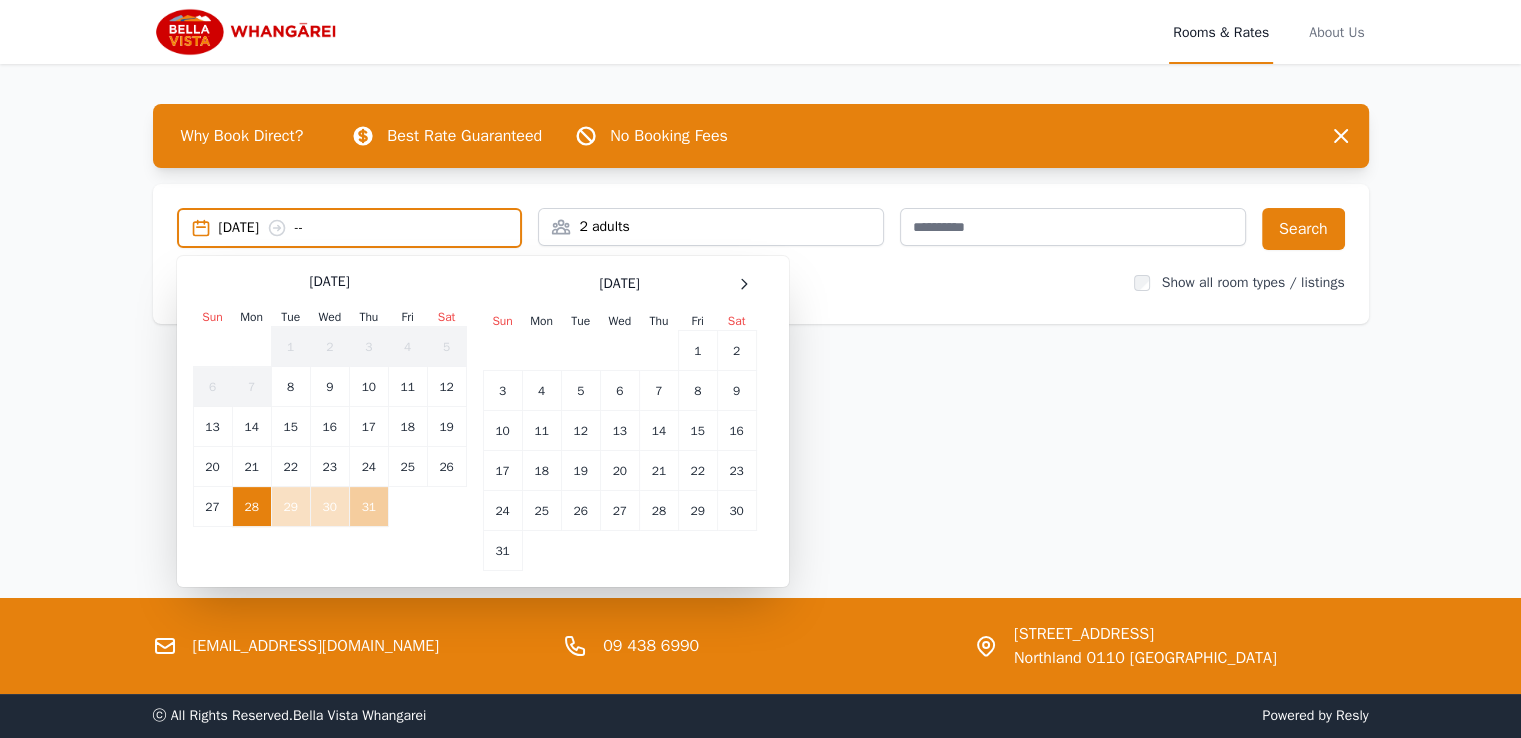 click on "31" at bounding box center (368, 507) 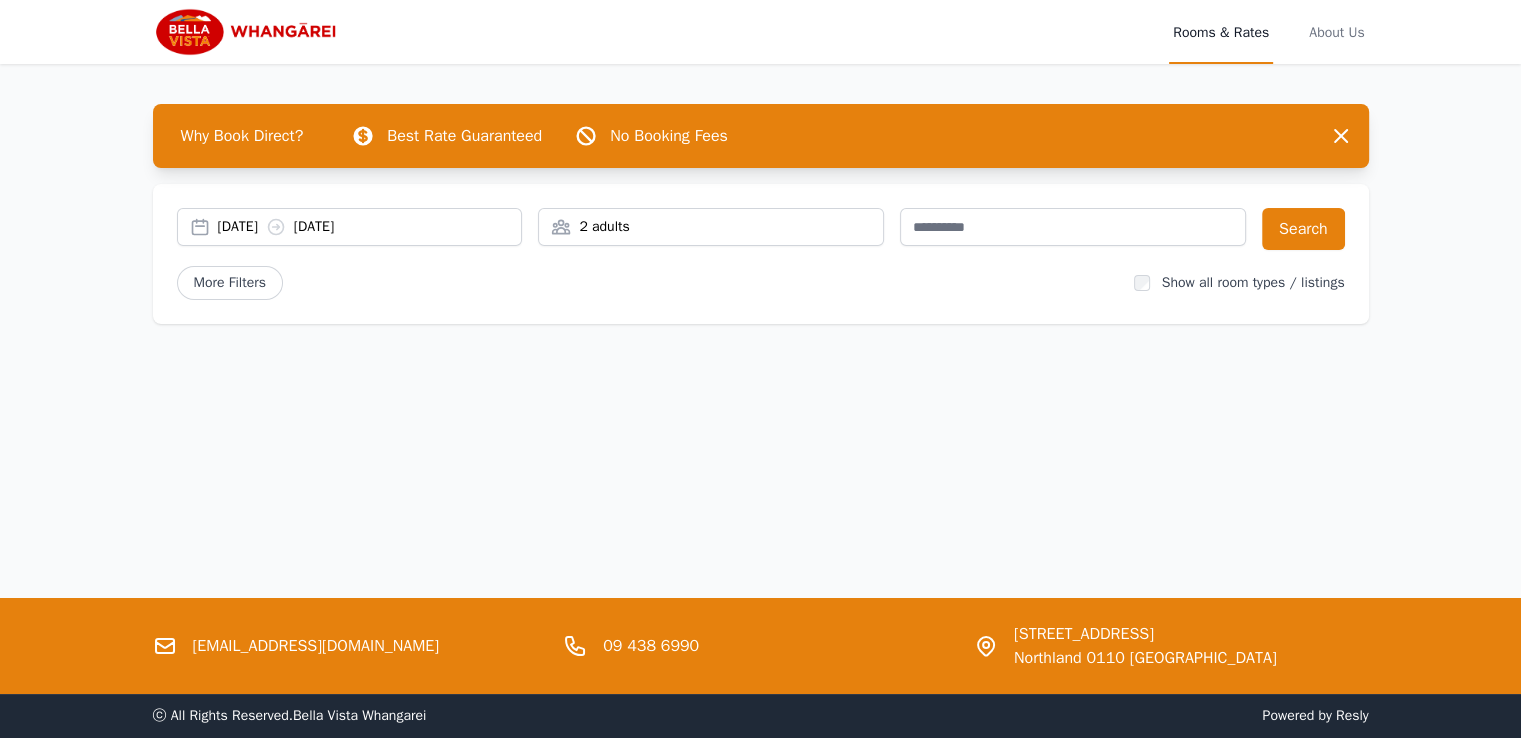click on "2 adults" at bounding box center (711, 227) 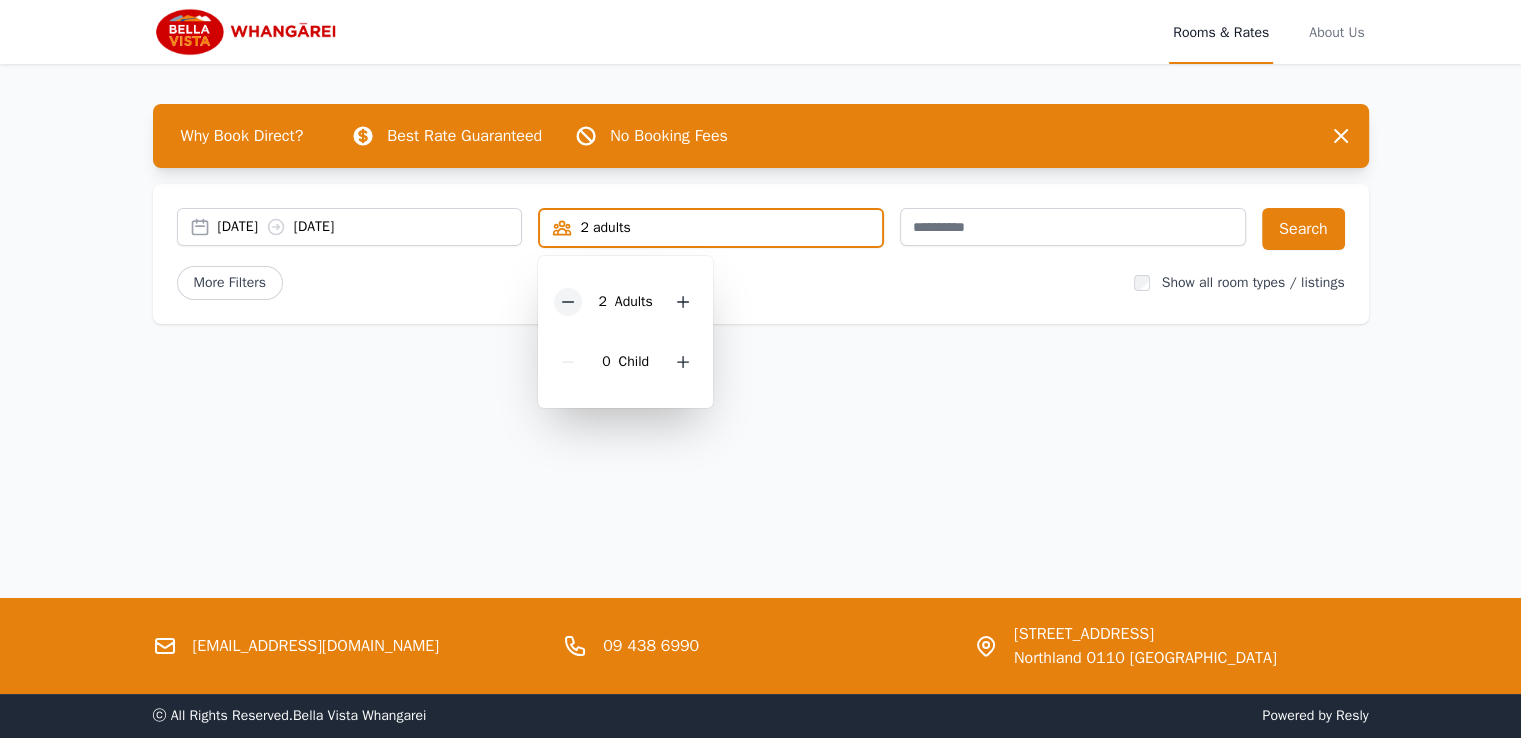 click 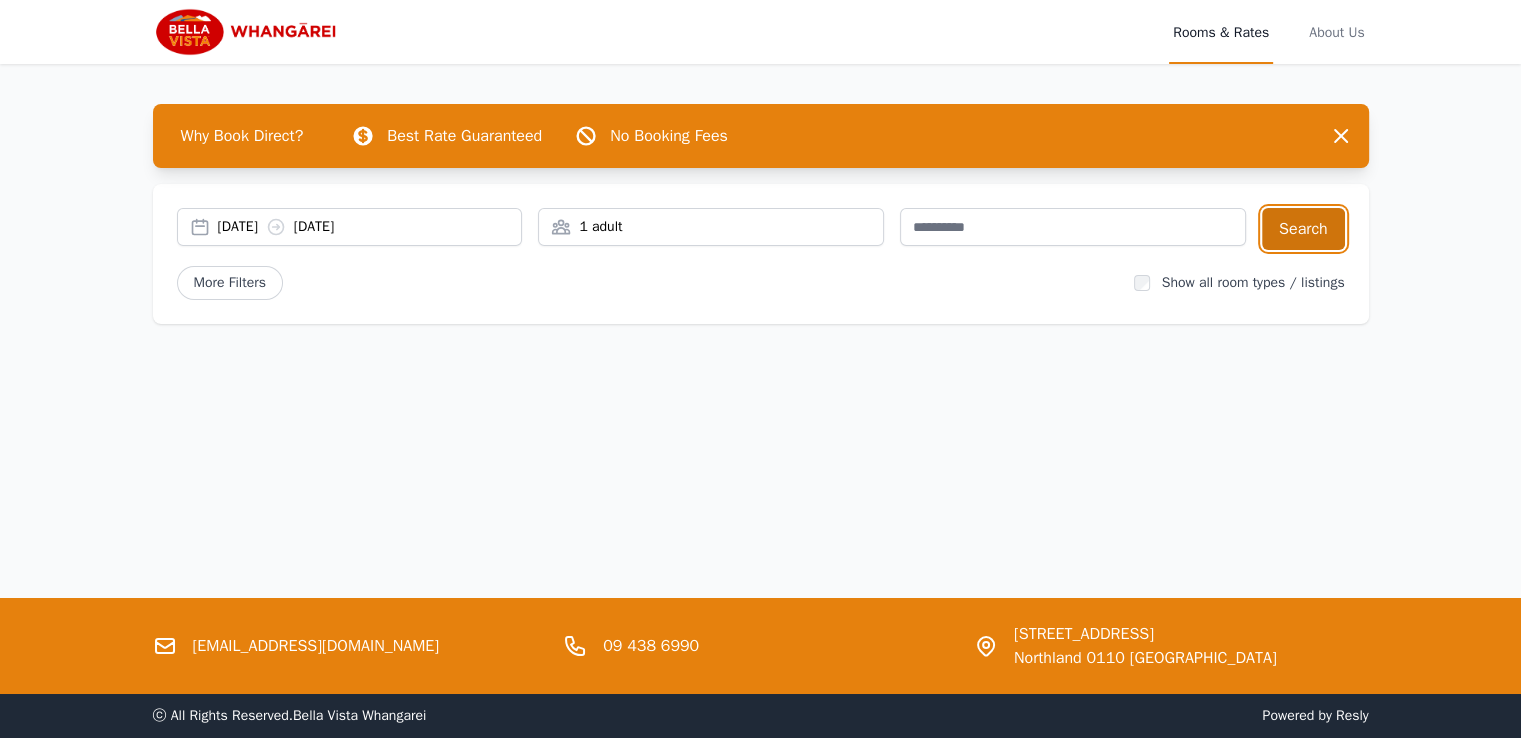 click on "Search" at bounding box center (1303, 229) 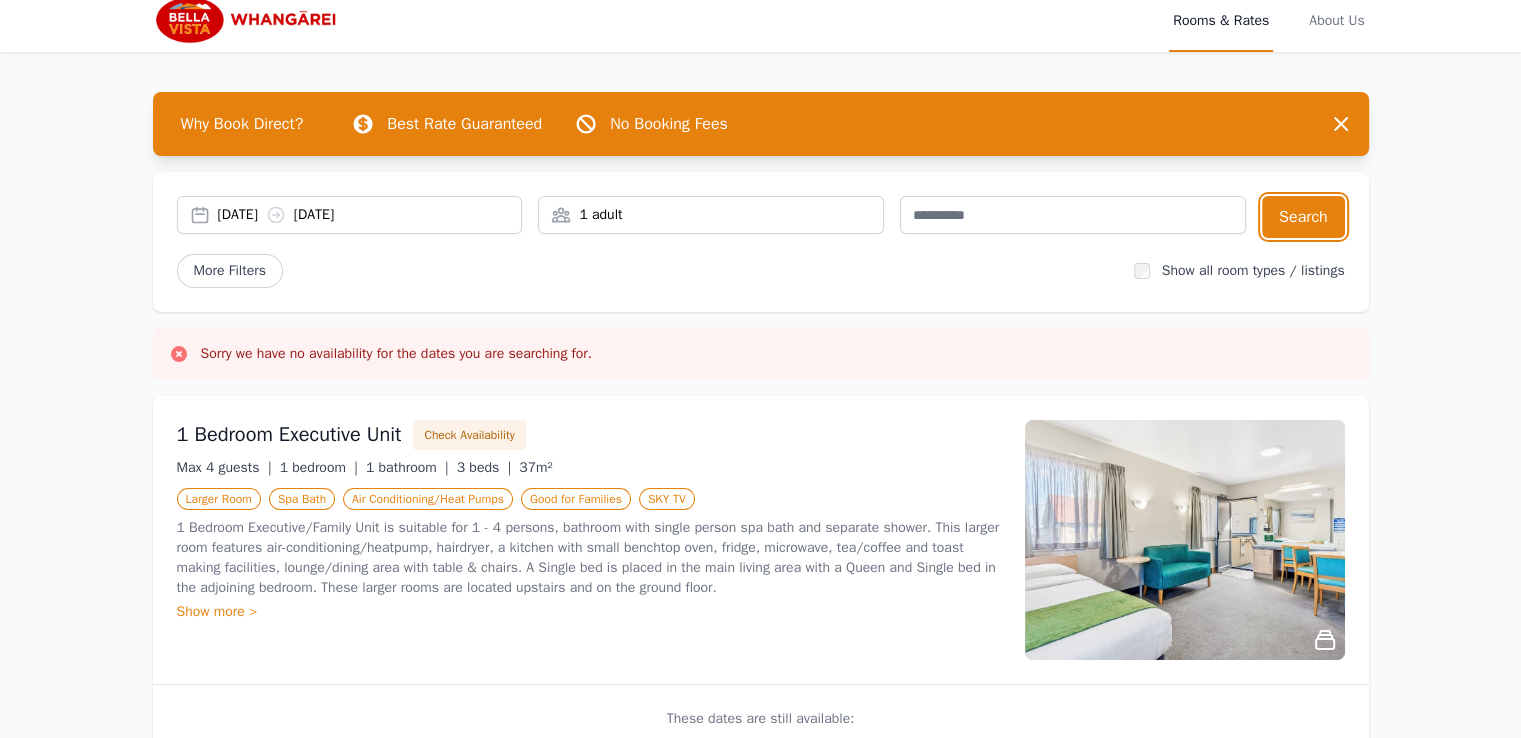 scroll, scrollTop: 0, scrollLeft: 0, axis: both 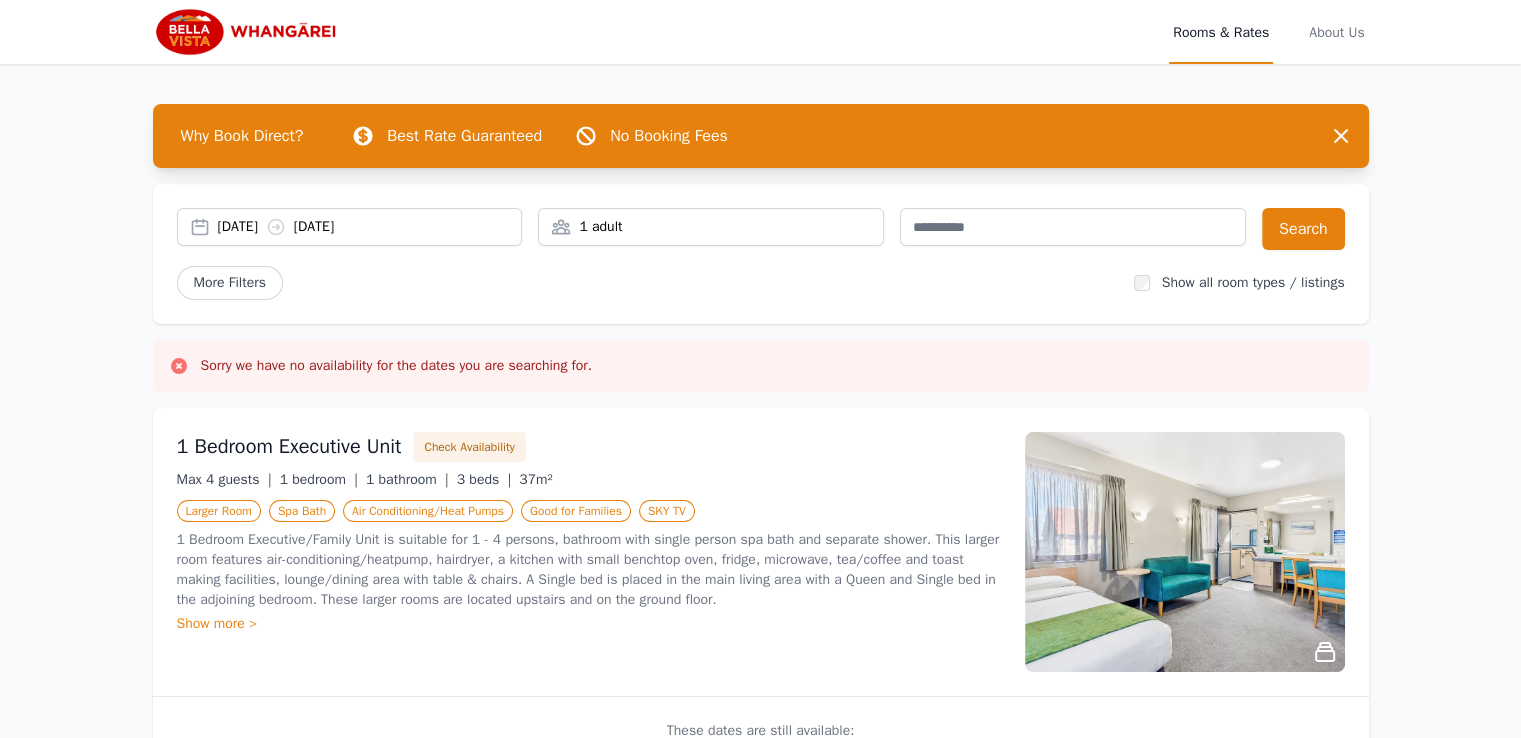 drag, startPoint x: 249, startPoint y: 131, endPoint x: 260, endPoint y: 131, distance: 11 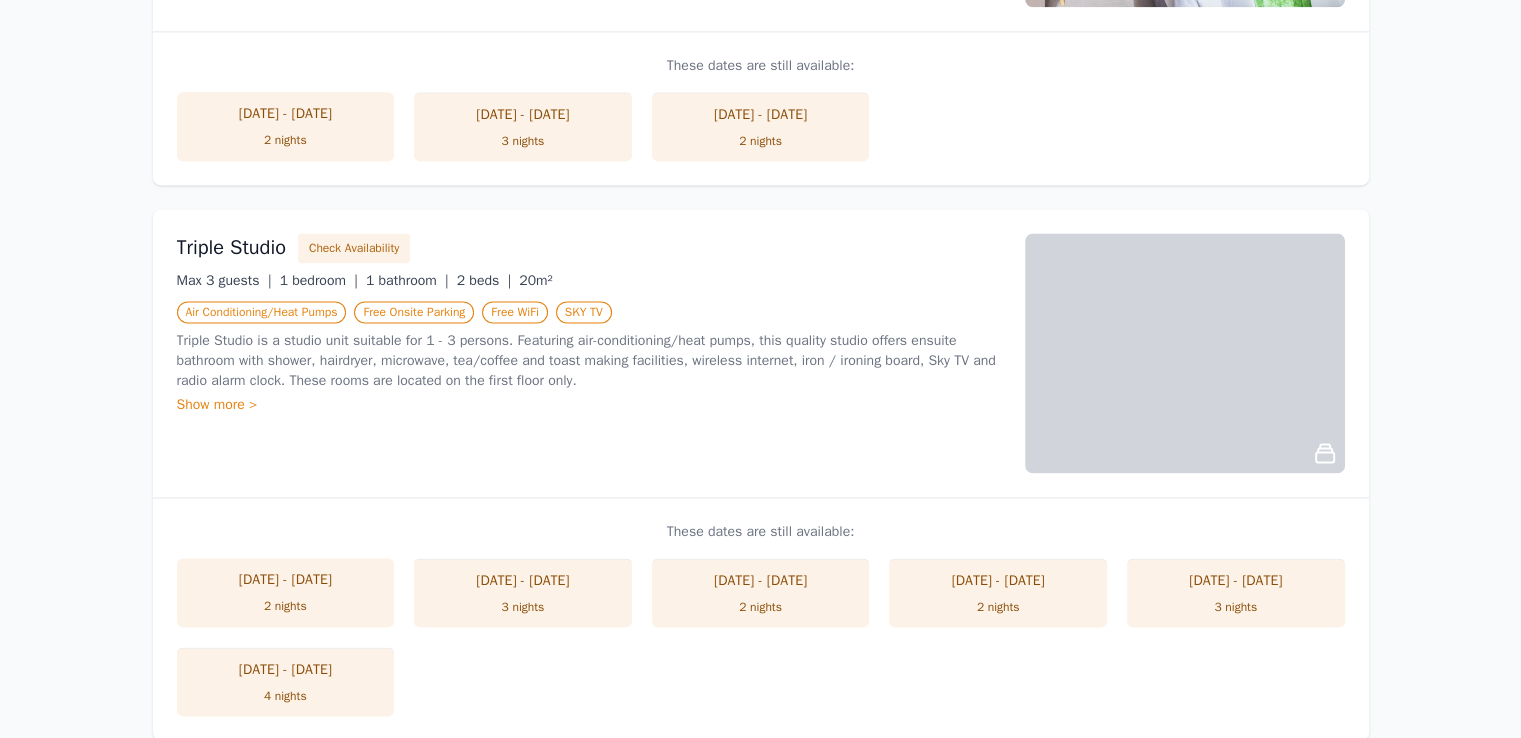 scroll, scrollTop: 2900, scrollLeft: 0, axis: vertical 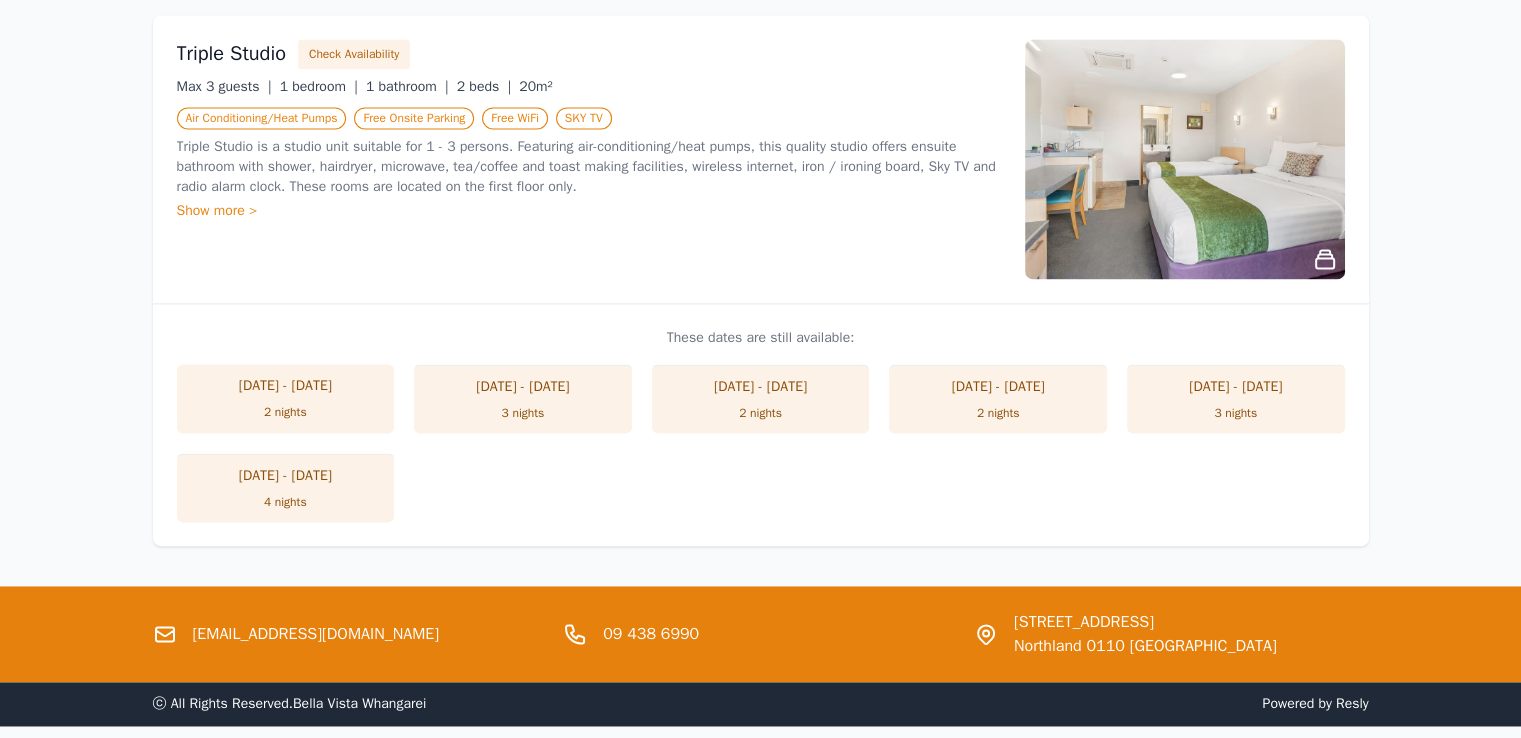 click on "[DATE] - [DATE]" at bounding box center [761, 387] 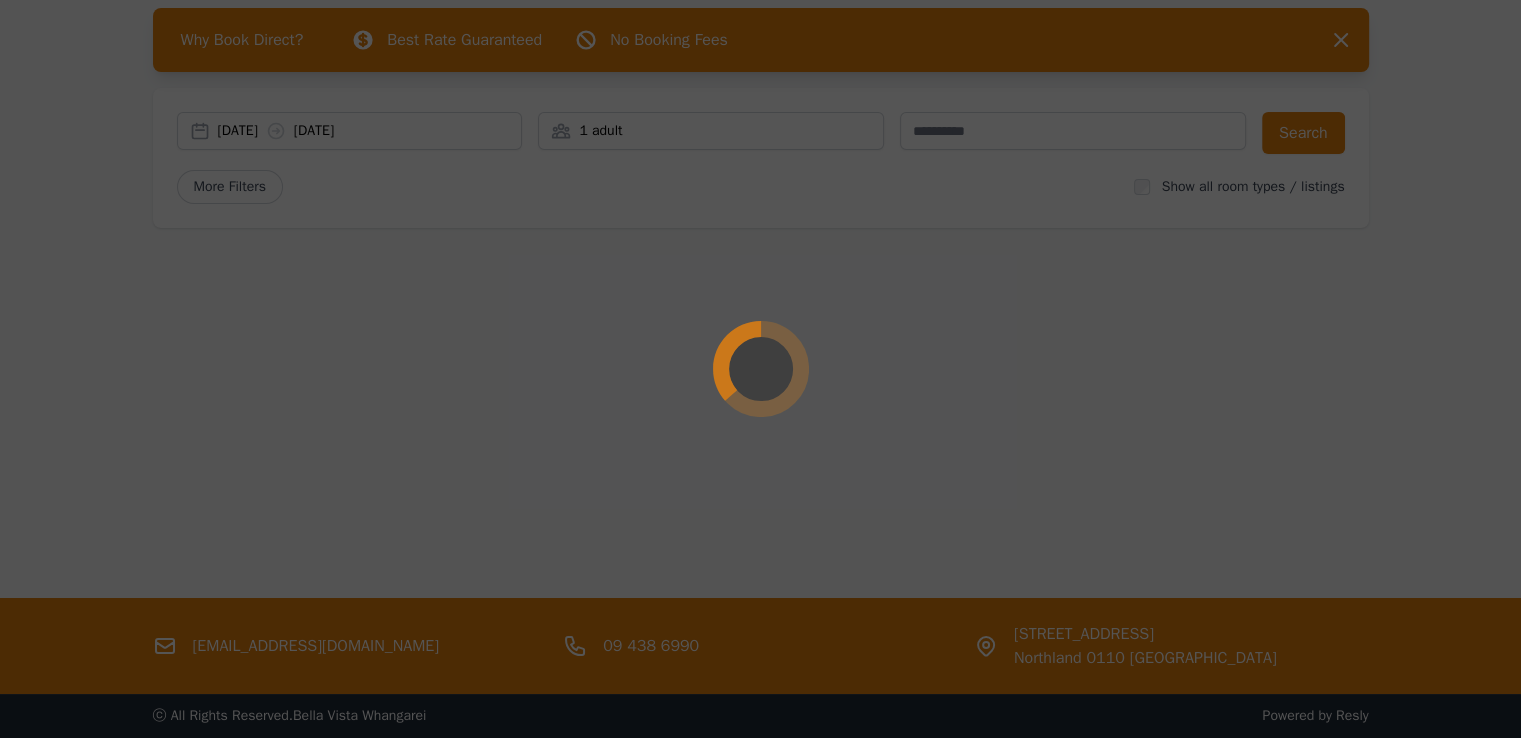 scroll, scrollTop: 0, scrollLeft: 0, axis: both 